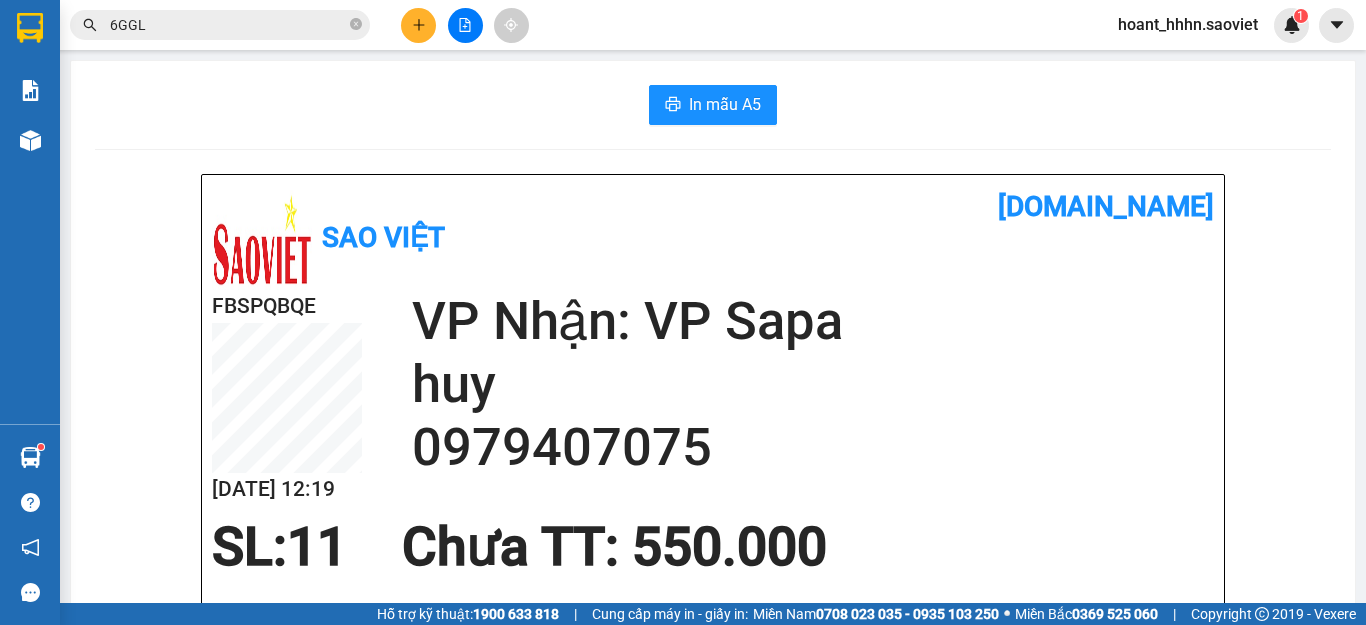scroll, scrollTop: 0, scrollLeft: 0, axis: both 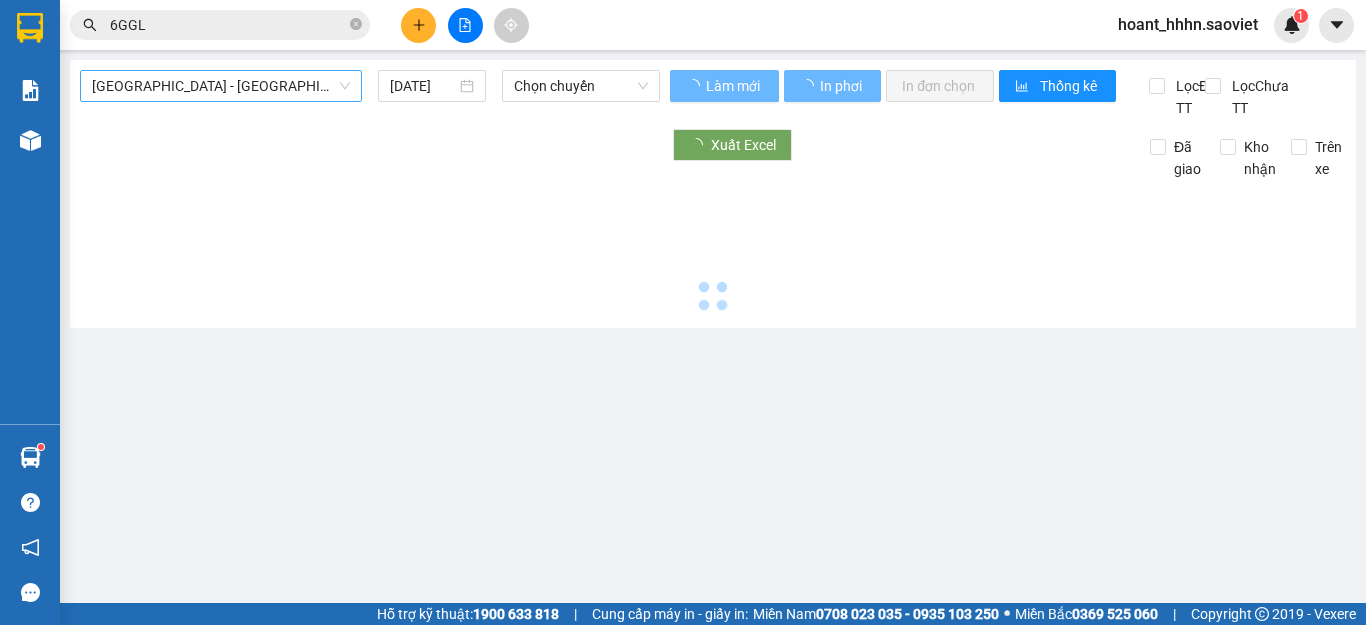 click on "[GEOGRAPHIC_DATA] - [GEOGRAPHIC_DATA] (Cabin)" at bounding box center [221, 86] 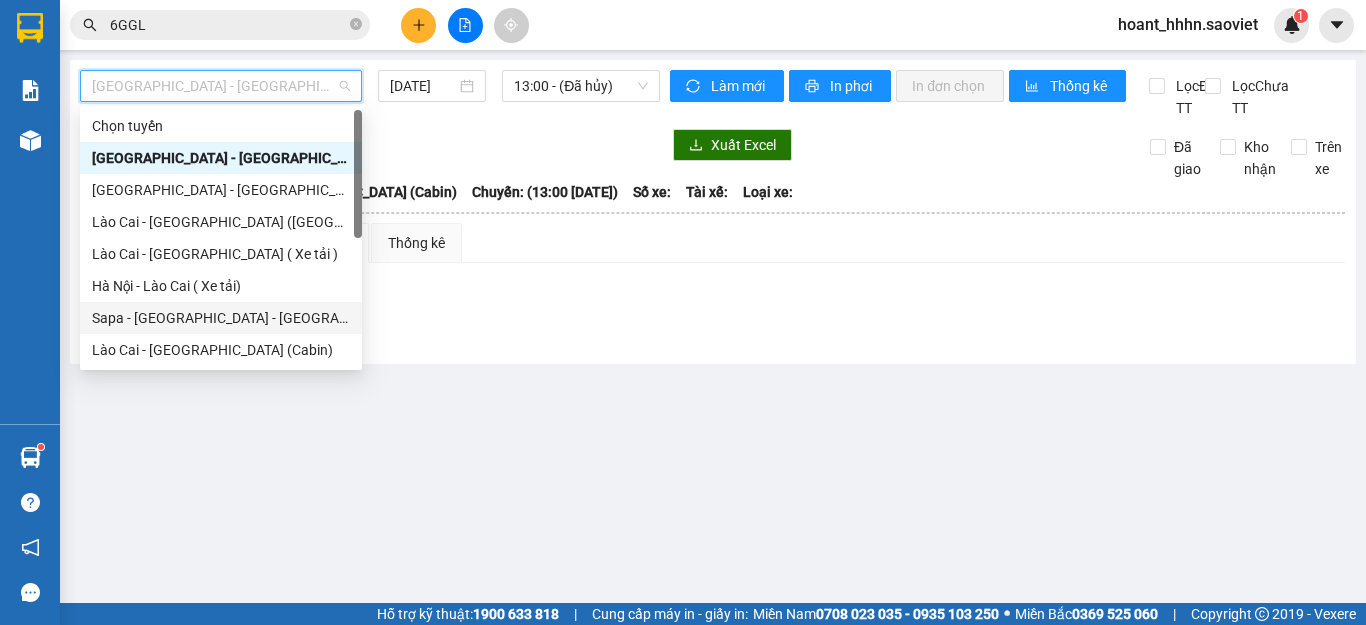 scroll, scrollTop: 160, scrollLeft: 0, axis: vertical 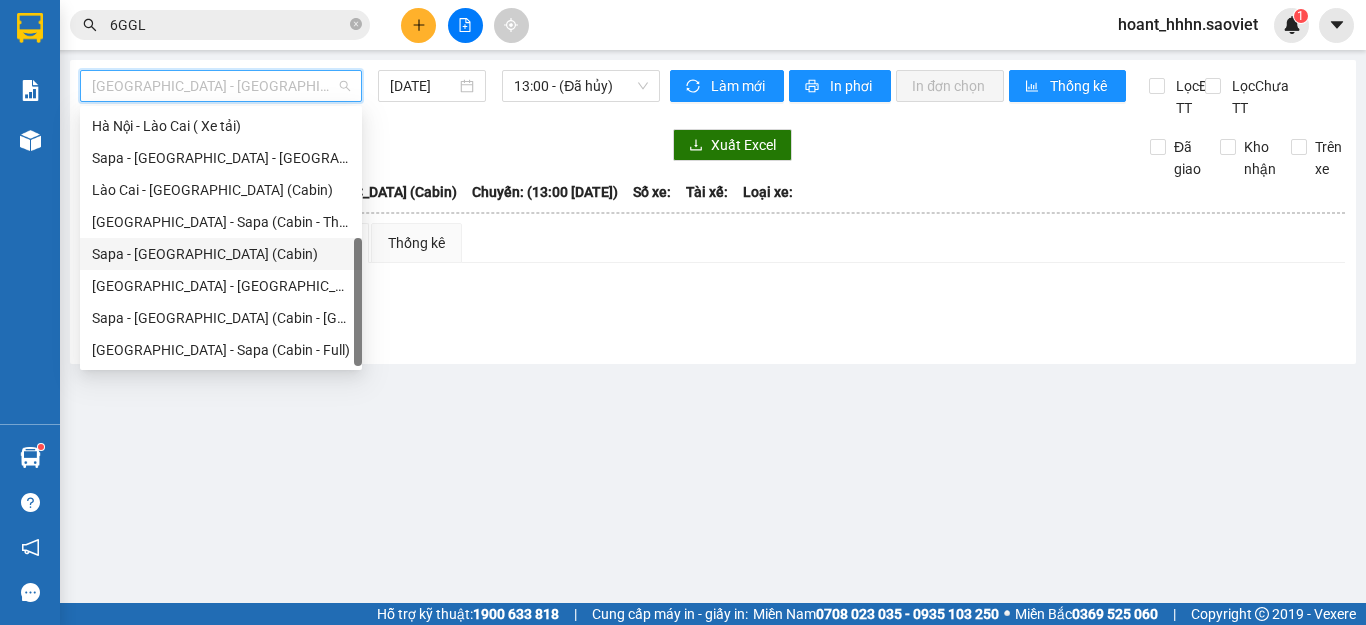 click on "Sapa - [GEOGRAPHIC_DATA] (Cabin)" at bounding box center (221, 254) 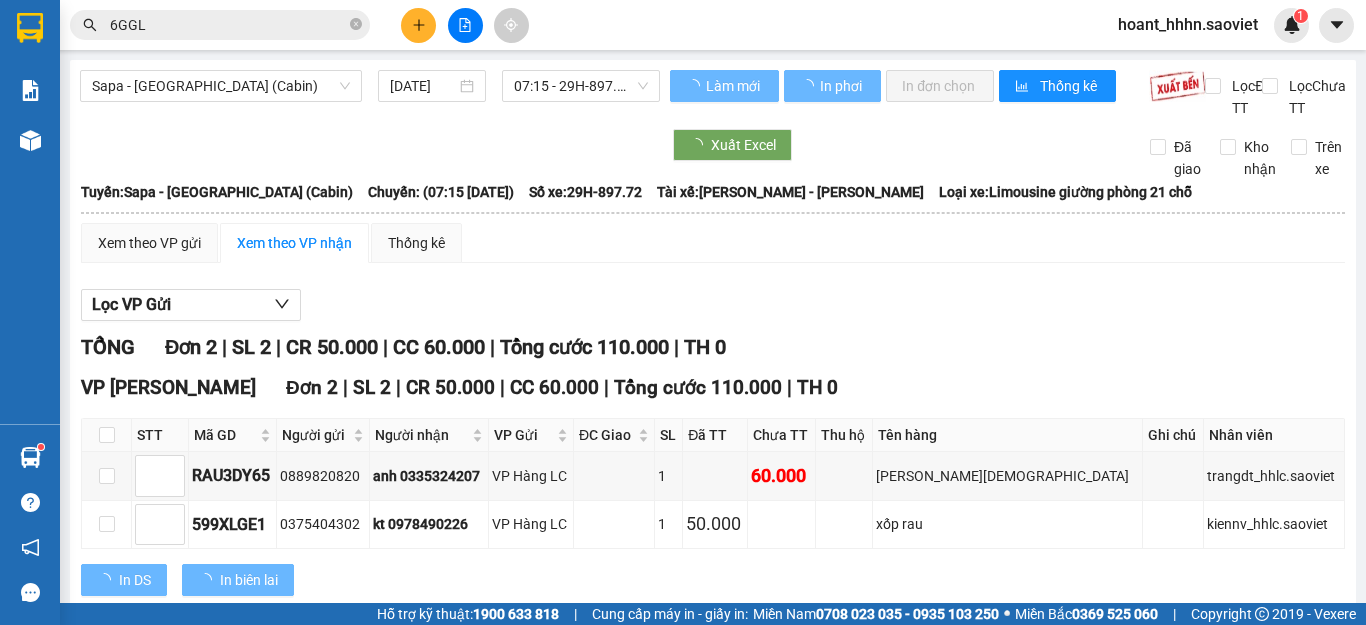 drag, startPoint x: 535, startPoint y: 113, endPoint x: 562, endPoint y: 97, distance: 31.38471 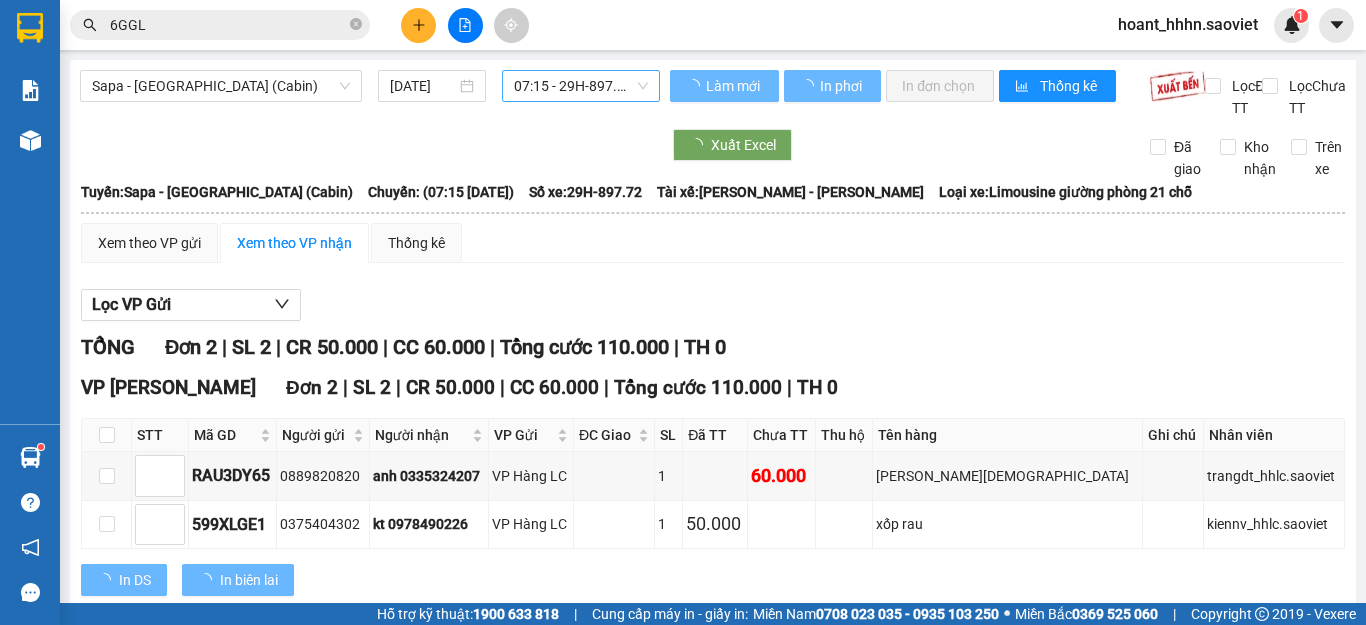 click on "Sapa - [GEOGRAPHIC_DATA] (Cabin) [DATE] 07:15     - 29H-897.72" at bounding box center (370, 94) 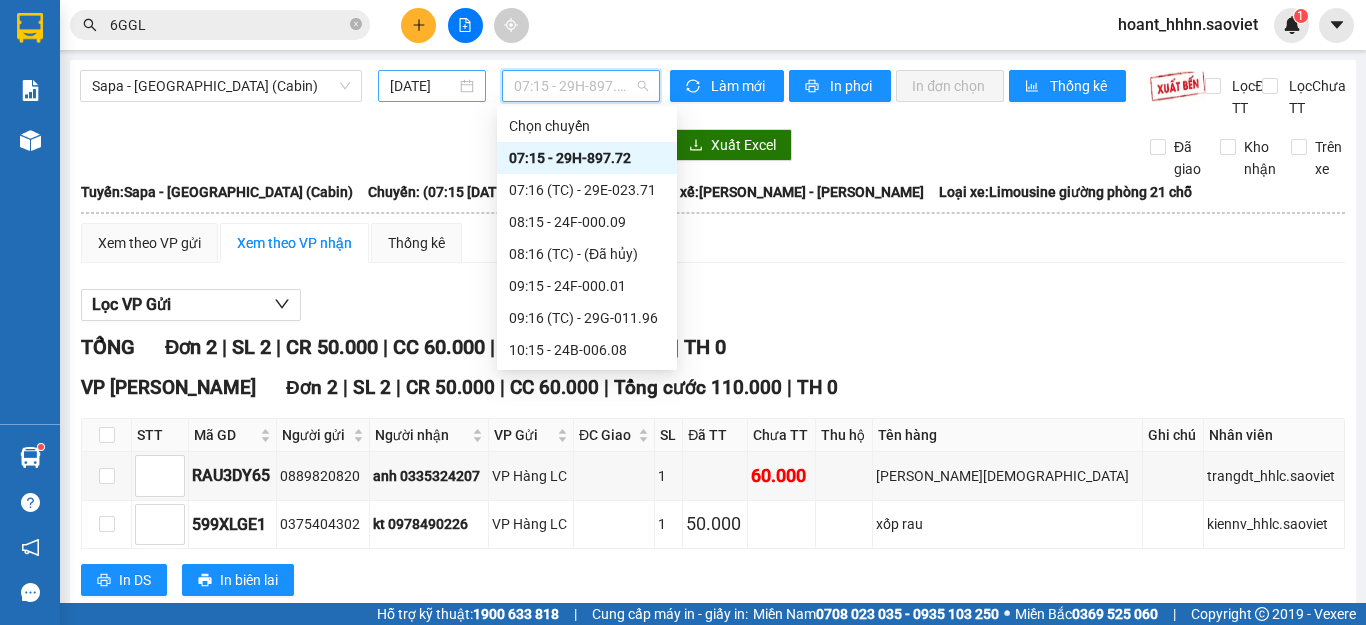 click on "[DATE]" at bounding box center (423, 86) 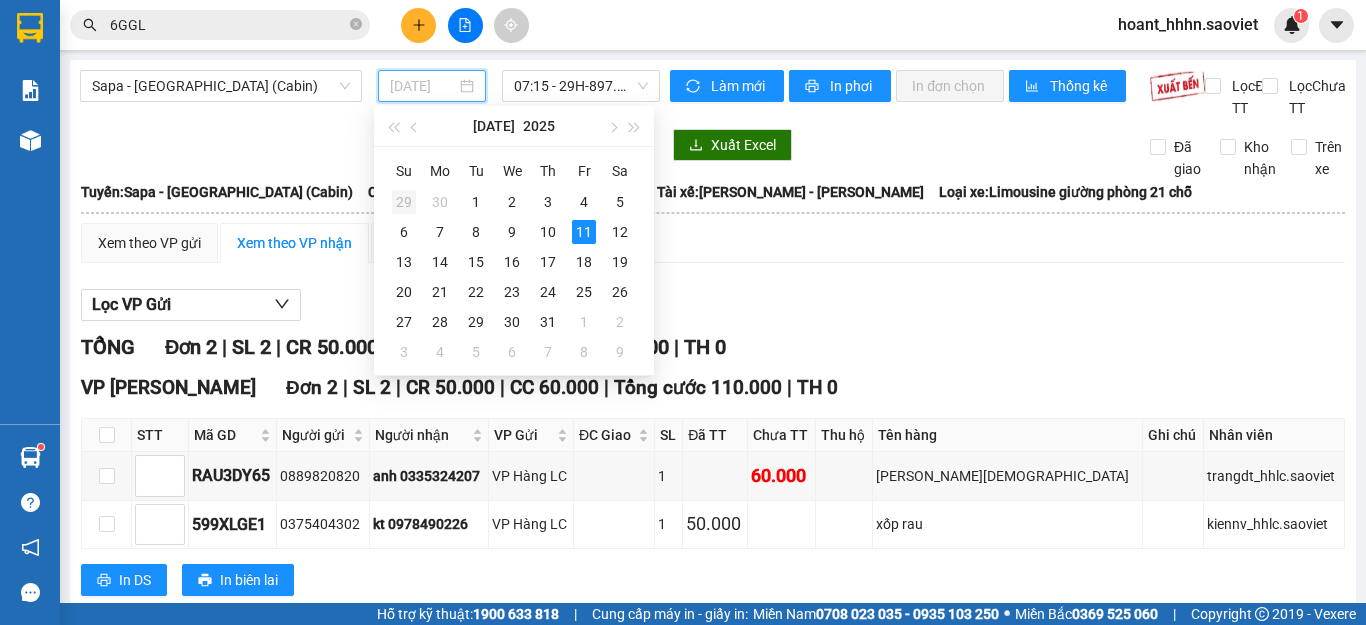 click on "29" at bounding box center (404, 202) 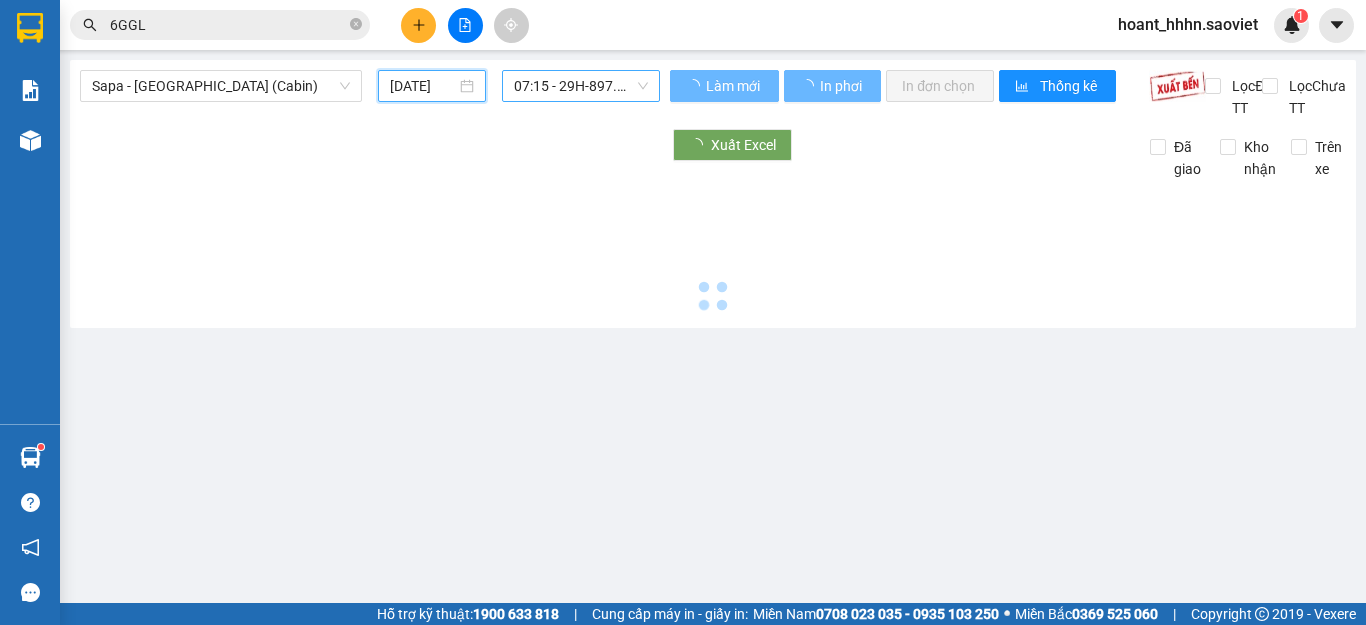 click on "07:15     - 29H-897.72" at bounding box center [581, 86] 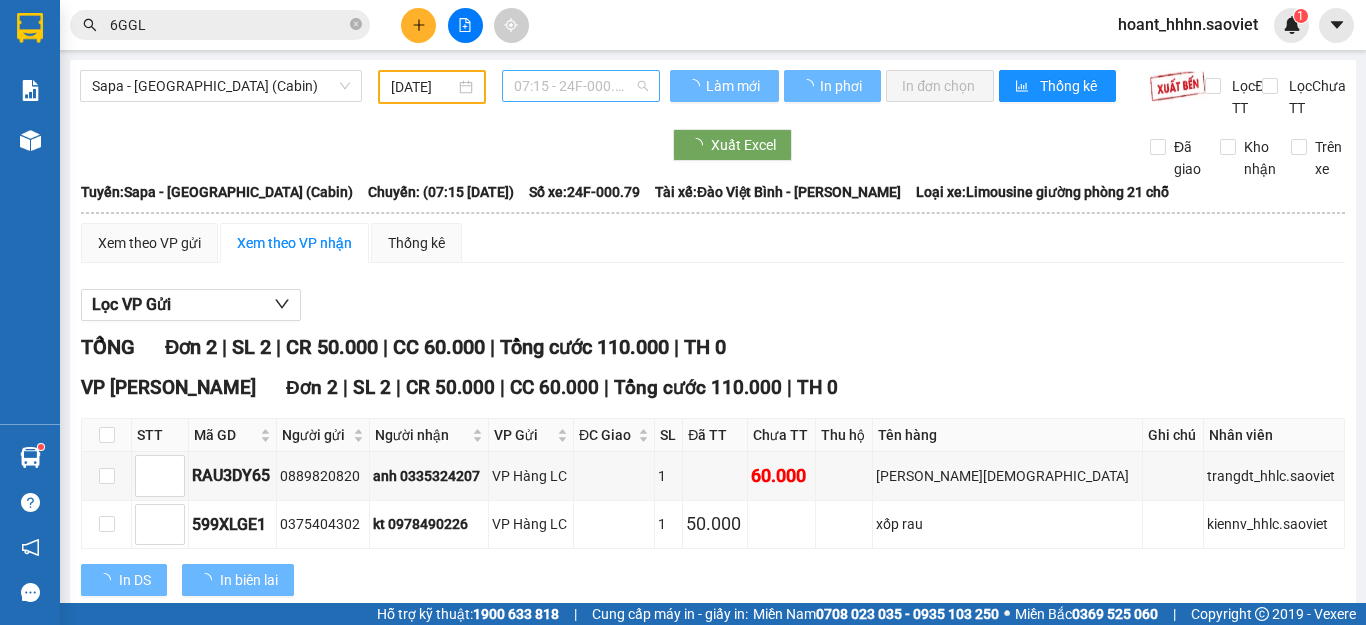 type on "[DATE]" 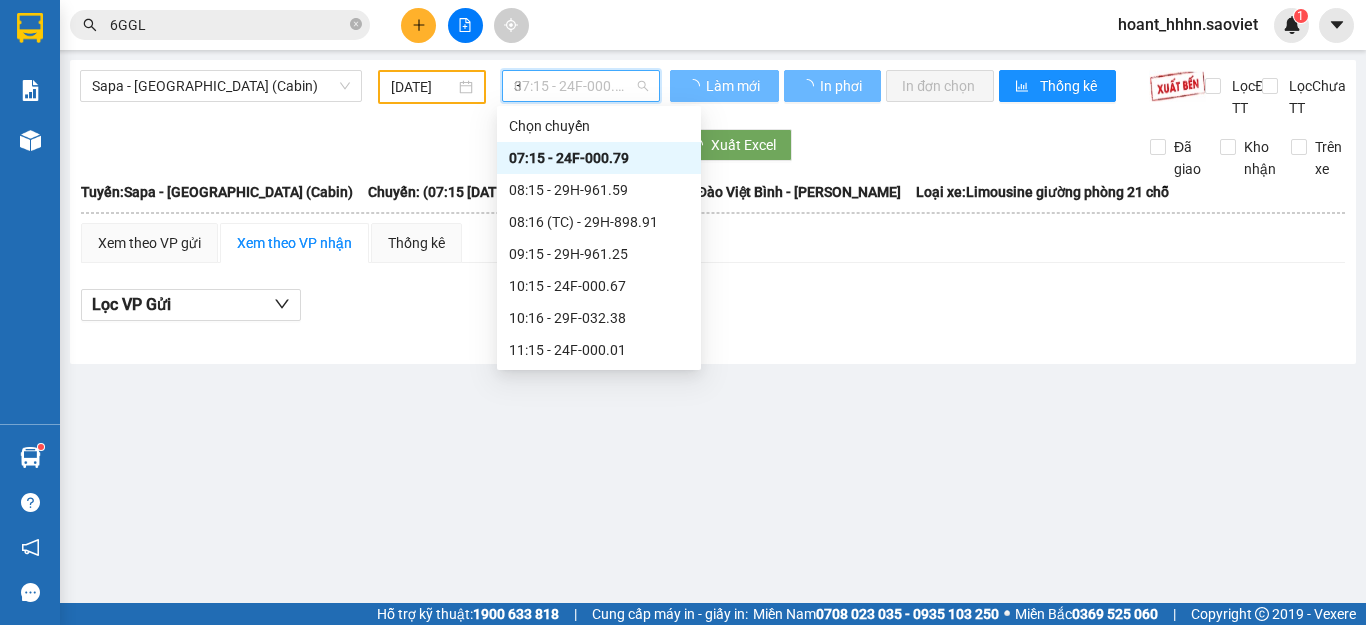 type on "32" 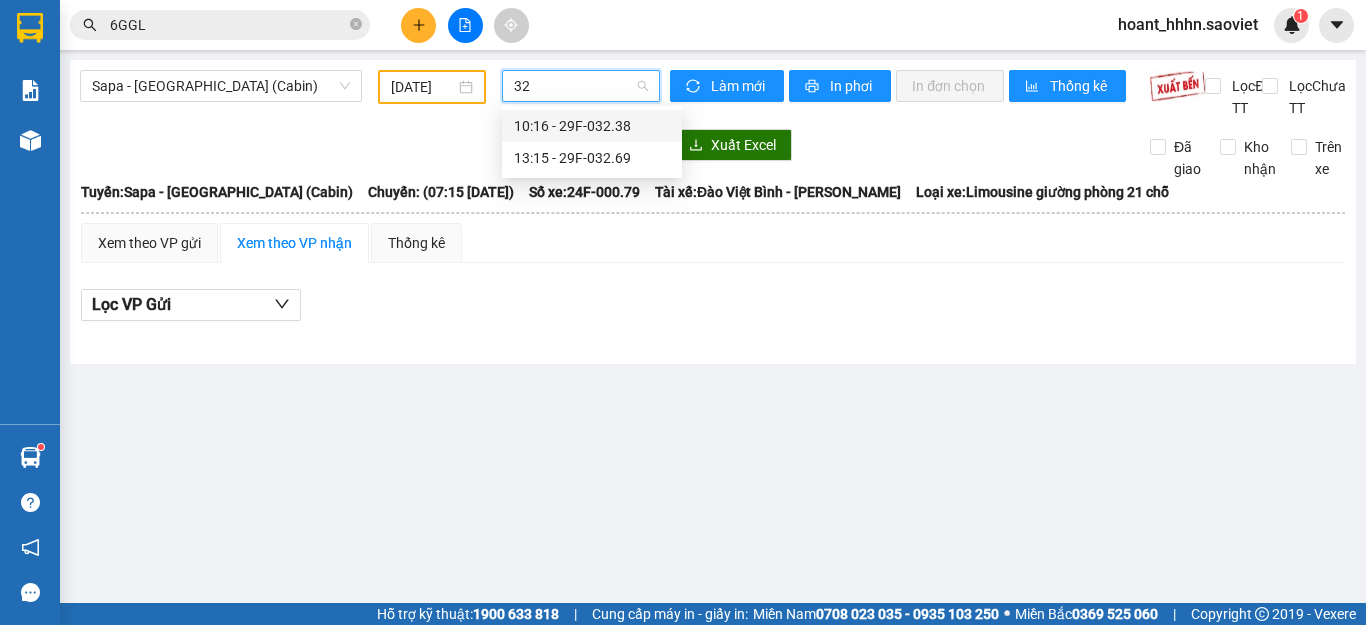 click on "[DATE]" at bounding box center (423, 87) 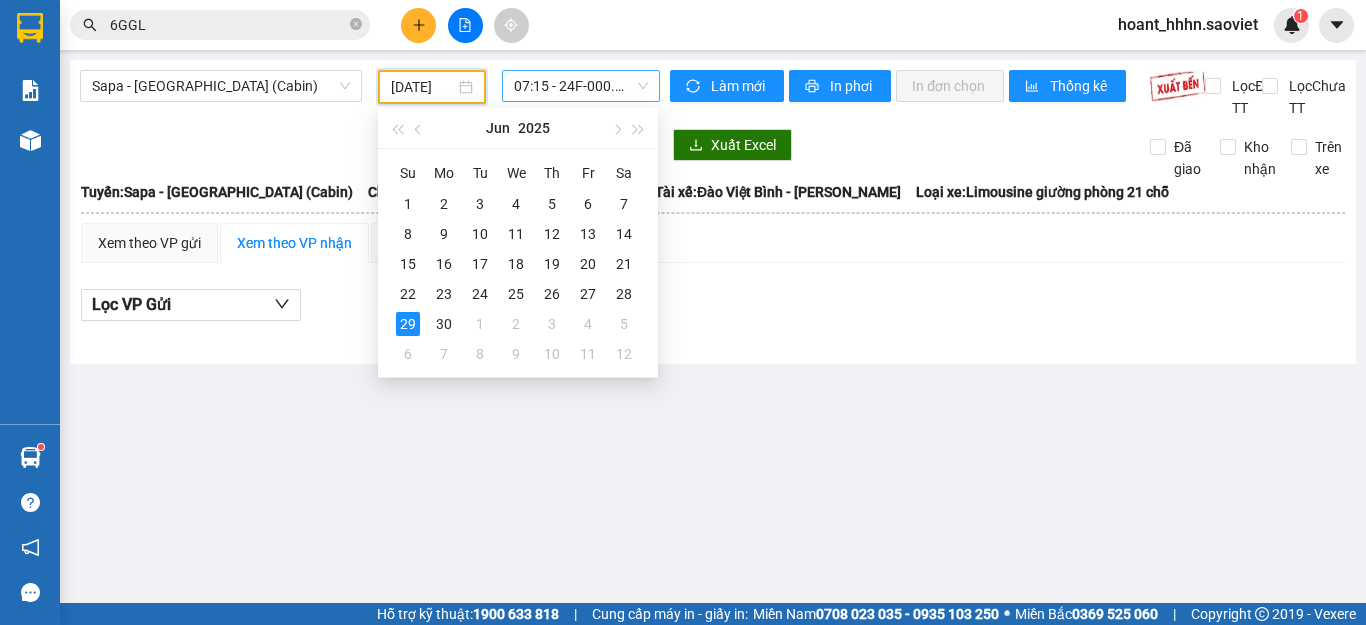 click on "Sapa - [GEOGRAPHIC_DATA] ([GEOGRAPHIC_DATA]) [DATE] 07:15     - 24F-000.79  Làm mới In phơi In đơn chọn Thống kê Lọc  Đã TT Lọc  Chưa TT Xuất Excel Đã giao Kho nhận Trên xe Sao Việt   19006746   Số 779 Giải Phóng 14:10 [DATE] Tuyến:  [GEOGRAPHIC_DATA] - [GEOGRAPHIC_DATA] ([GEOGRAPHIC_DATA]) [GEOGRAPHIC_DATA]:   (07:15 [DATE]) Tài xế:  Đào Việt Bình - [PERSON_NAME]   Số xe:  24F-000.79 Loại xe:  Limousine giường phòng 21 chỗ [GEOGRAPHIC_DATA]:  [GEOGRAPHIC_DATA] - [GEOGRAPHIC_DATA] ([GEOGRAPHIC_DATA]) [GEOGRAPHIC_DATA]:   (07:15 [DATE]) Số xe:  24F-000.79 Tài xế:  Đào Việt Bình - Nguyễn [GEOGRAPHIC_DATA] Loại xe:  Limousine giường phòng 21 chỗ Xem theo VP gửi Xem theo VP nhận Thống kê Lọc VP Gửi Đã TT :   0  VNĐ Chưa TT :   0  VNĐ Thu hộ:  0  VNĐ Sao Việt   19006746   Số 779 Giải Phóng VP Gửi 787 Giải Phóng  -  14:10 [DATE] Tuyến:  Sapa - [GEOGRAPHIC_DATA] ([GEOGRAPHIC_DATA]) Chuyến:   (07:15 [DATE]) Tài xế:  Đào Việt Bình - [PERSON_NAME][GEOGRAPHIC_DATA] xe:  24F-000.79   Loại xe:  STT Mã GD SL :" at bounding box center [713, 212] 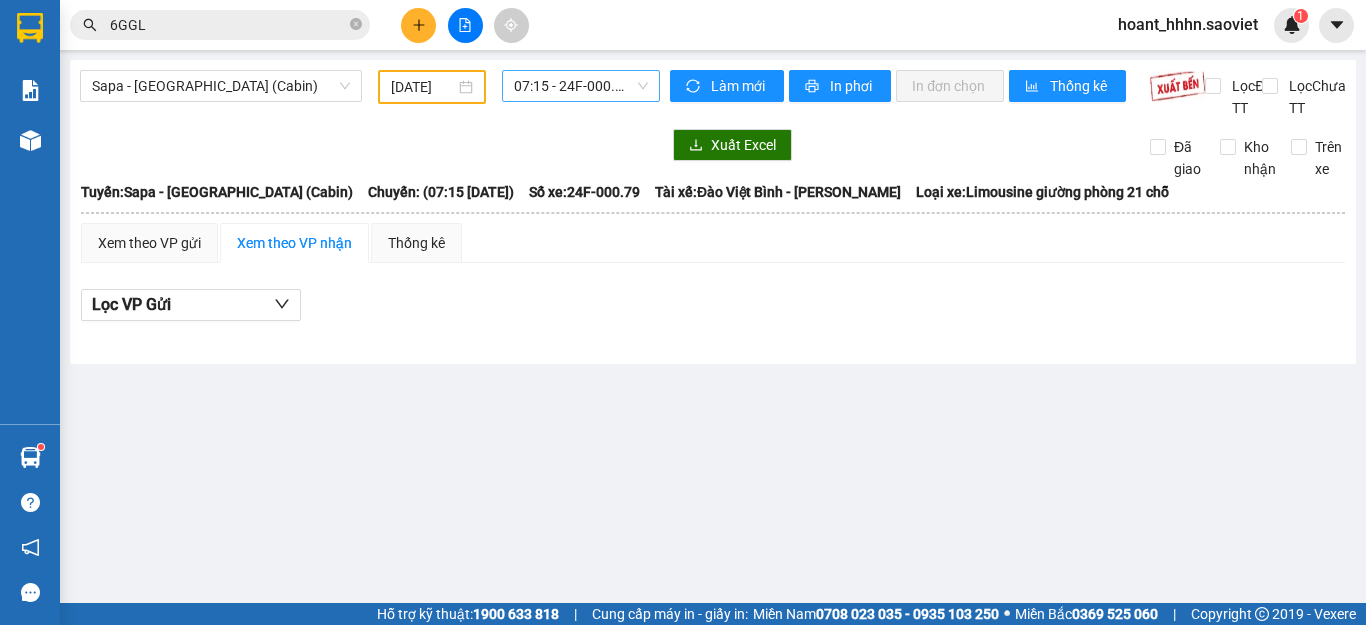 click on "[DATE]" at bounding box center (432, 87) 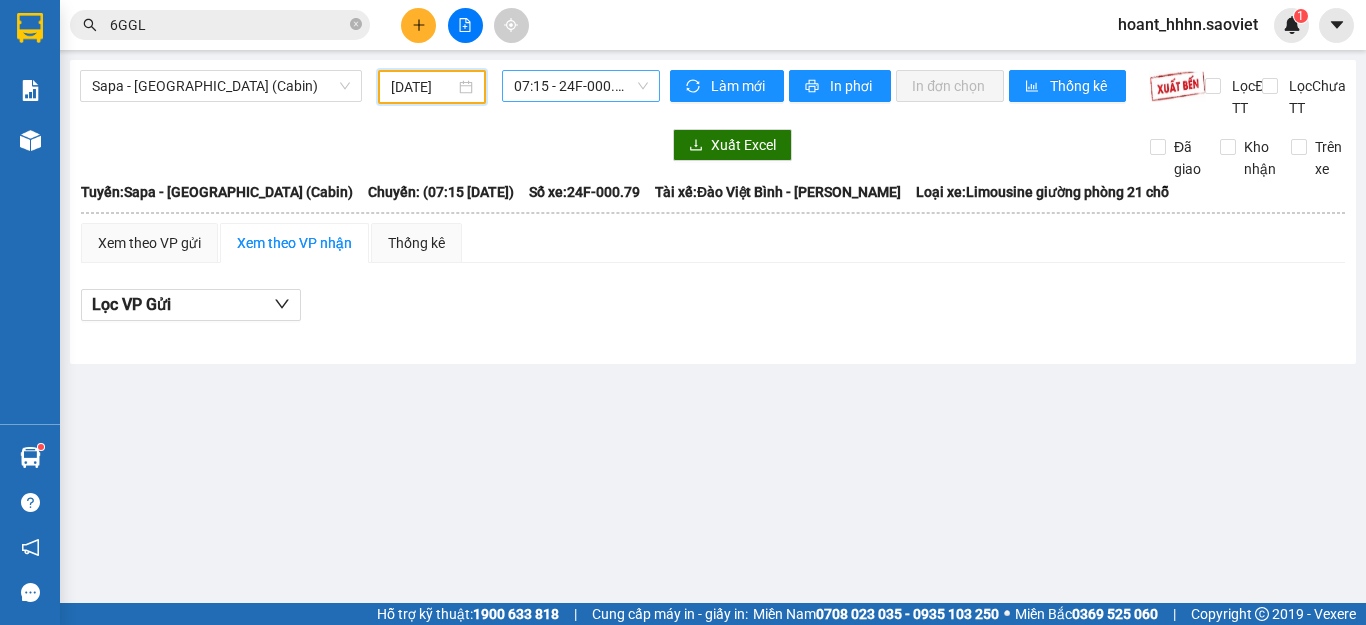 scroll, scrollTop: 0, scrollLeft: 7, axis: horizontal 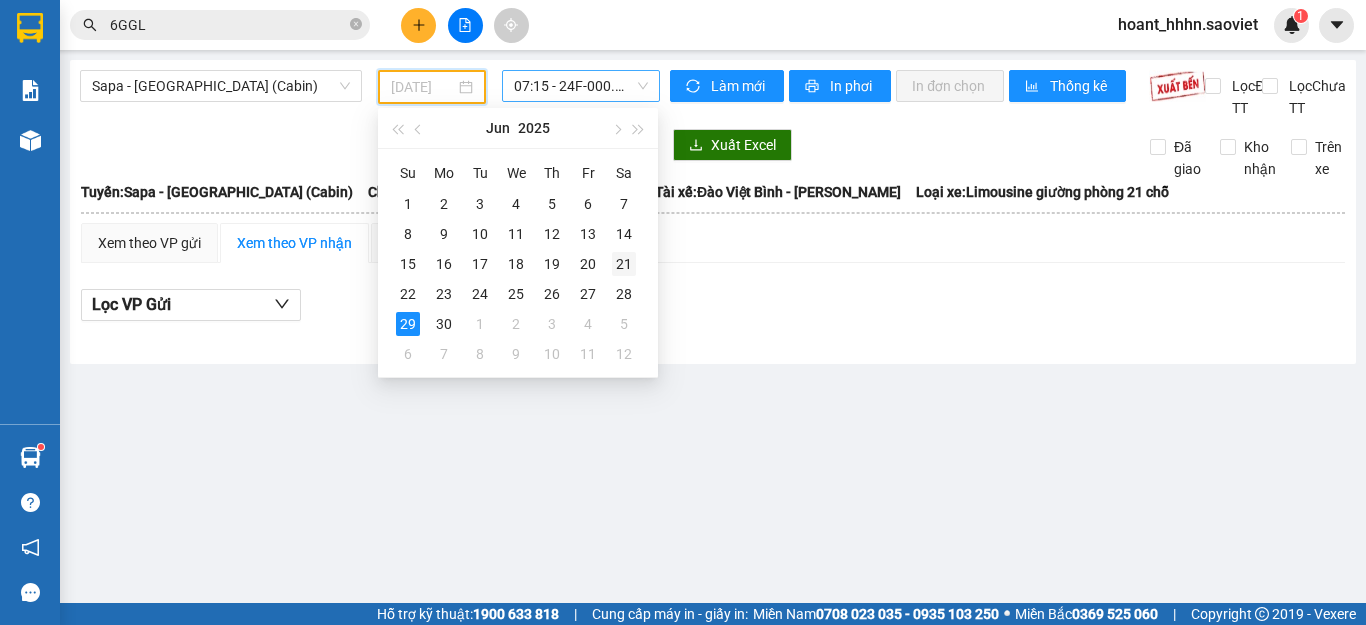 click on "21" at bounding box center [624, 264] 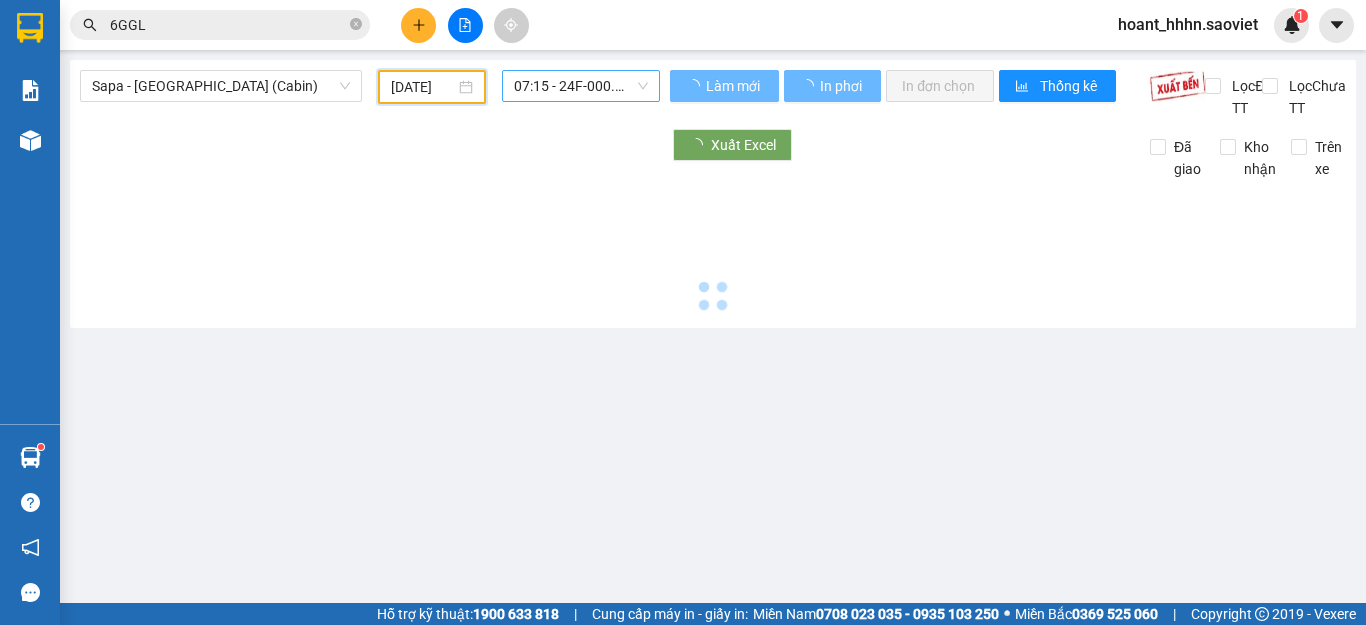 type on "[DATE]" 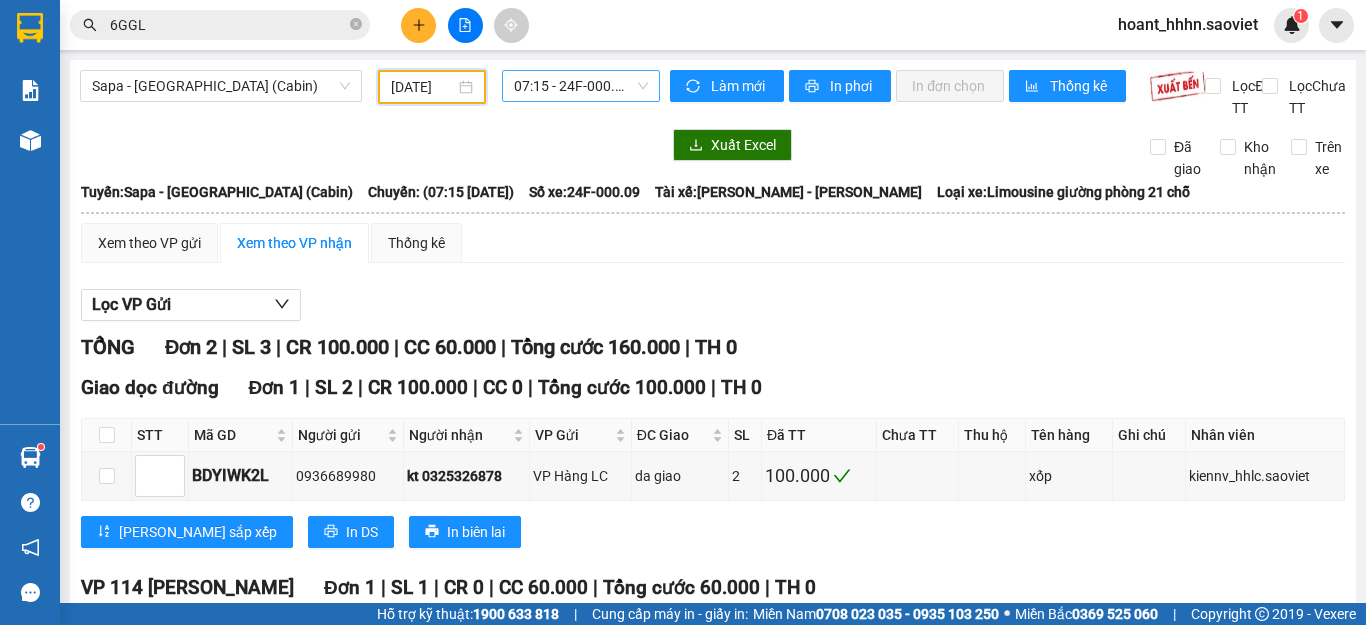 scroll, scrollTop: 0, scrollLeft: 0, axis: both 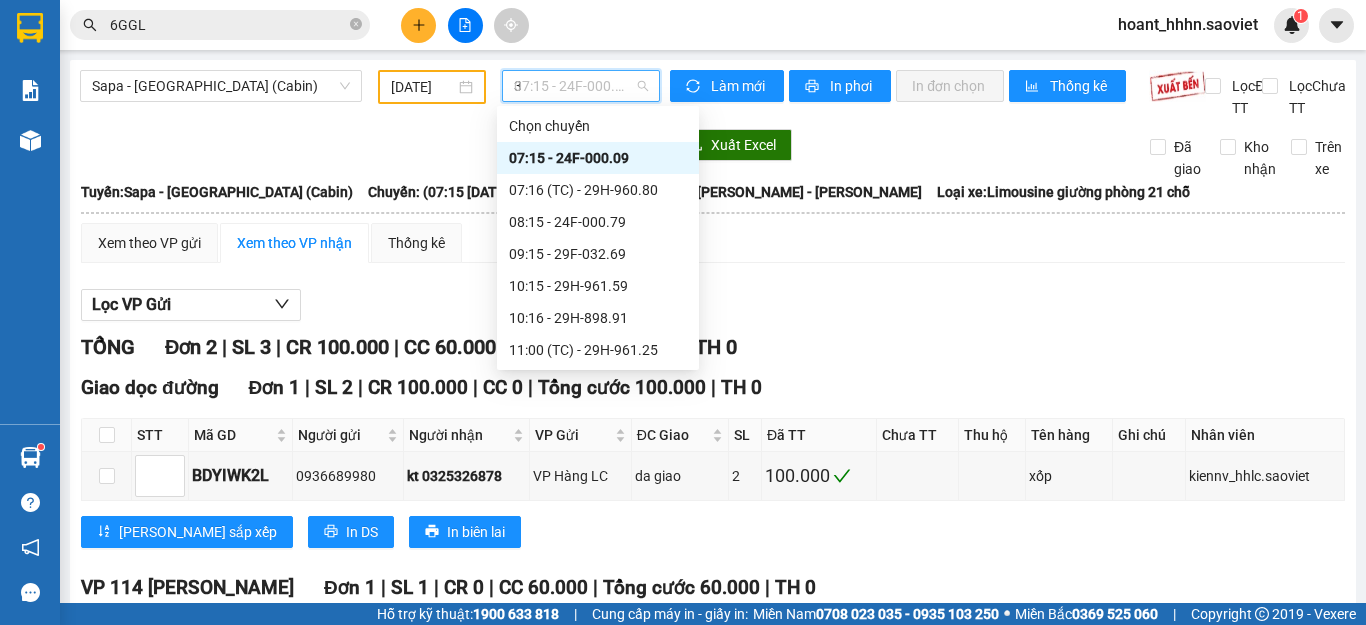 type on "32" 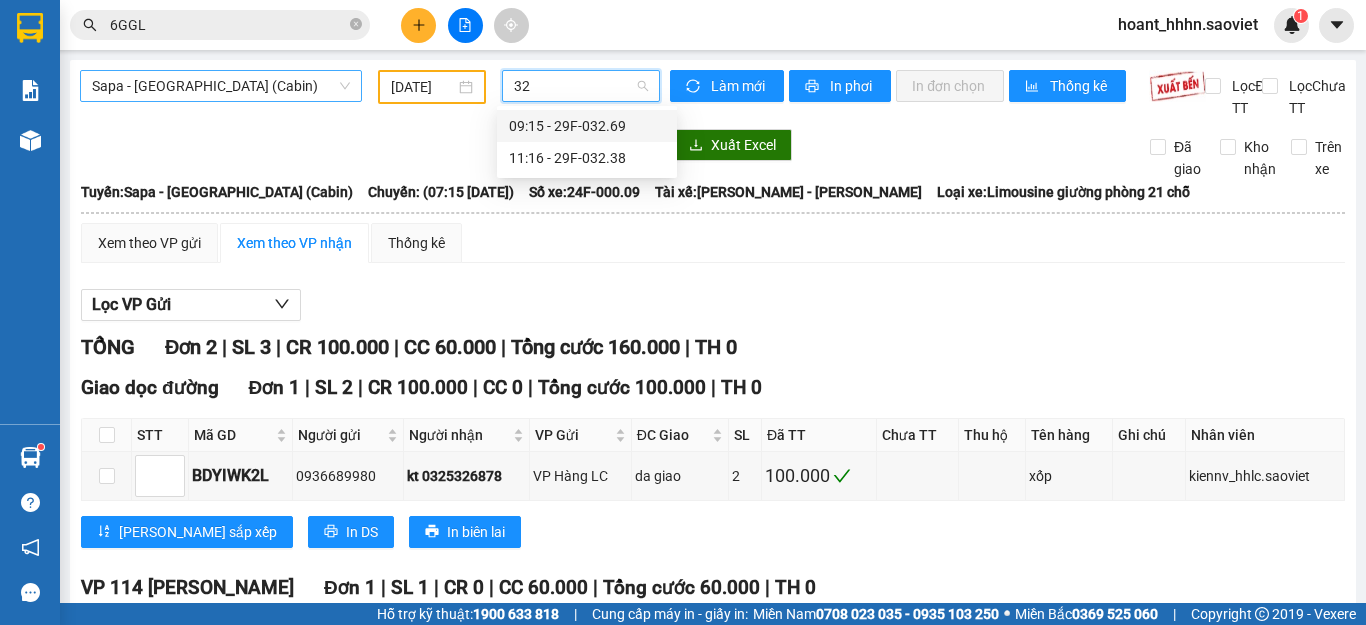 type 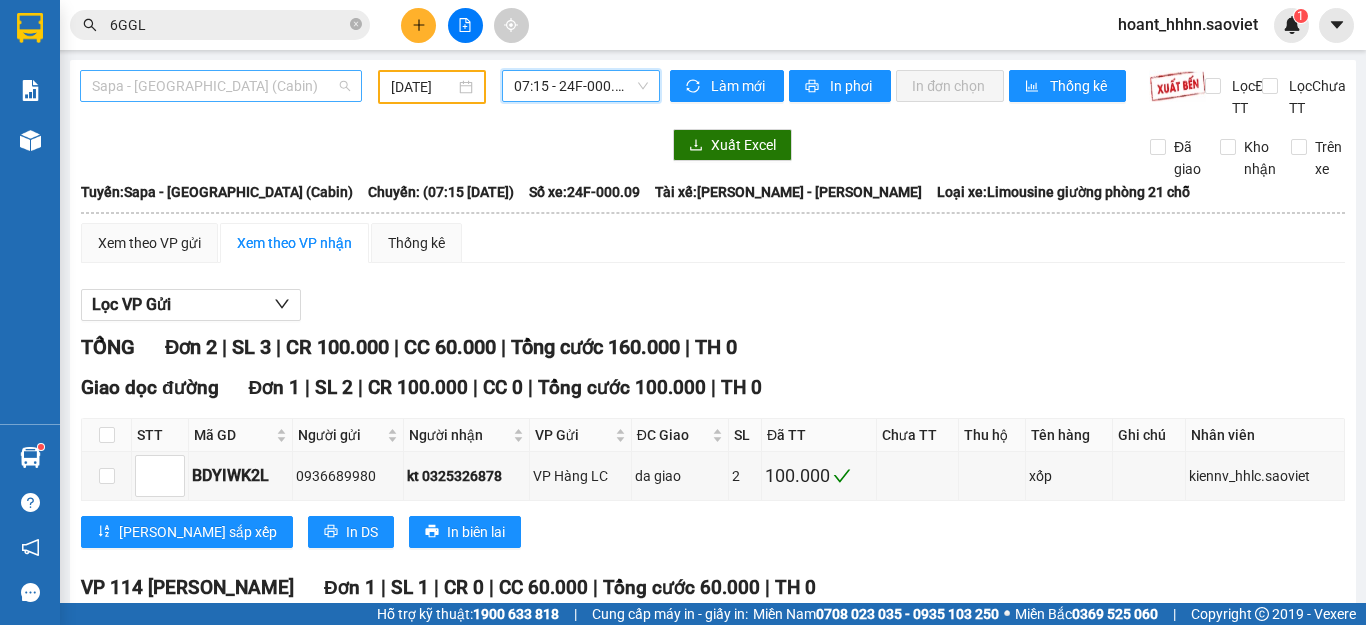 click on "Sapa - [GEOGRAPHIC_DATA] (Cabin)" at bounding box center [221, 86] 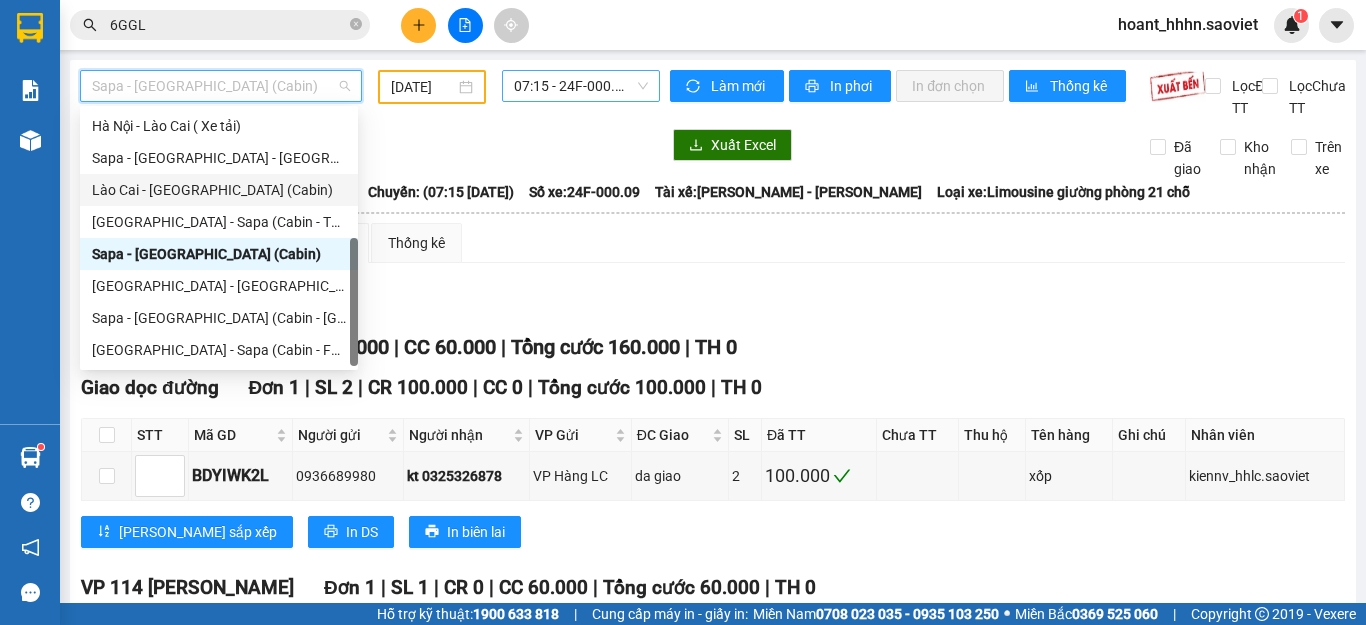 drag, startPoint x: 220, startPoint y: 191, endPoint x: 544, endPoint y: 185, distance: 324.05554 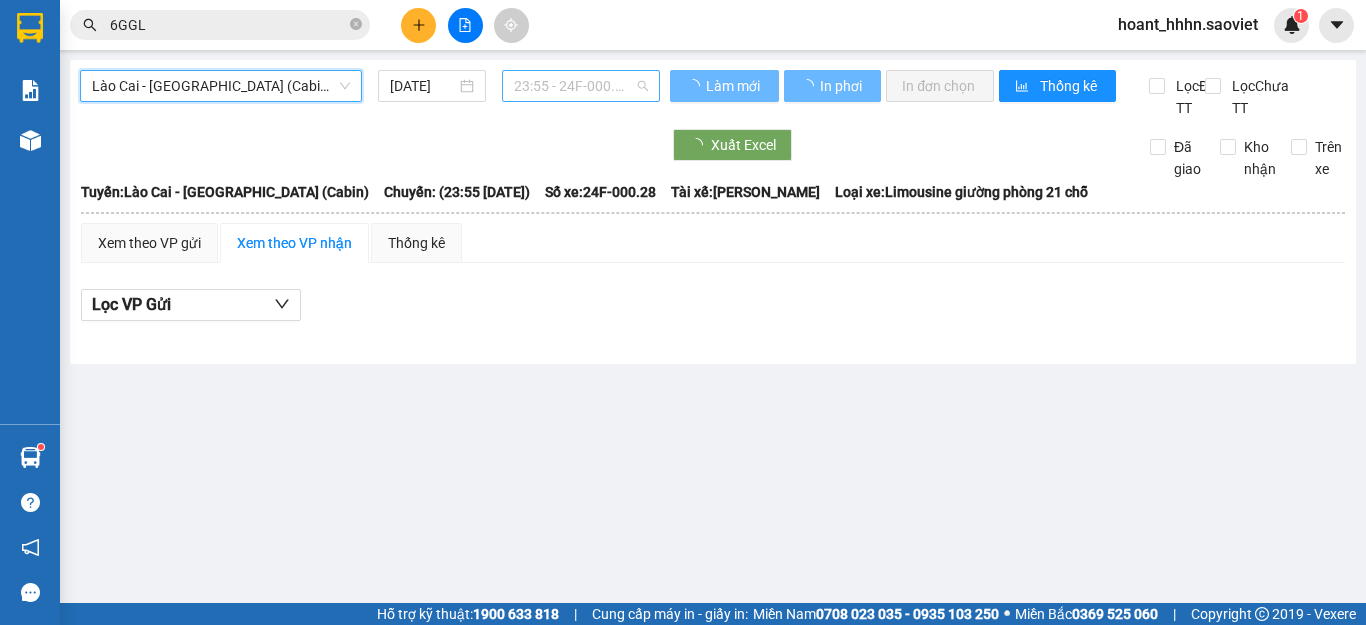 click on "23:55     - 24F-000.28" at bounding box center (581, 86) 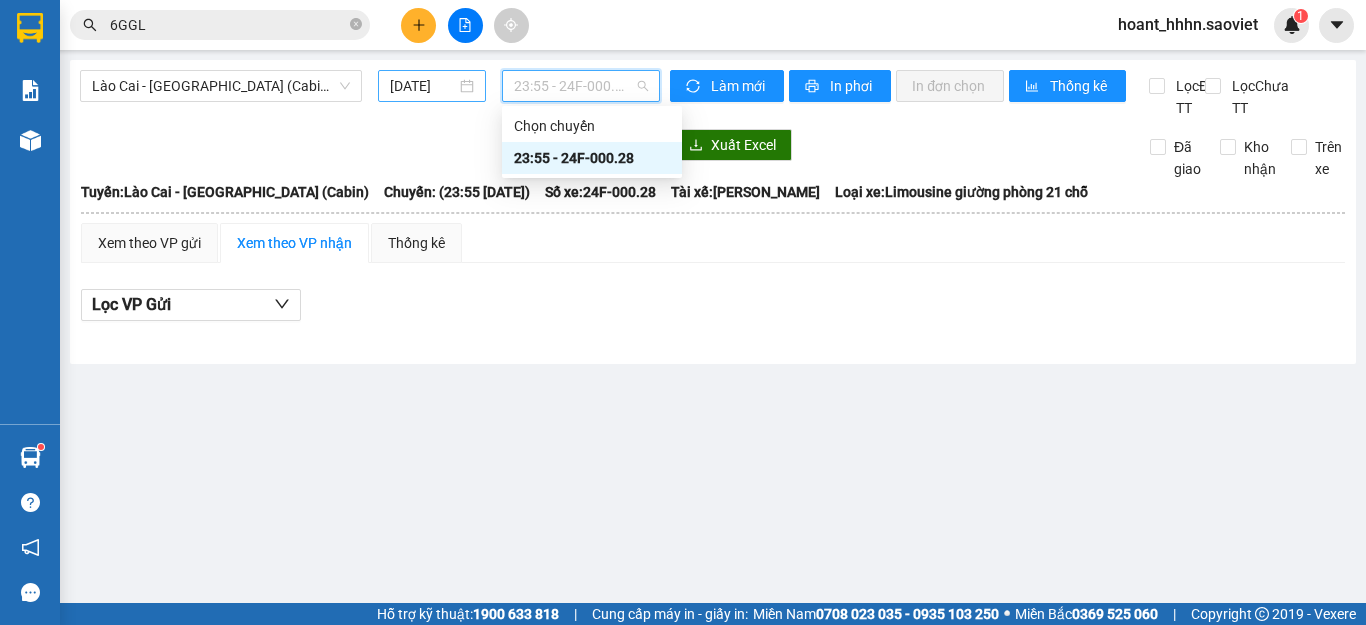 click on "[DATE]" at bounding box center (423, 86) 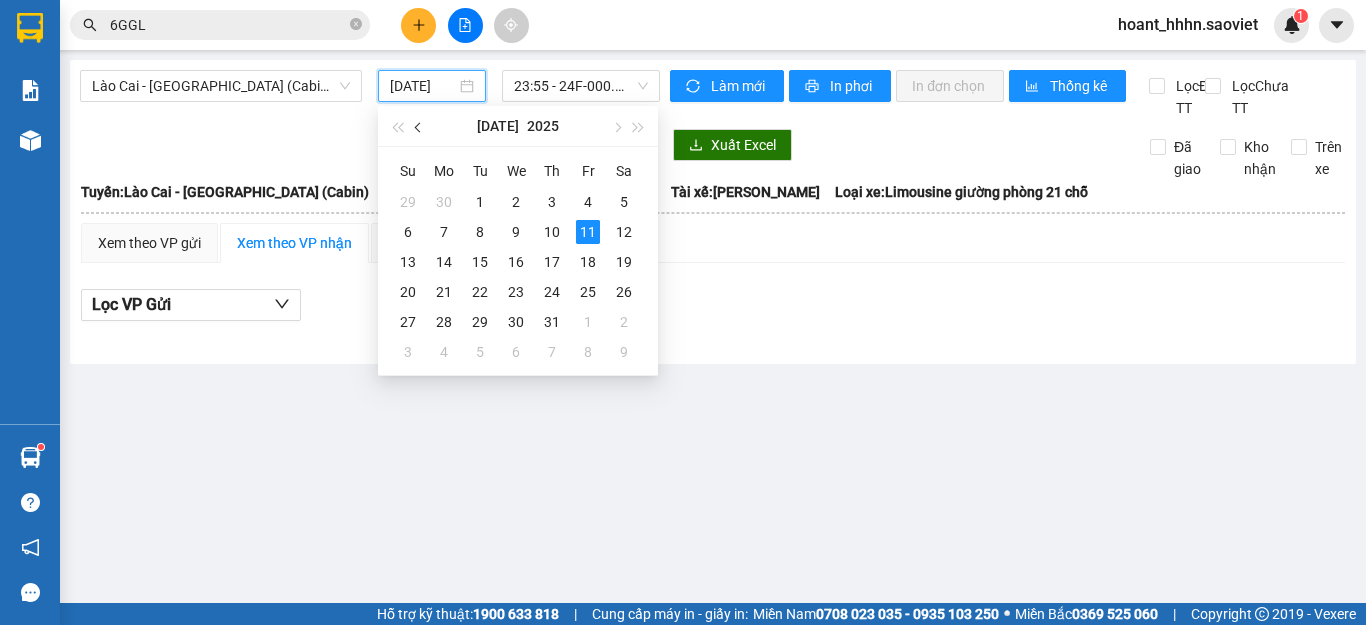 click at bounding box center [419, 126] 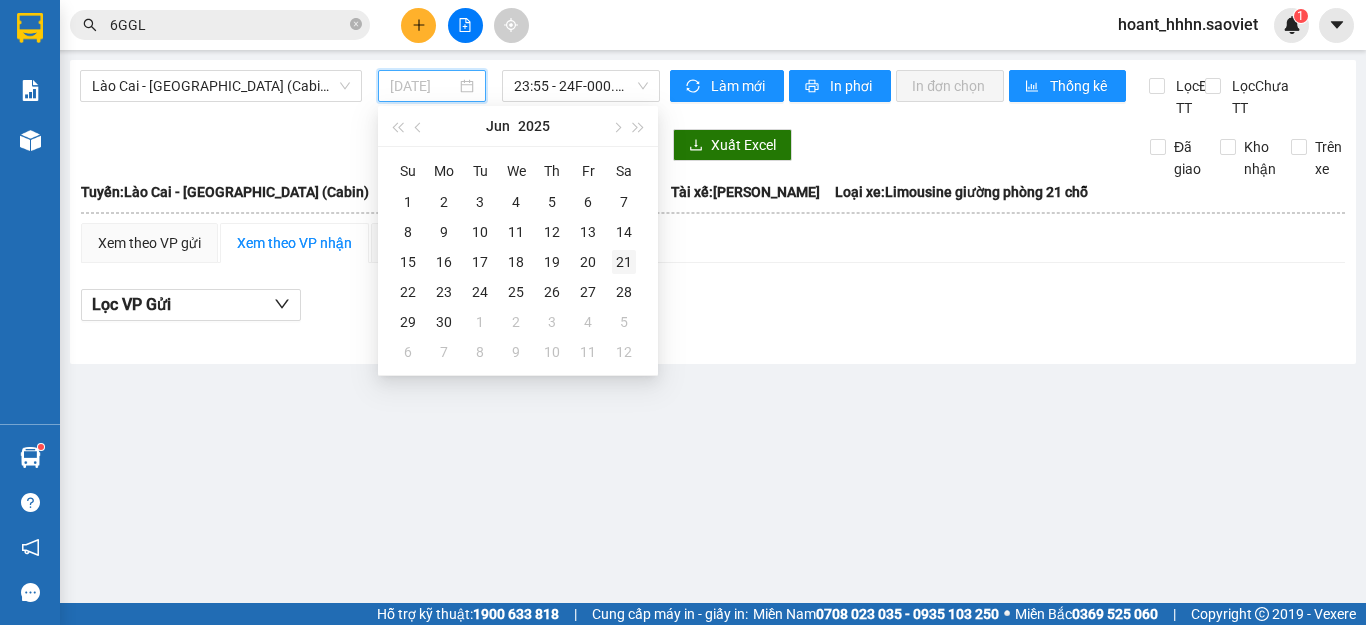 click on "21" at bounding box center (624, 262) 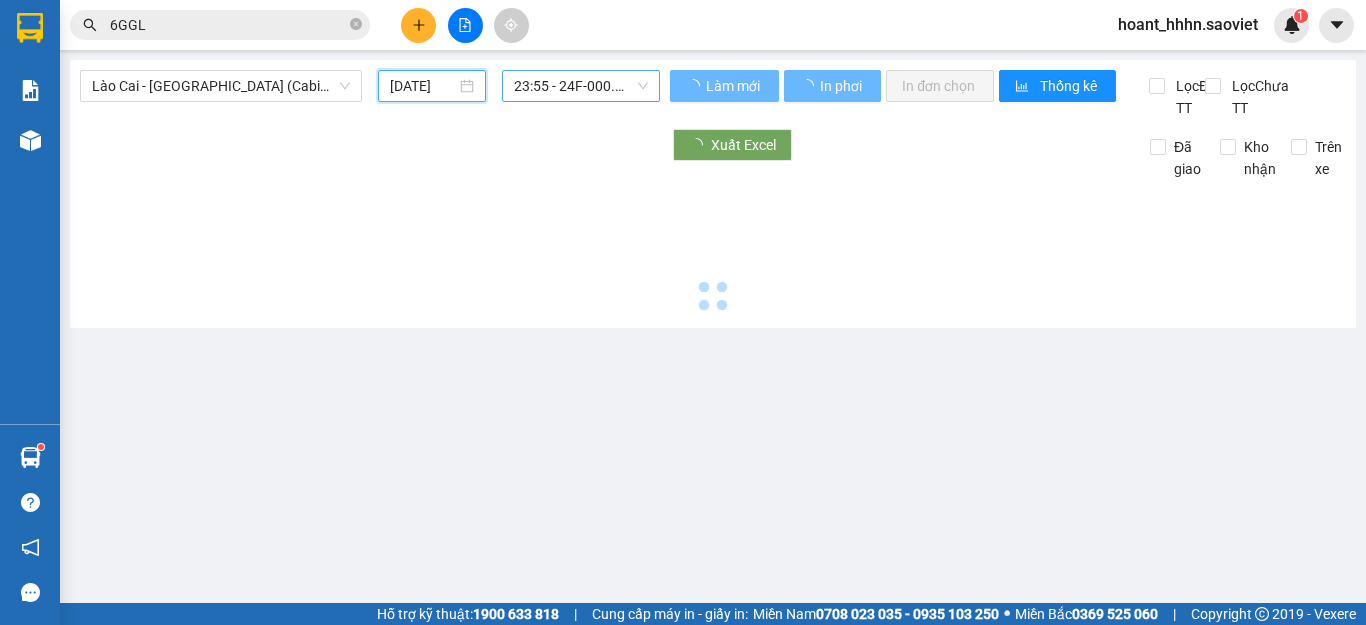 type on "[DATE]" 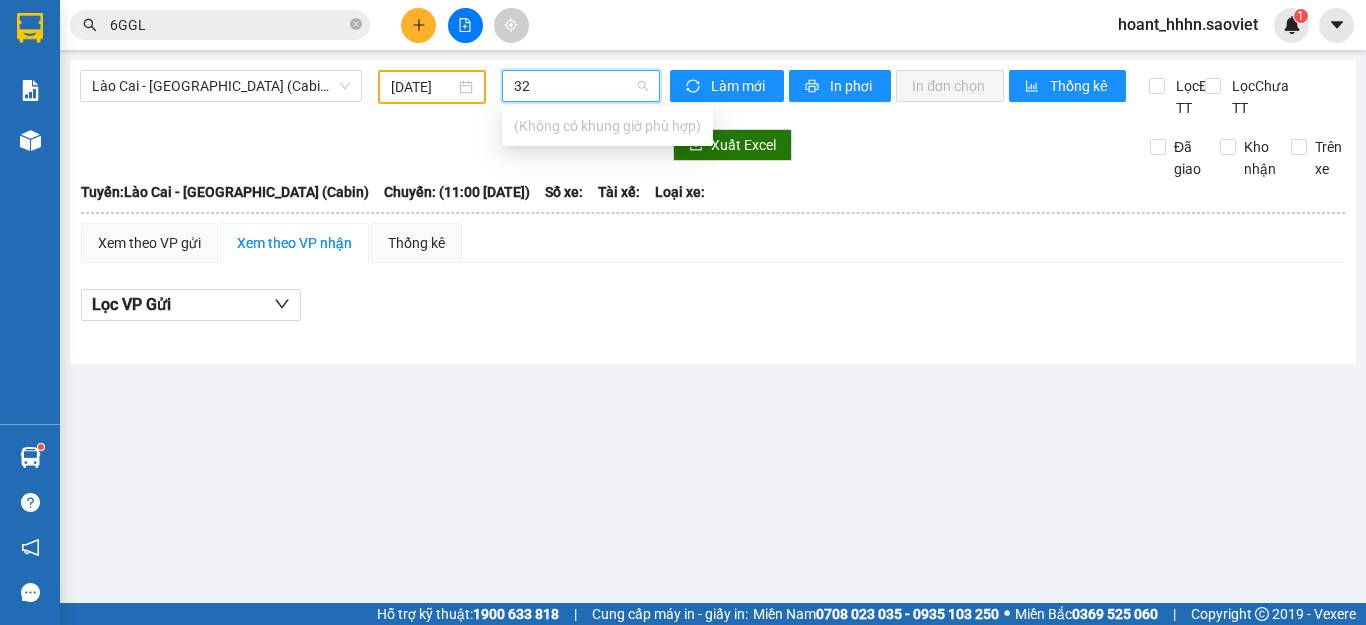 type on "3" 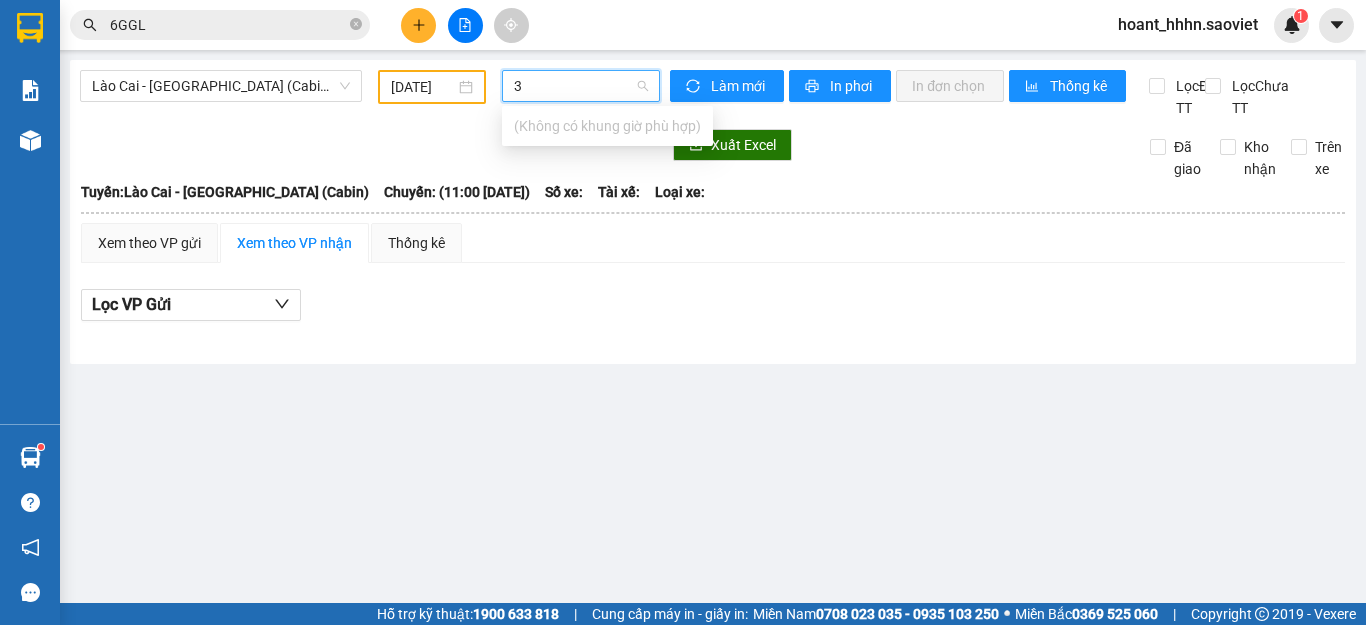 type 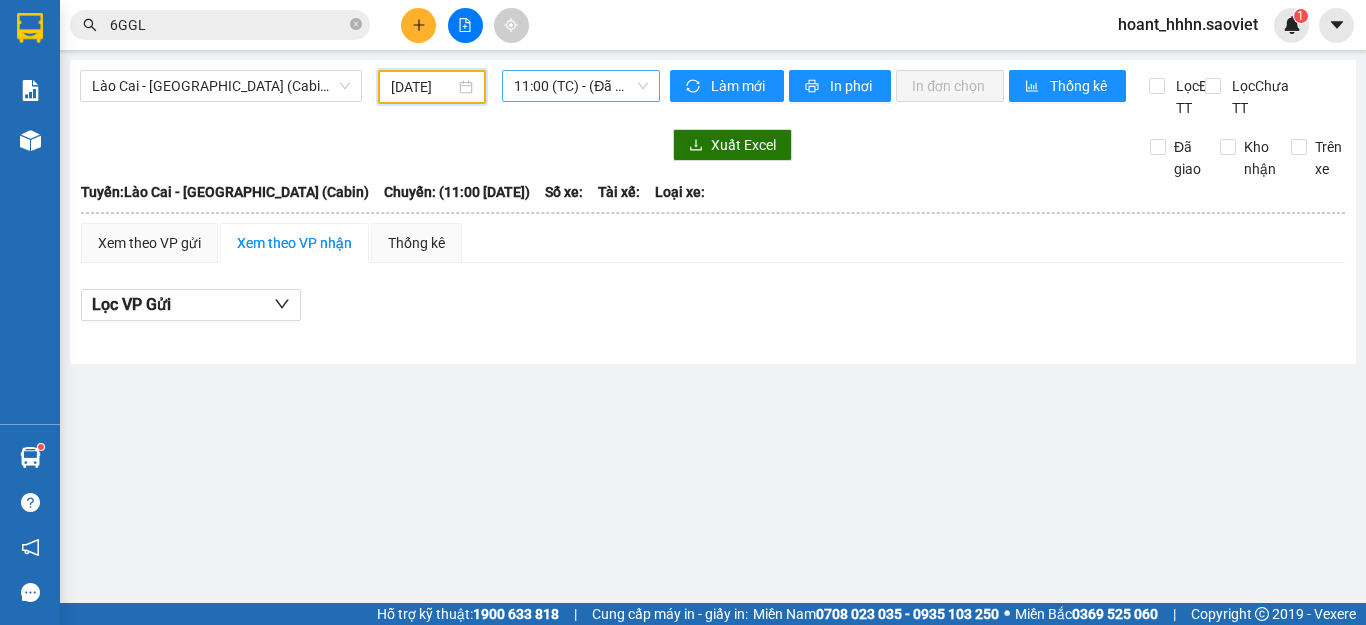 click on "[DATE]" at bounding box center (423, 87) 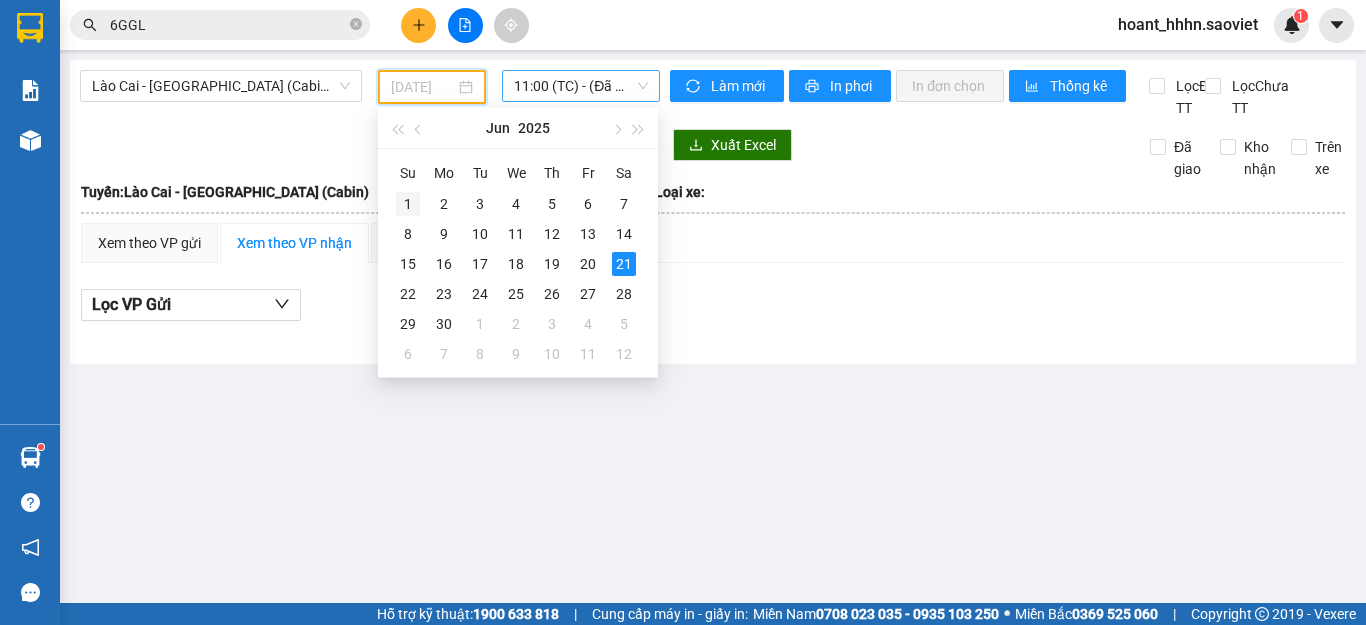 click on "1" at bounding box center [408, 204] 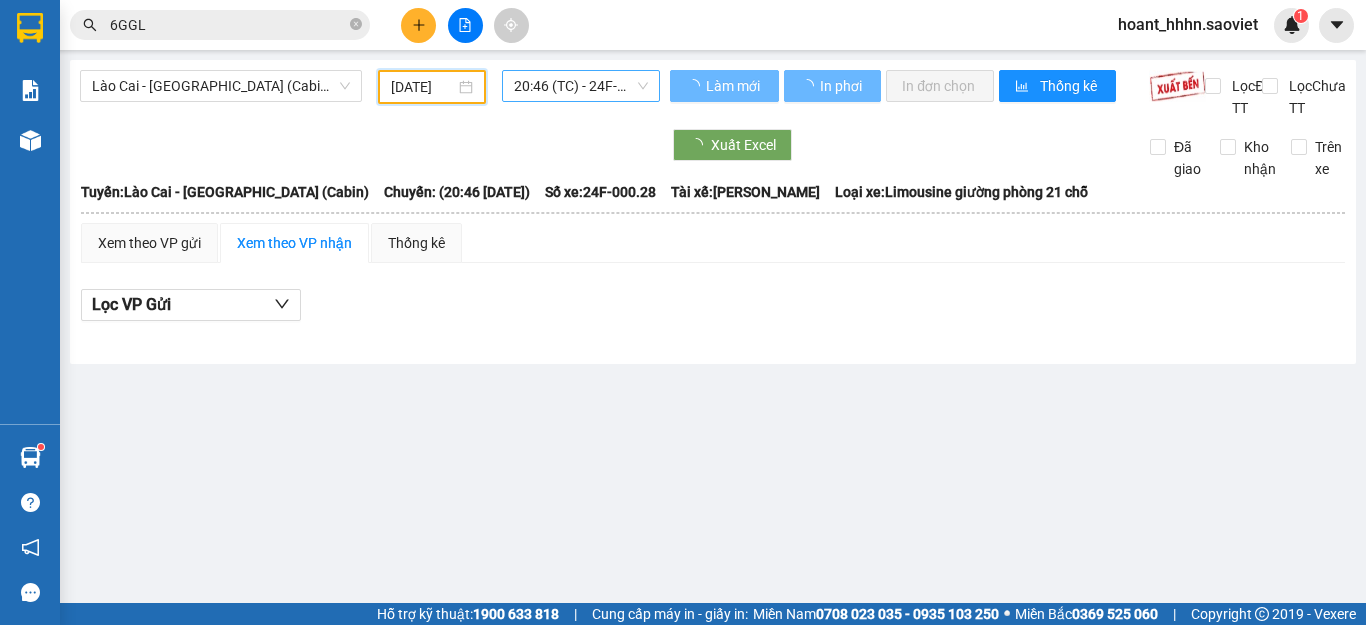 click on "20:46   (TC)   - 24F-000.28" at bounding box center (581, 86) 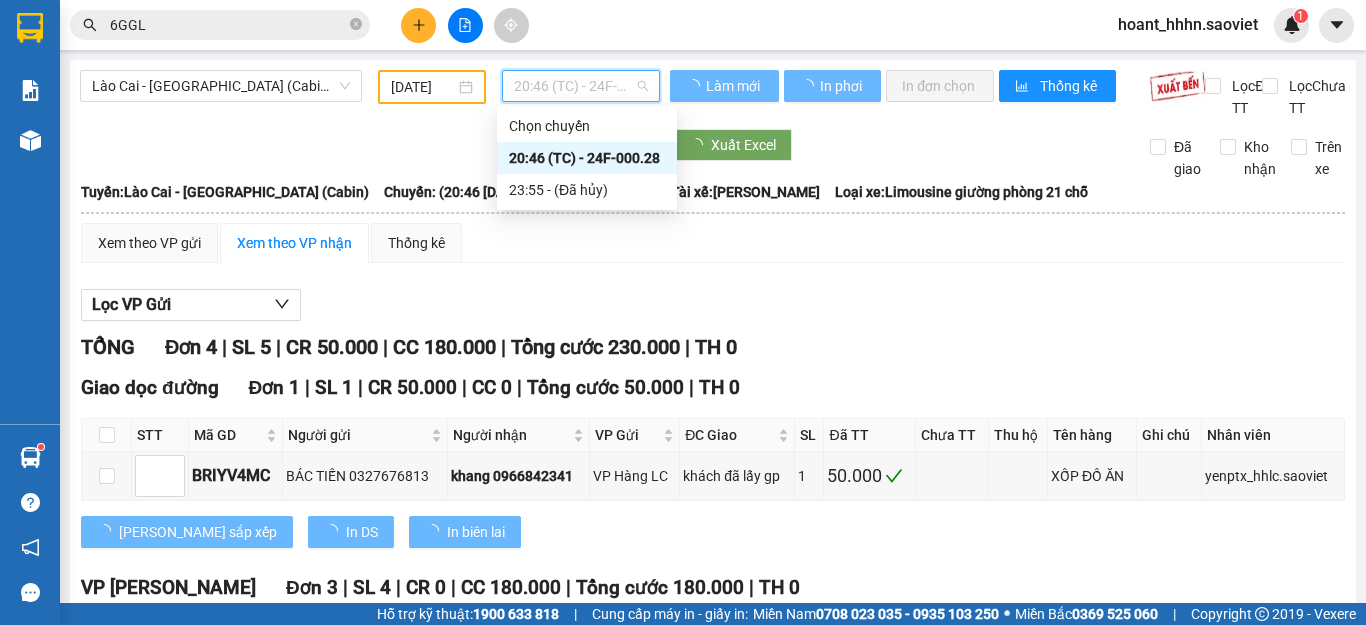 click on "[DATE]" at bounding box center [423, 87] 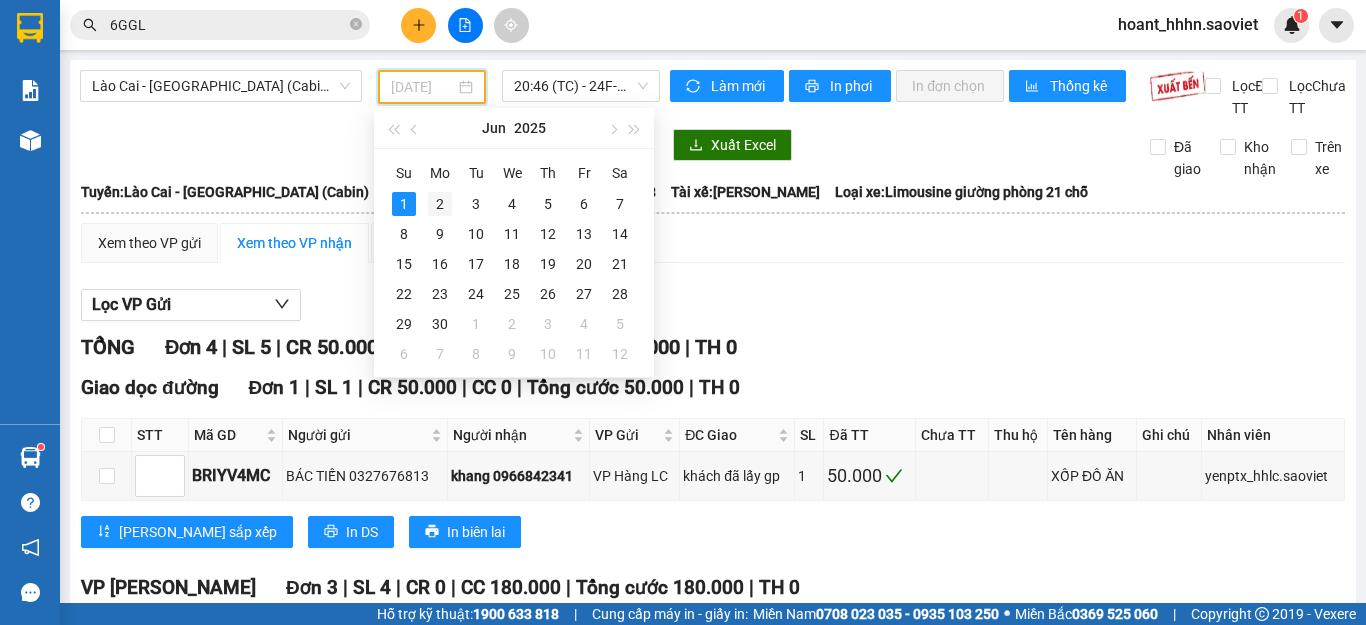 click on "2" at bounding box center [440, 204] 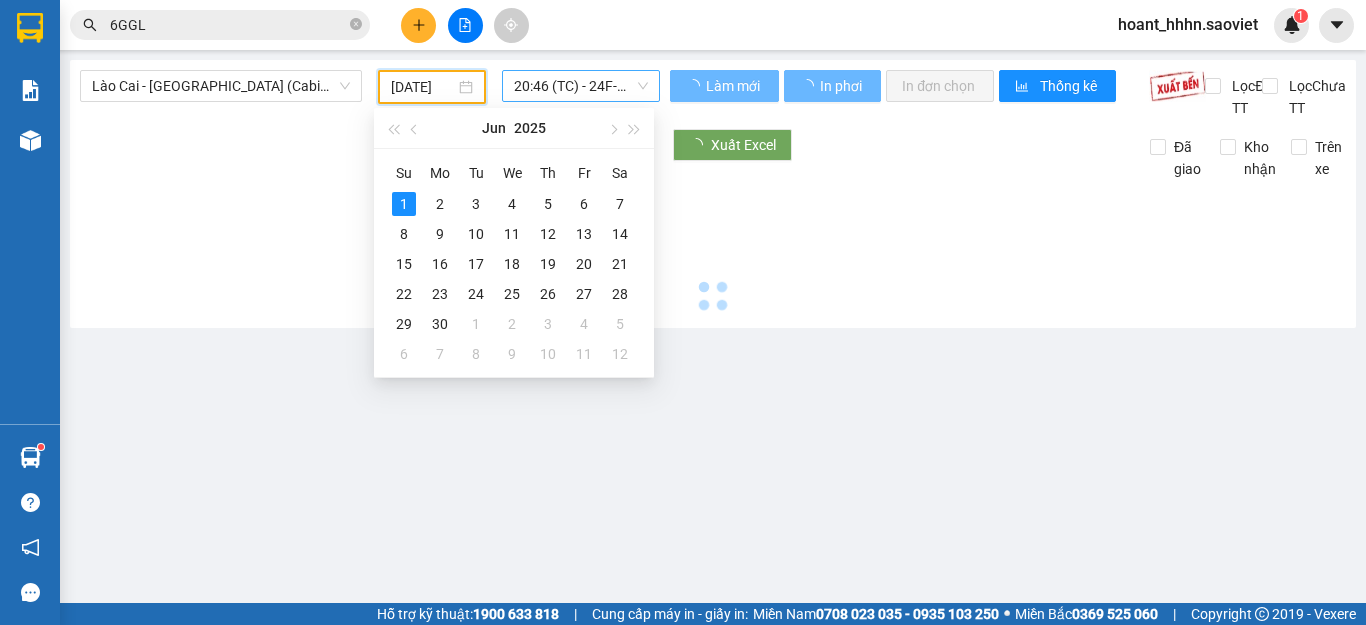 click on "20:46   (TC)   - 24F-000.28" at bounding box center [581, 86] 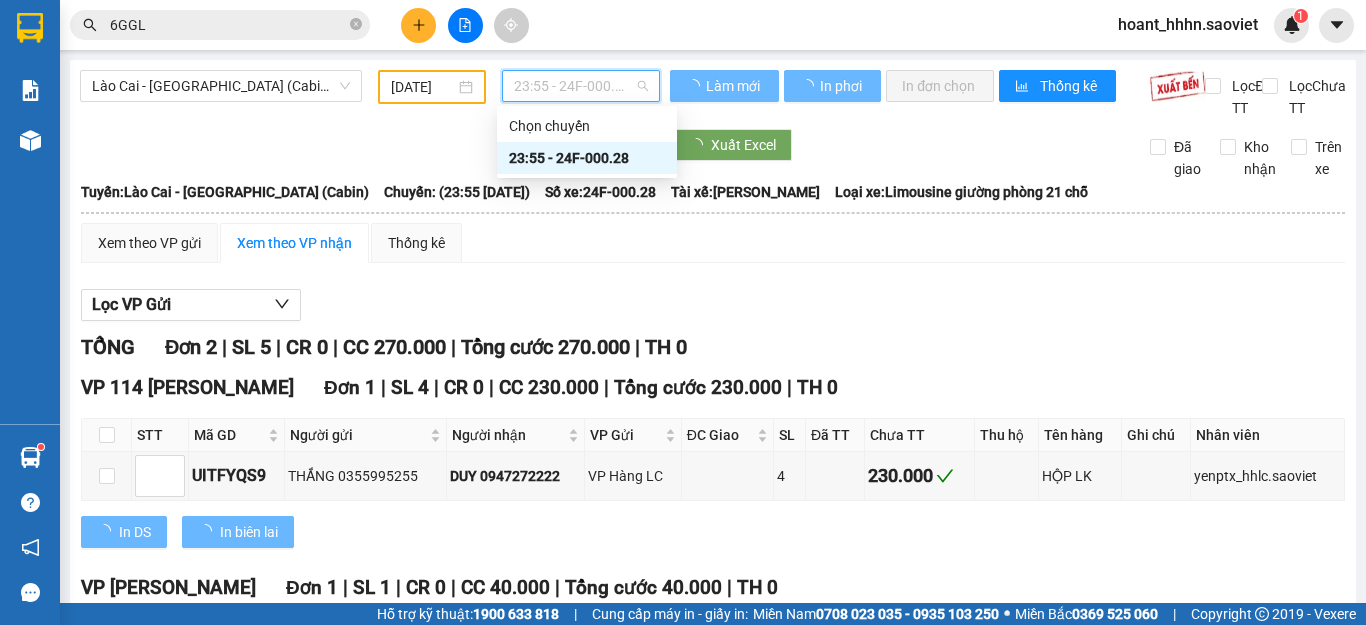 click on "[DATE]" at bounding box center (423, 87) 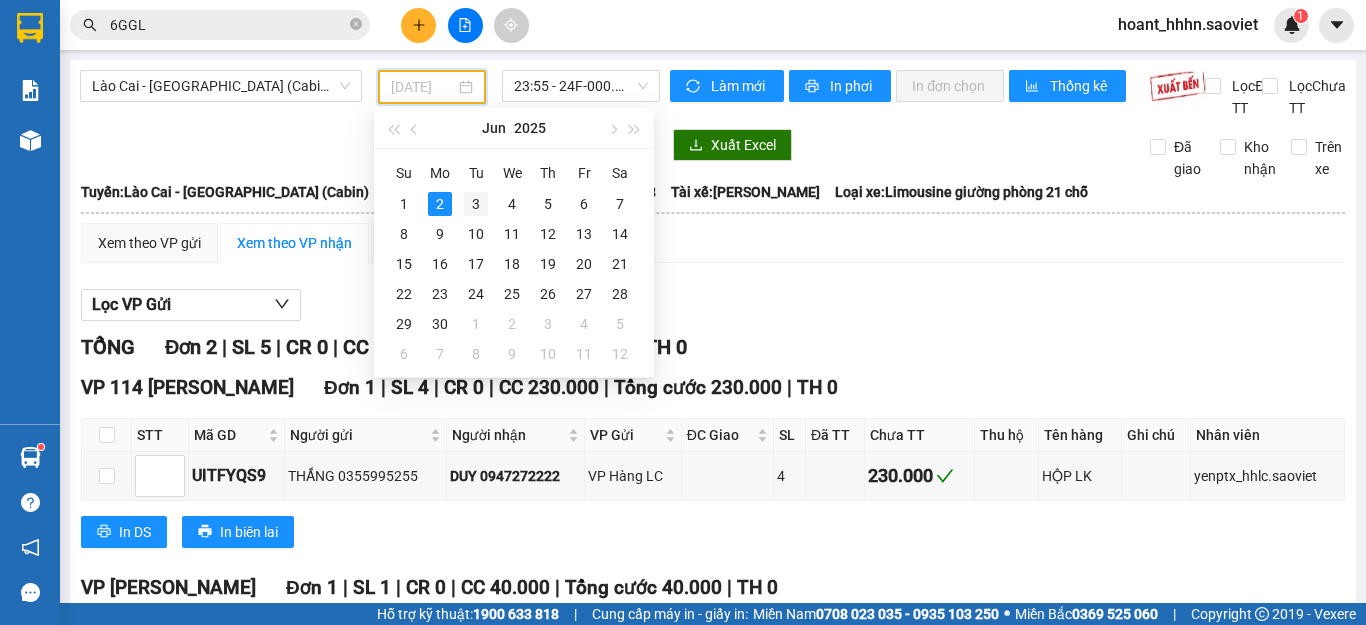 click on "3" at bounding box center [476, 204] 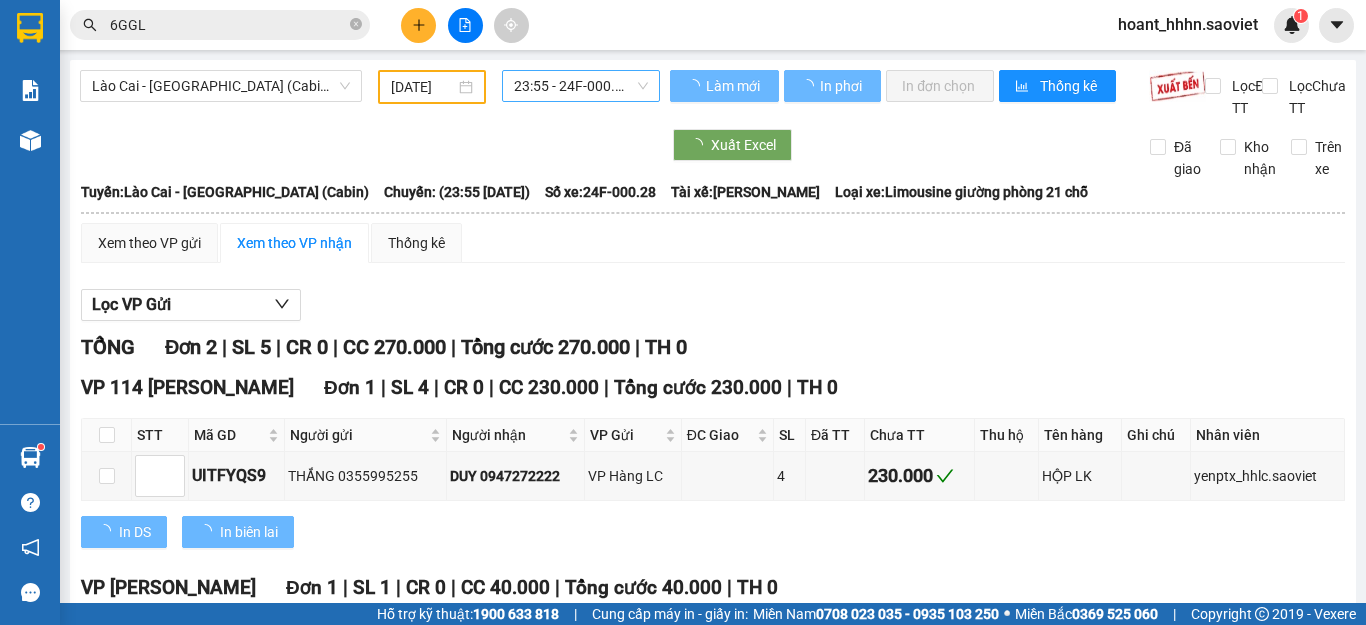 click on "23:55     - 24F-000.28" at bounding box center (581, 86) 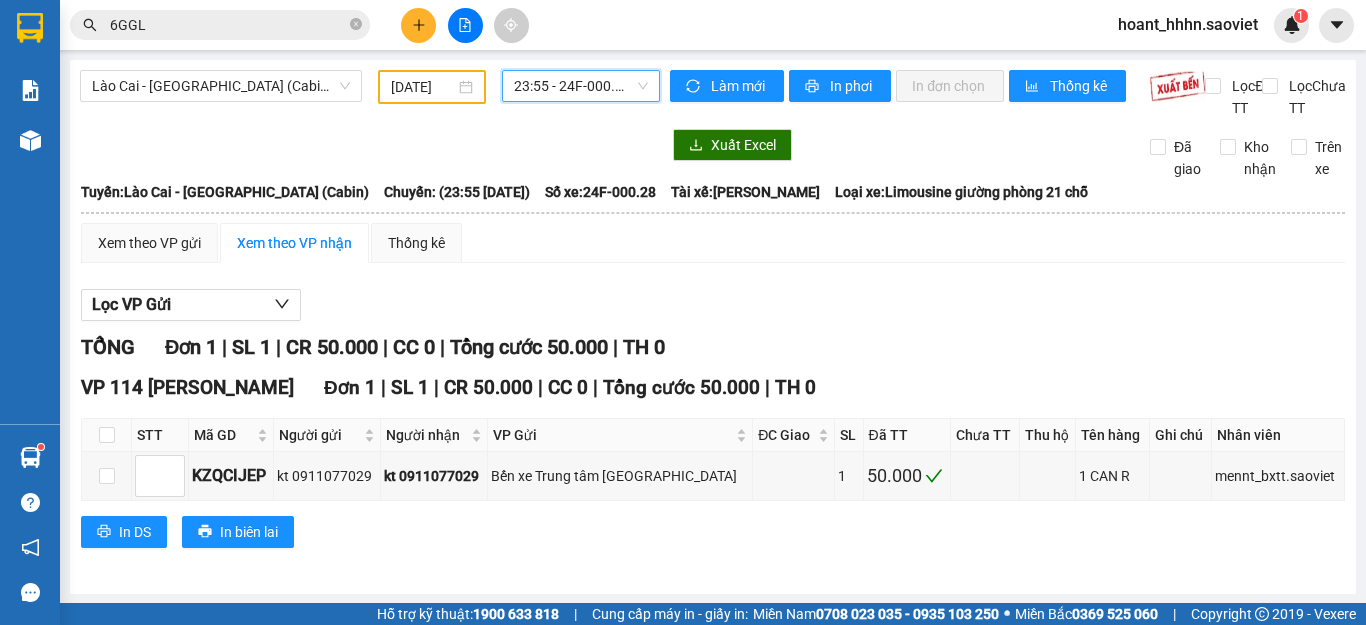 click on "23:55     - 24F-000.28" at bounding box center [581, 86] 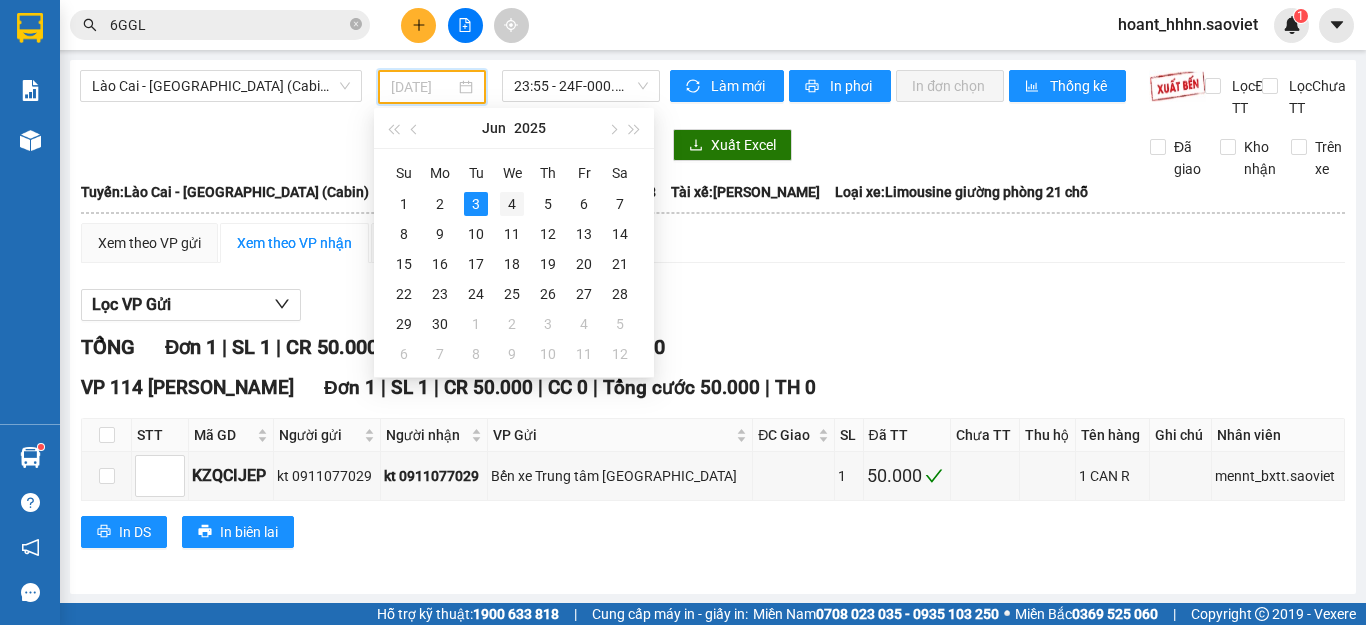 click on "4" at bounding box center [512, 204] 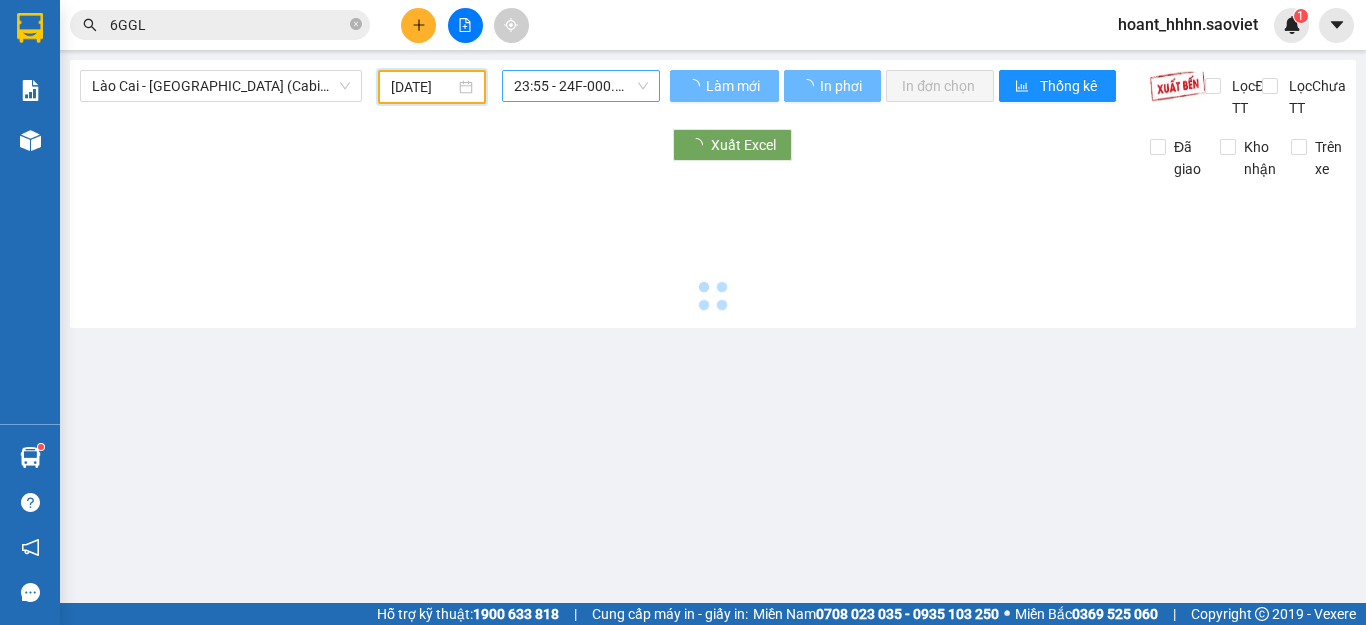 click on "23:55     - 24F-000.28" at bounding box center (581, 86) 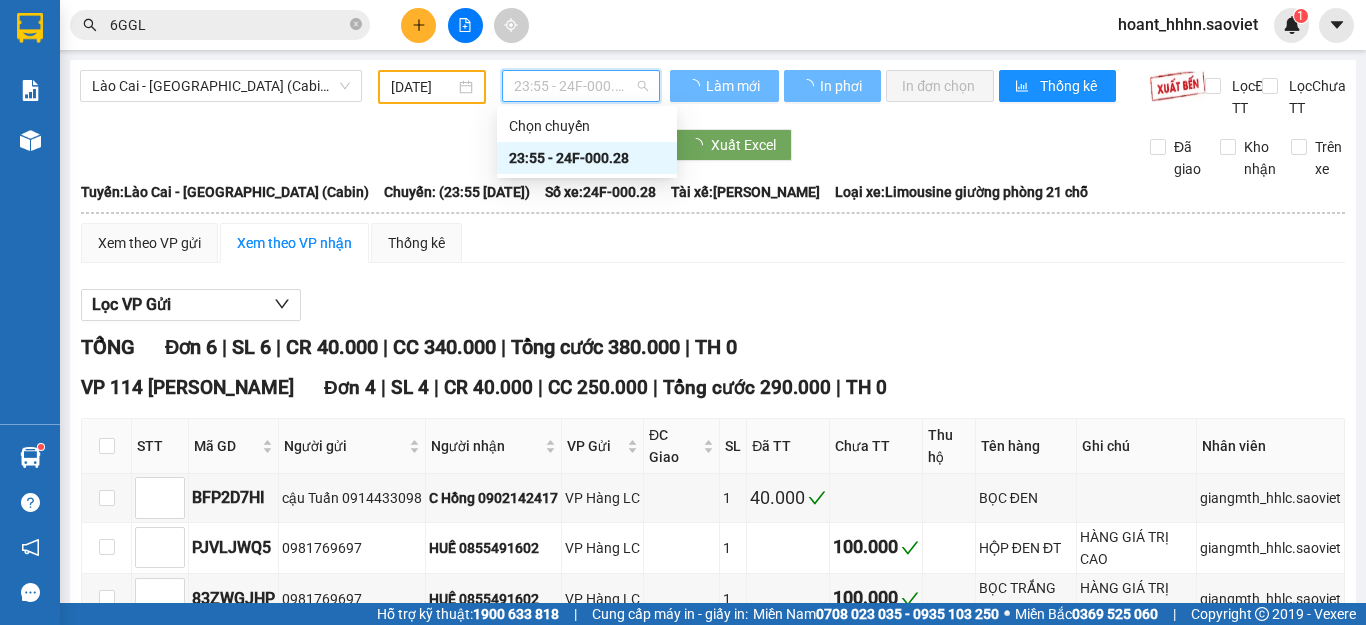 click on "[DATE]" at bounding box center (423, 87) 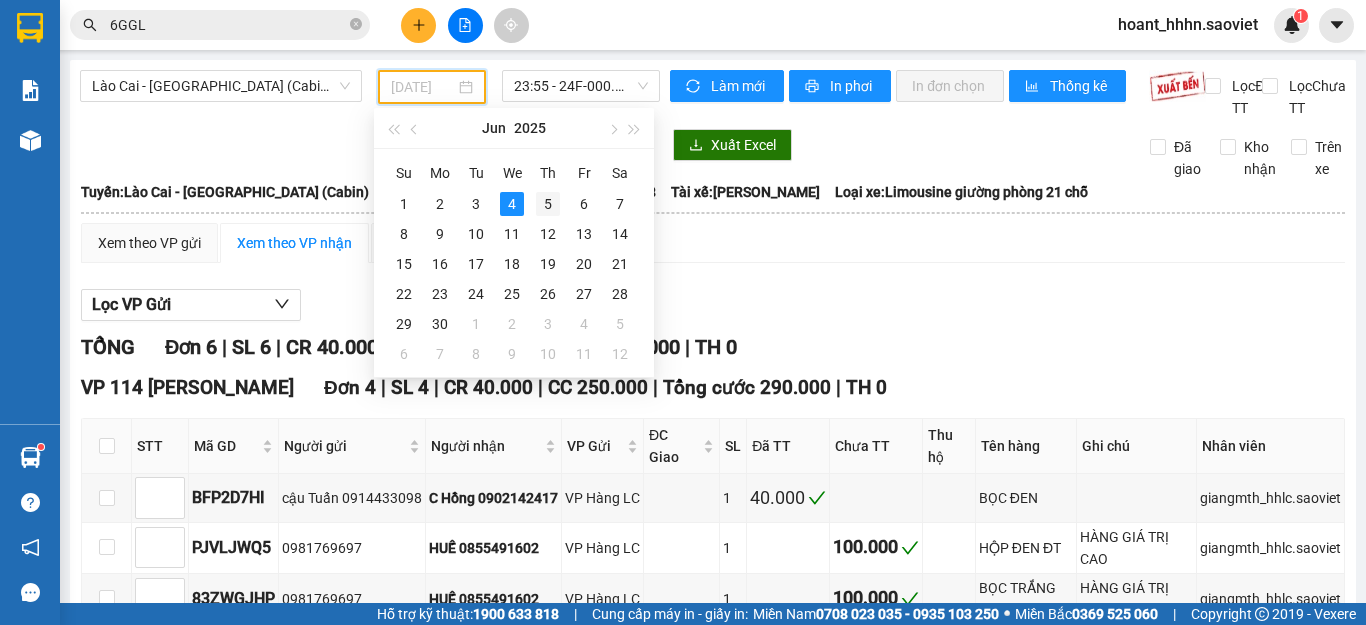 click on "5" at bounding box center [548, 204] 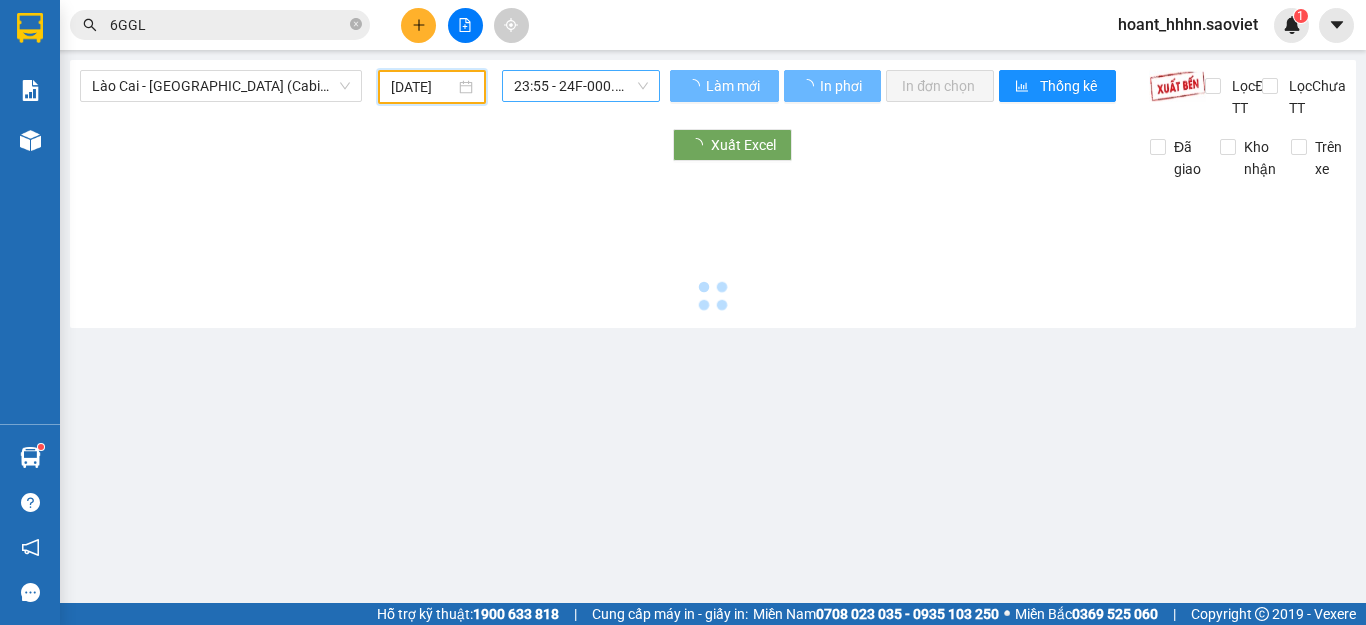click on "23:55     - 24F-000.28" at bounding box center (581, 86) 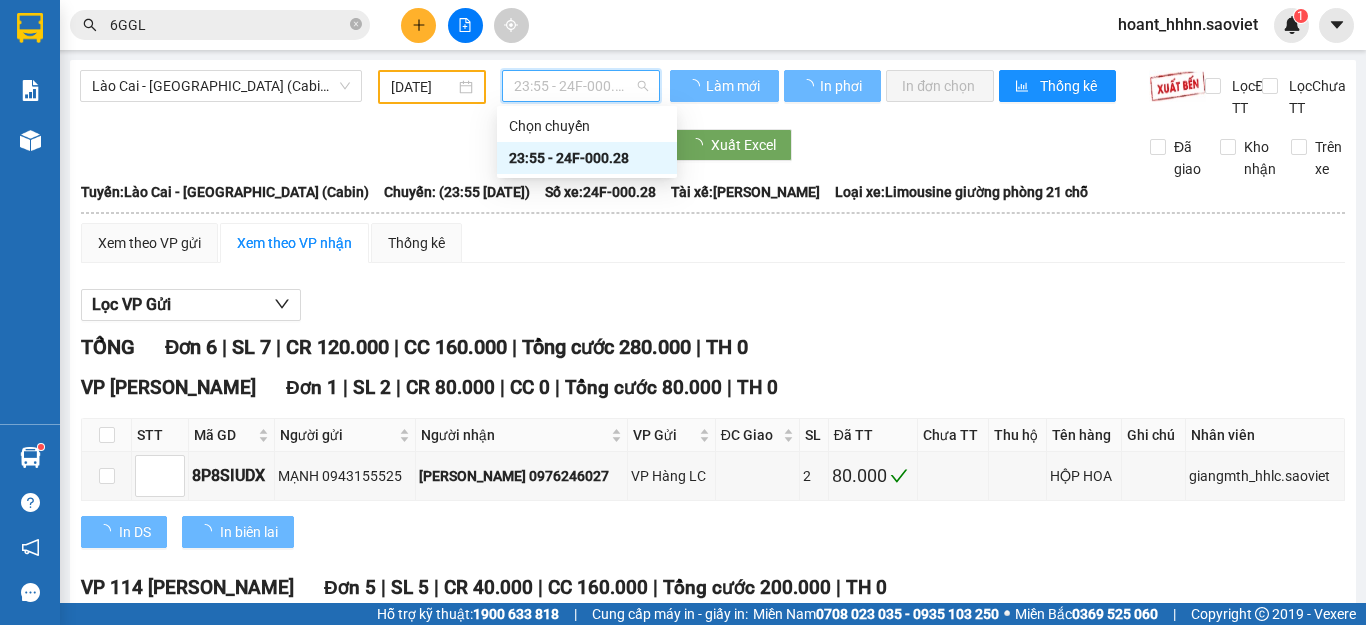 click on "[DATE]" at bounding box center [423, 87] 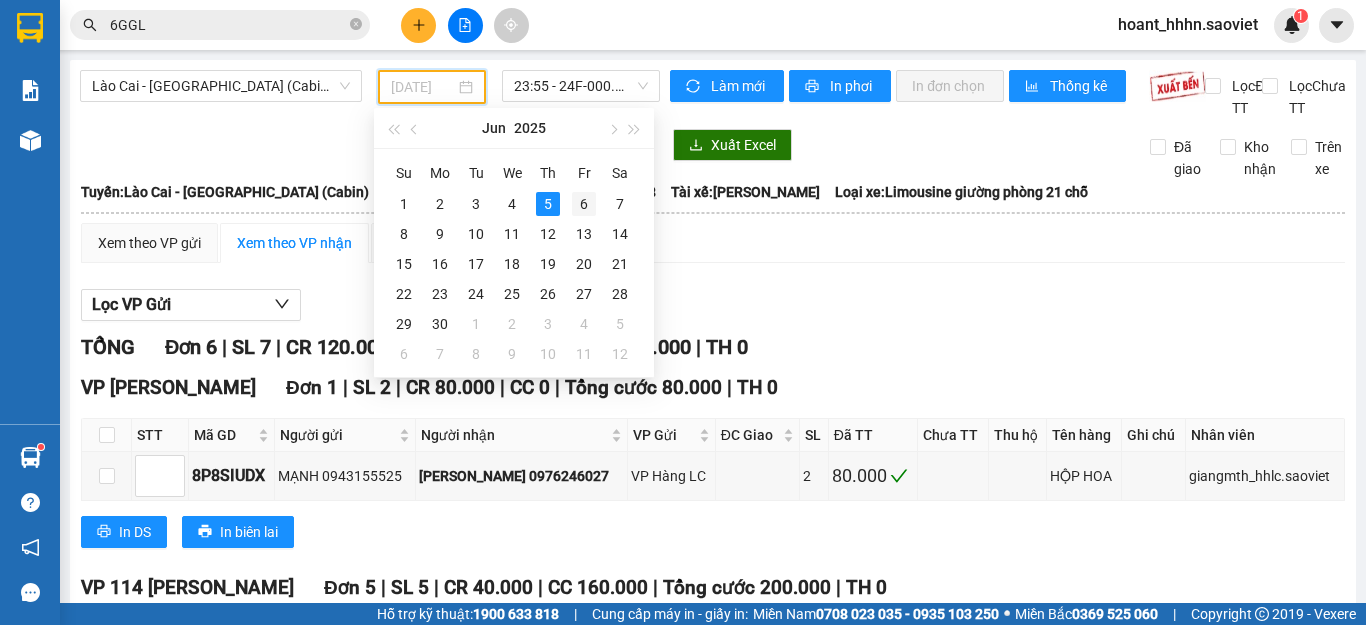 click on "6" at bounding box center (584, 204) 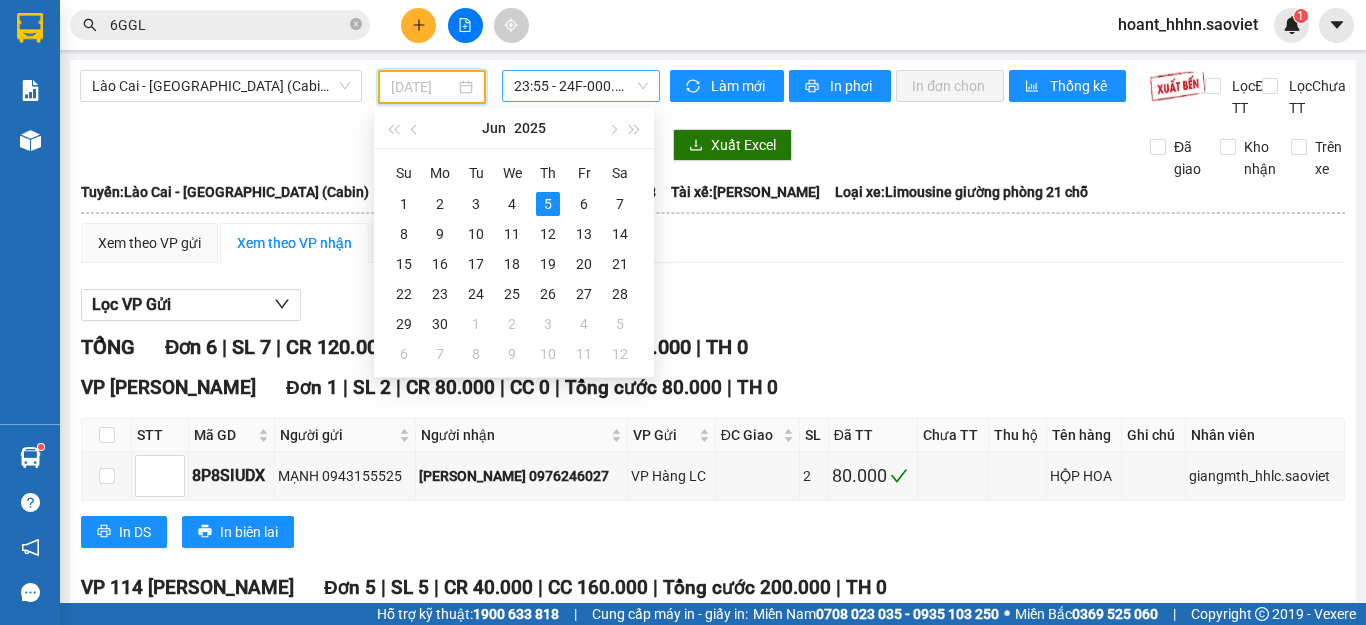 click on "23:55     - 24F-000.28" at bounding box center (581, 86) 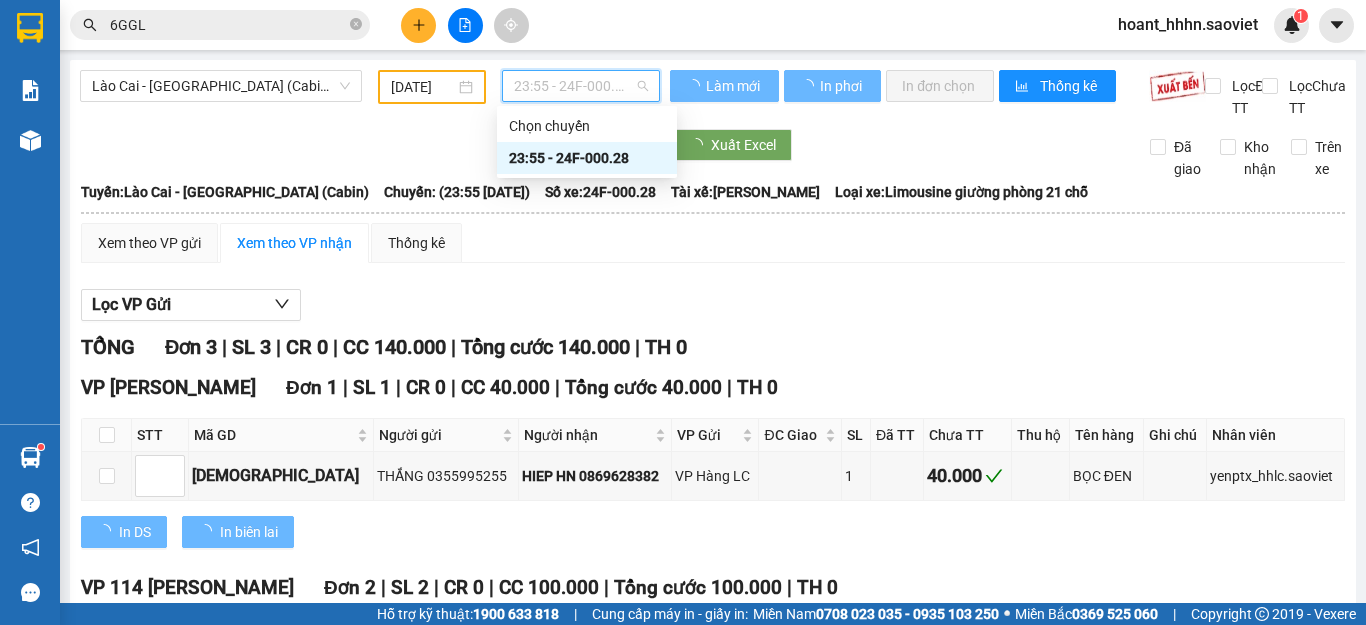 click on "[DATE]" at bounding box center [432, 87] 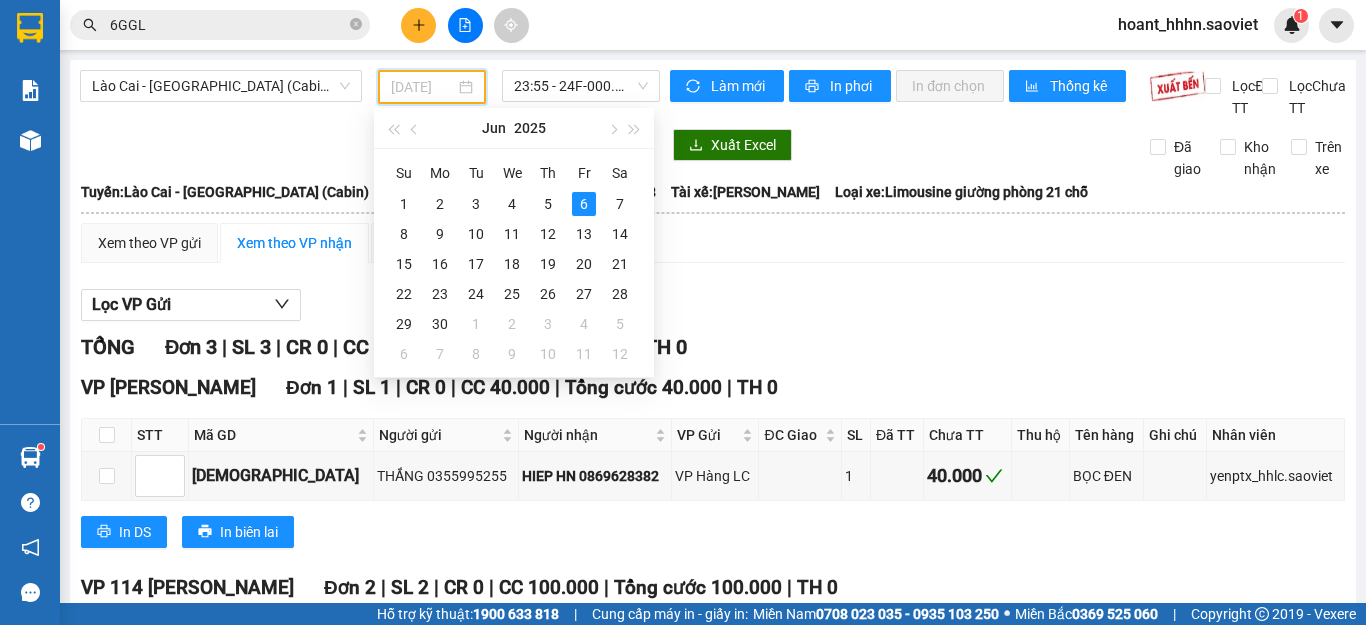 click on "7" at bounding box center [620, 204] 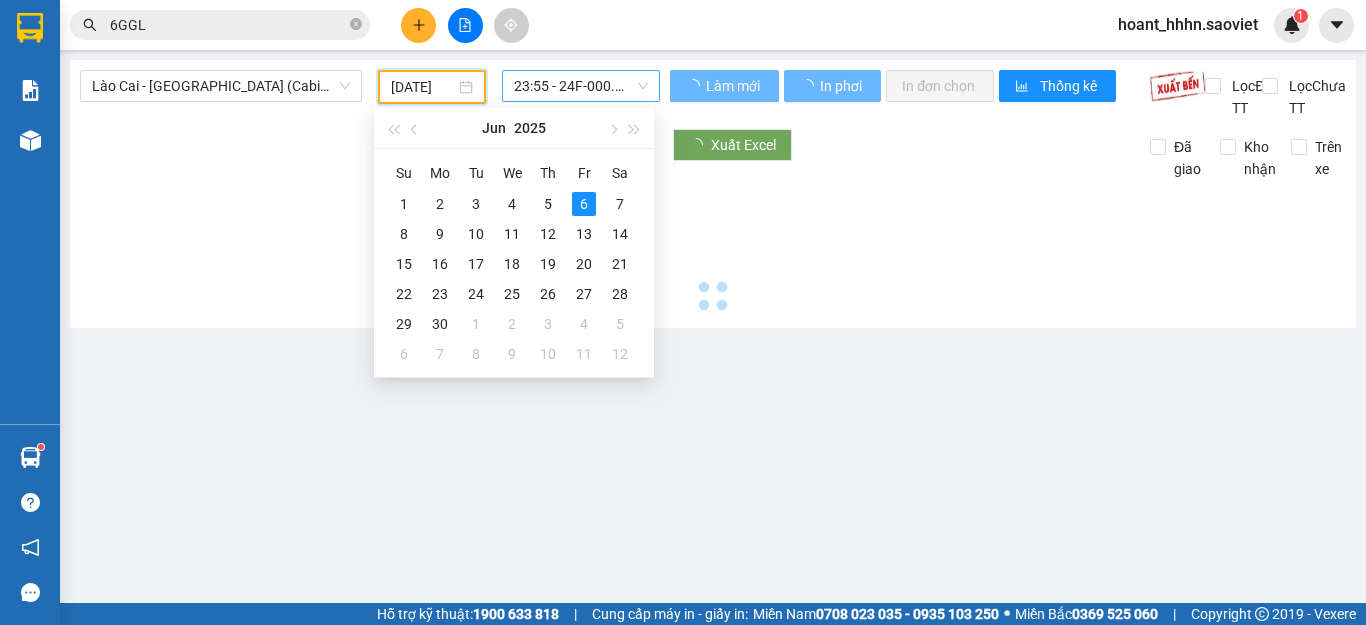 scroll, scrollTop: 0, scrollLeft: 7, axis: horizontal 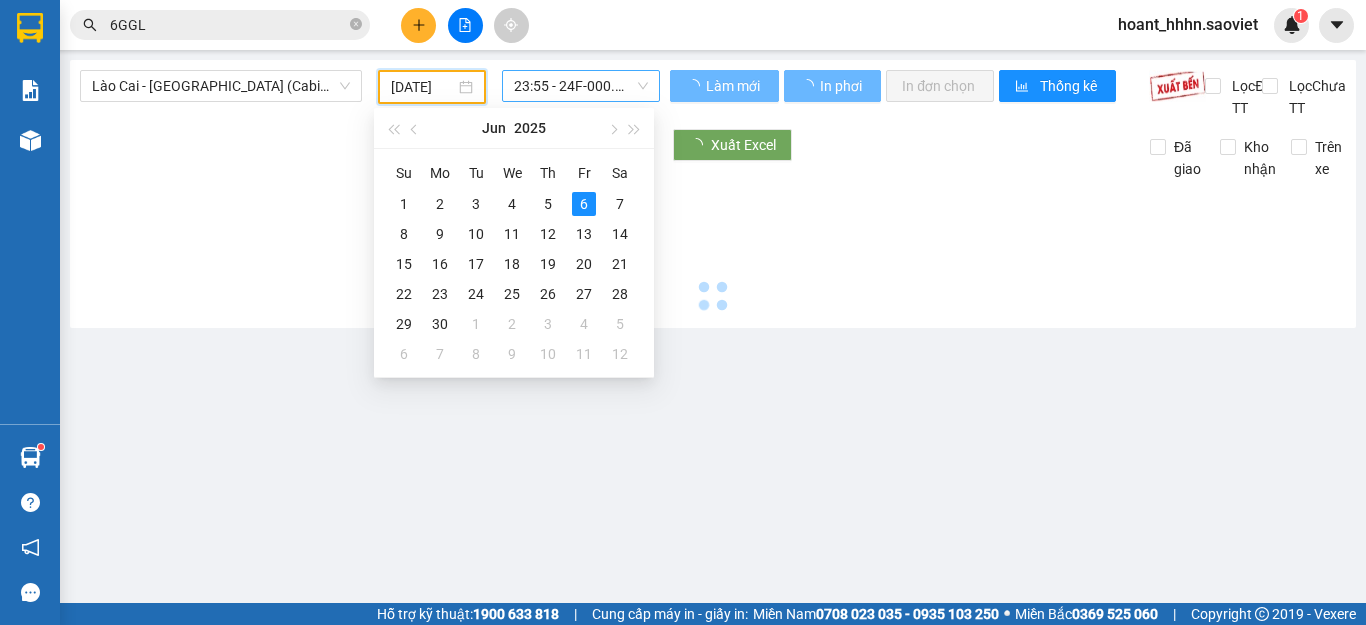 click on "23:55     - 24F-000.28" at bounding box center (581, 86) 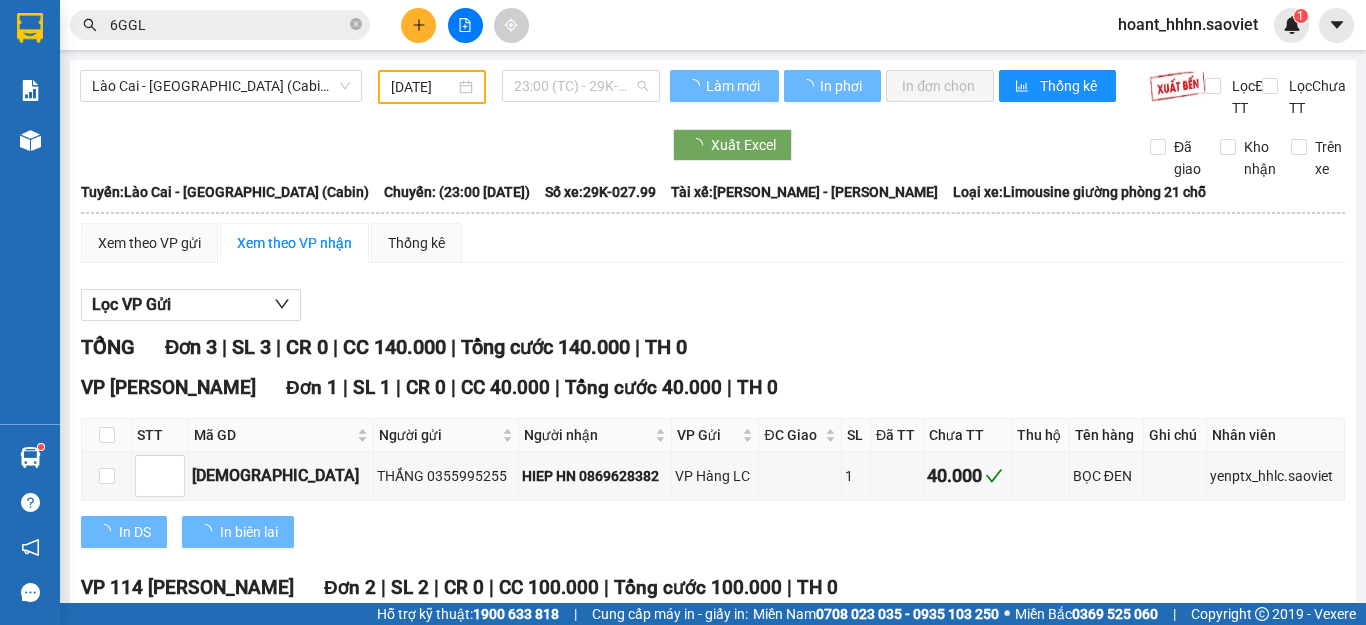 scroll, scrollTop: 0, scrollLeft: 0, axis: both 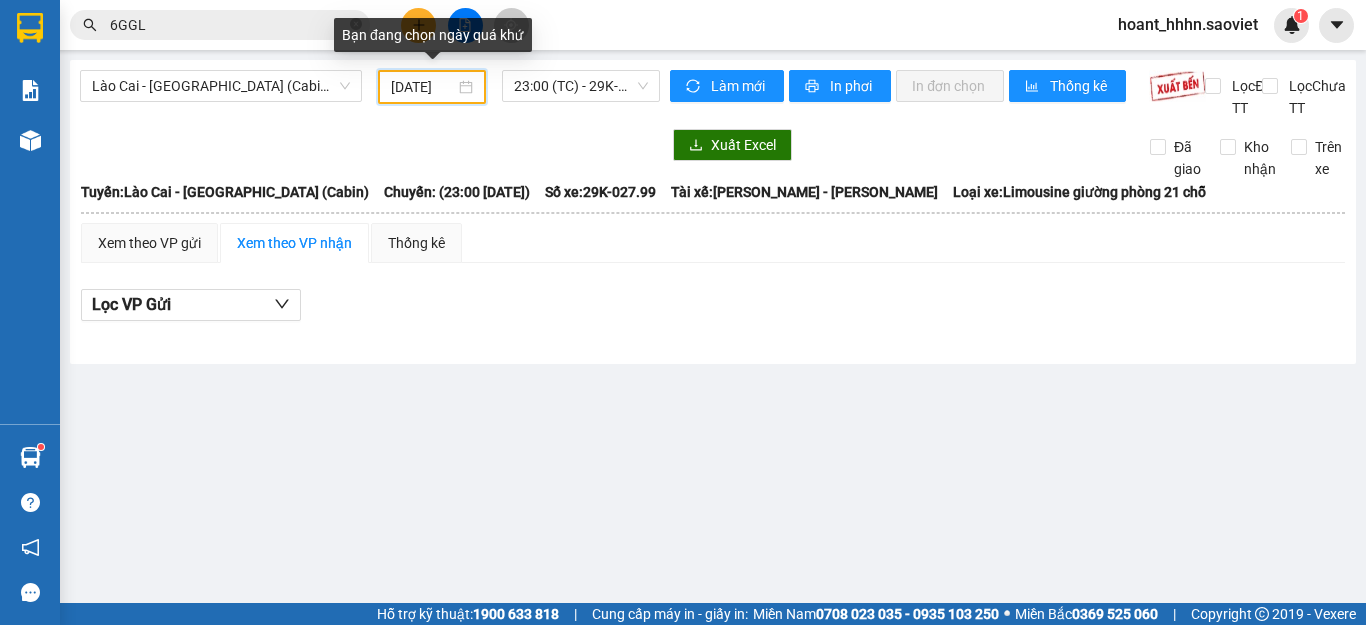 click on "[DATE]" at bounding box center [423, 87] 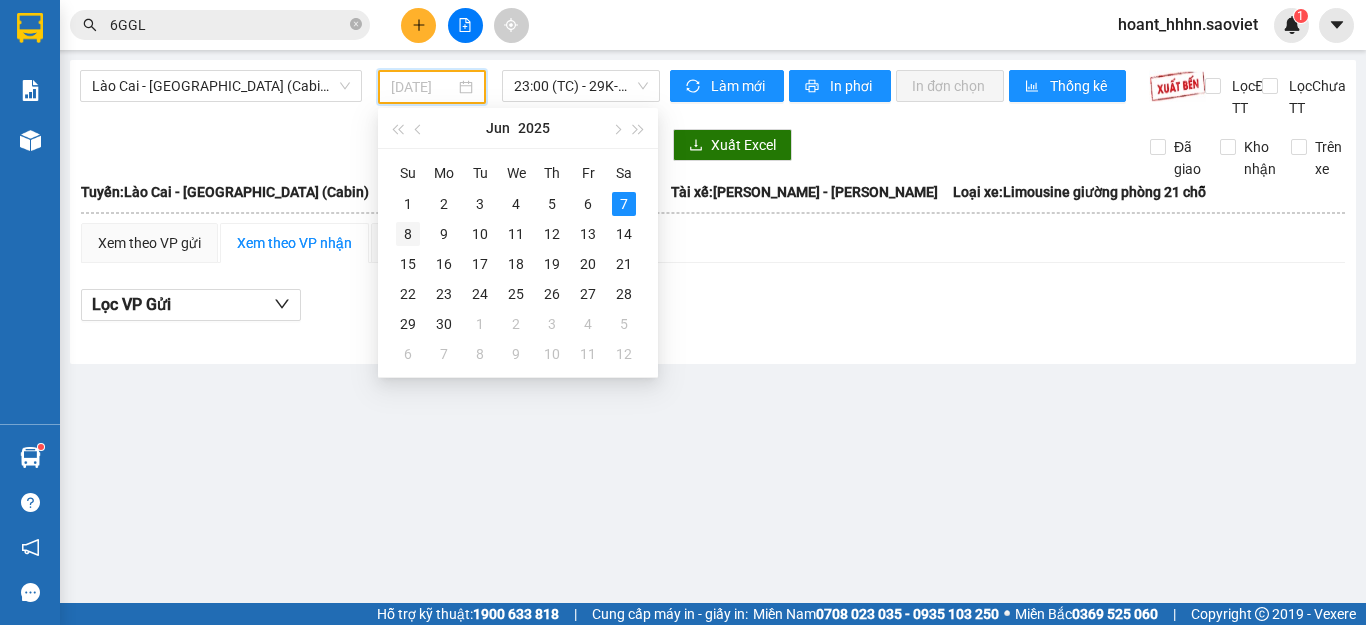 click on "8" at bounding box center (408, 234) 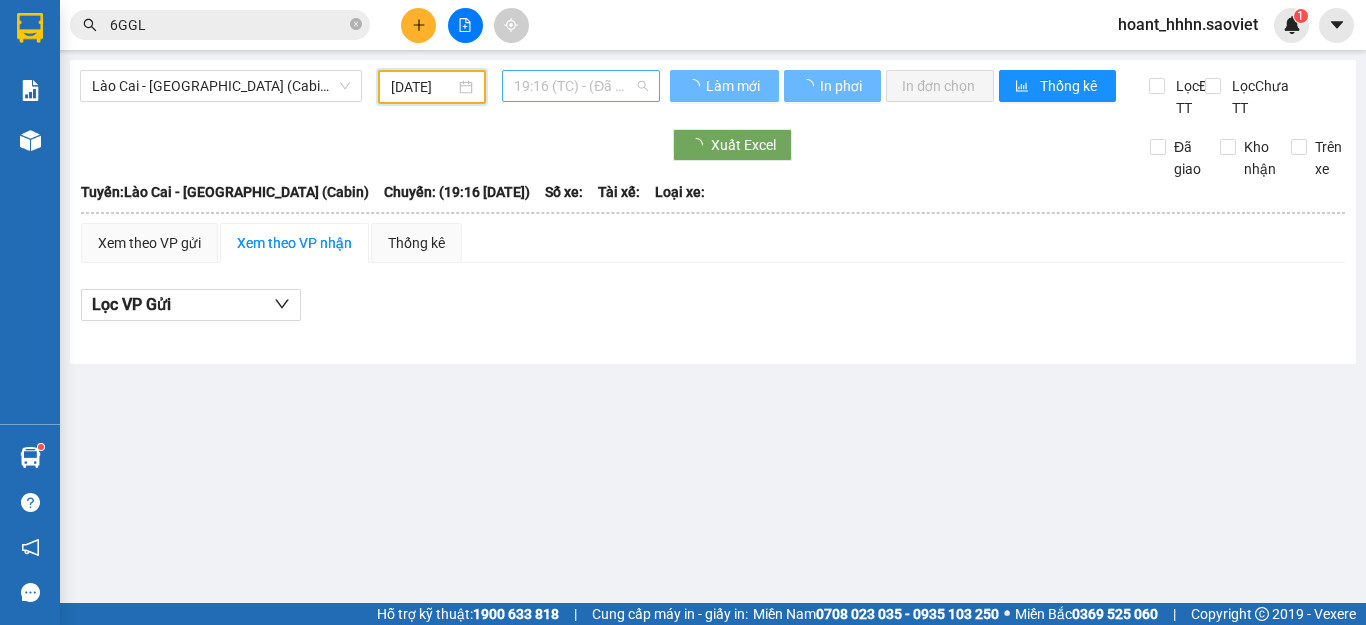 click on "19:16   (TC)   - (Đã hủy)" at bounding box center [581, 86] 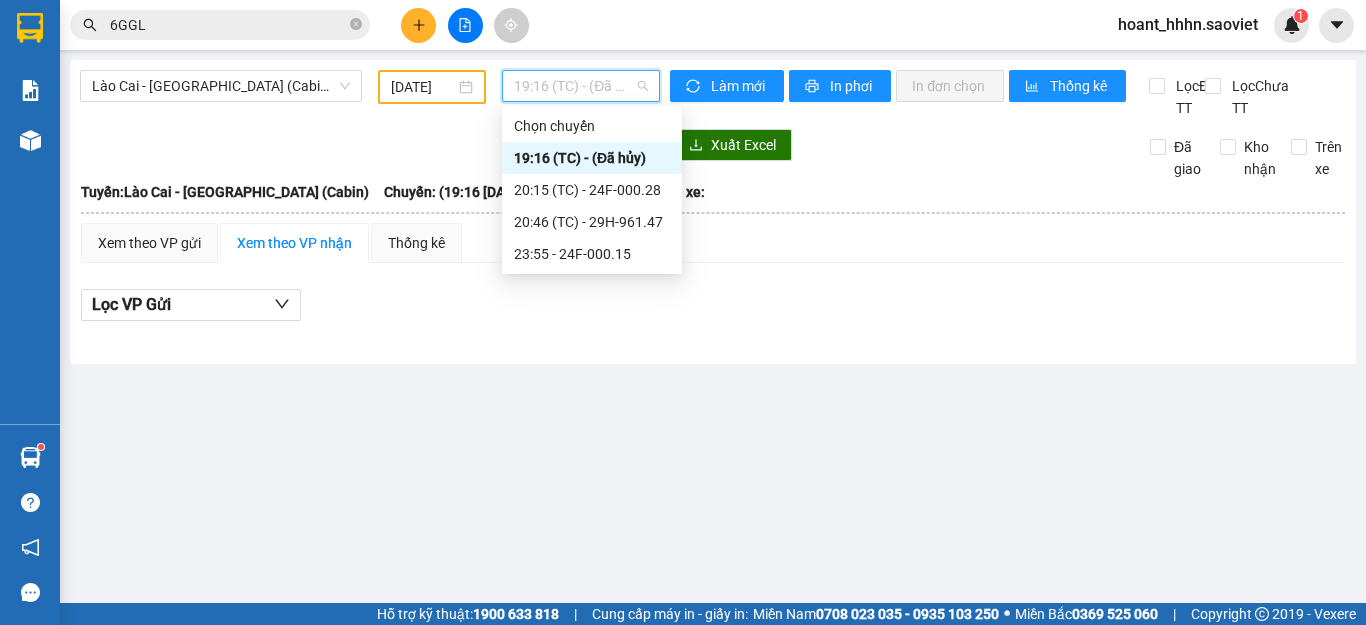 click on "[DATE]" at bounding box center (423, 87) 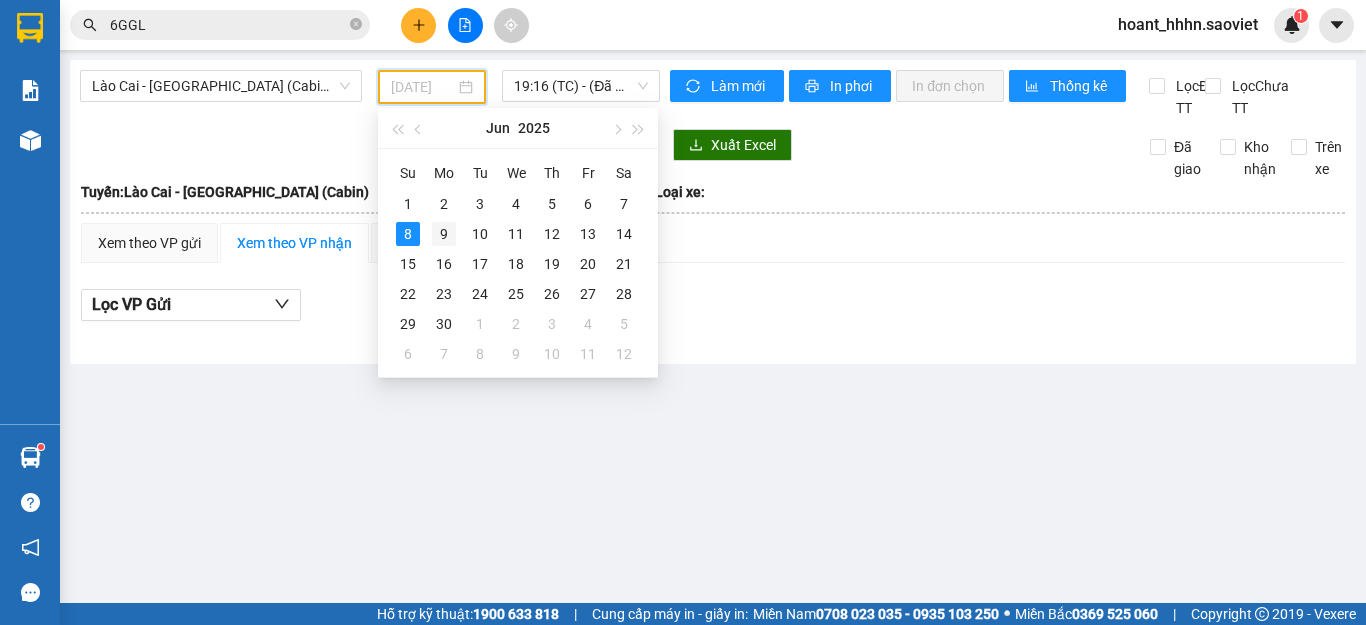 click on "9" at bounding box center [444, 234] 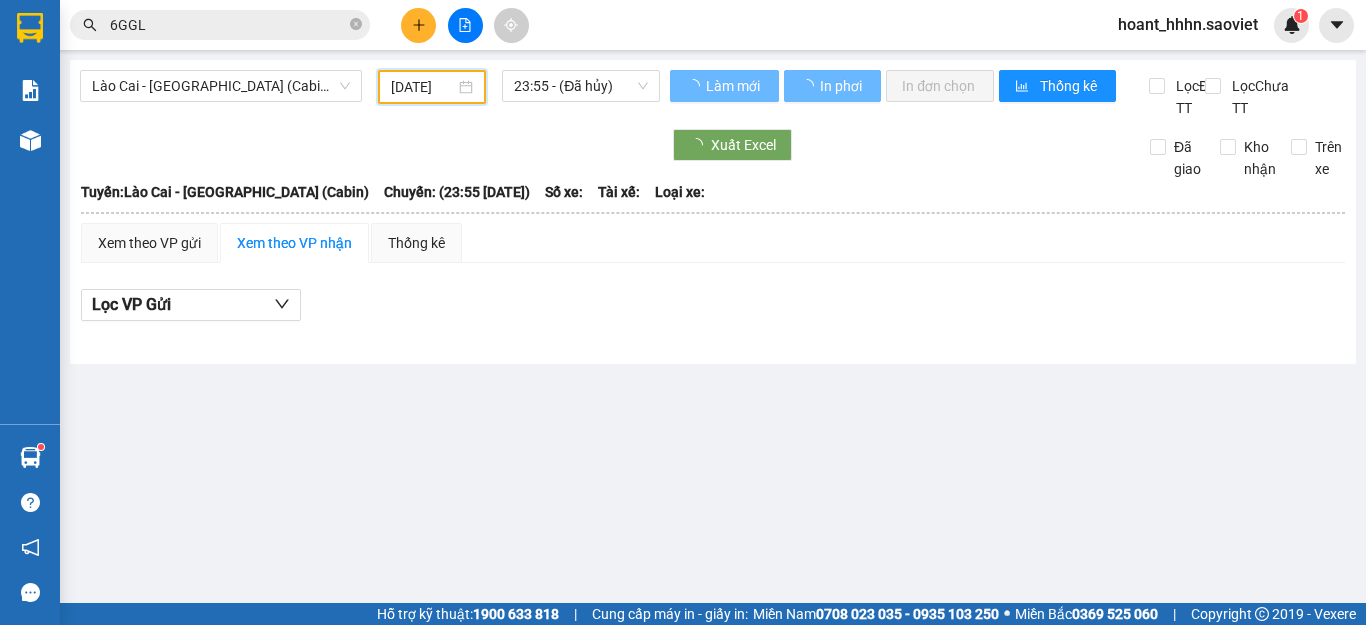 click on "[GEOGRAPHIC_DATA] - [GEOGRAPHIC_DATA] ([GEOGRAPHIC_DATA]) [DATE] 23:55     - (Đã hủy) Làm mới In phơi In đơn chọn Thống kê Lọc  Đã TT Lọc  Chưa TT Xuất Excel Đã giao Kho nhận Trên xe Sao Việt   19006746   Số 779 Giải Phóng 14:13 [DATE] Tuyến:  [GEOGRAPHIC_DATA] - [GEOGRAPHIC_DATA] ([GEOGRAPHIC_DATA]) [GEOGRAPHIC_DATA]:   (23:55 [DATE]) [GEOGRAPHIC_DATA]:  [GEOGRAPHIC_DATA] - [GEOGRAPHIC_DATA] ([GEOGRAPHIC_DATA]) [GEOGRAPHIC_DATA]:   (23:55 [DATE]) Số xe:  Tài xế:  Loại xe:  Xem theo VP gửi Xem theo VP nhận Thống kê Lọc VP Gửi Đã TT :   0  VNĐ Chưa TT :   0  VNĐ Thu hộ:  0  VNĐ Sao Việt   19006746   Số 779 Giải Phóng VP Gửi 787 Giải Phóng  -  14:13 [DATE] Tuyến:  [GEOGRAPHIC_DATA] - [GEOGRAPHIC_DATA] (Cabin) [GEOGRAPHIC_DATA]:   (23:55 [DATE]) STT Mã GD Người gửi Người nhận VP Gửi ĐC Giao SL Đã TT Chưa TT Thu hộ Tên hàng Ghi chú Nhân viên Ký nhận Đã TT :   0  VNĐ Chưa TT :   0  VNĐ Thu hộ:  0  VNĐ VP Gửi (Ký & ghi rõ họ tên) Tài xế (Ký & ghi rõ họ tên) VP Nhận ([PERSON_NAME] & ghi rõ họ tên)" at bounding box center [713, 212] 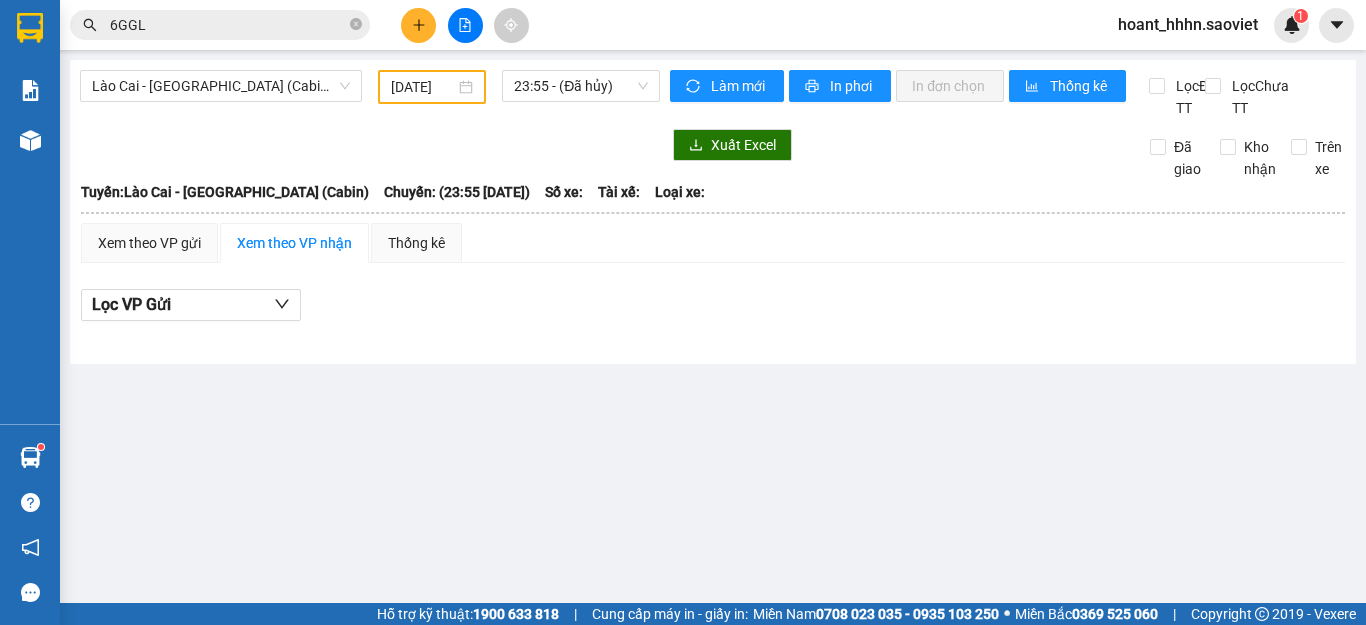 click on "[GEOGRAPHIC_DATA] - [GEOGRAPHIC_DATA] ([GEOGRAPHIC_DATA]) [DATE] 23:55     - (Đã hủy) Làm mới In phơi In đơn chọn Thống kê Lọc  Đã TT Lọc  Chưa TT Xuất Excel Đã giao Kho nhận Trên xe Sao Việt   19006746   Số 779 Giải Phóng 14:13 [DATE] Tuyến:  [GEOGRAPHIC_DATA] - [GEOGRAPHIC_DATA] ([GEOGRAPHIC_DATA]) [GEOGRAPHIC_DATA]:   (23:55 [DATE]) [GEOGRAPHIC_DATA]:  [GEOGRAPHIC_DATA] - [GEOGRAPHIC_DATA] ([GEOGRAPHIC_DATA]) [GEOGRAPHIC_DATA]:   (23:55 [DATE]) Số xe:  Tài xế:  Loại xe:  Xem theo VP gửi Xem theo VP nhận Thống kê Lọc VP Gửi Đã TT :   0  VNĐ Chưa TT :   0  VNĐ Thu hộ:  0  VNĐ Sao Việt   19006746   Số 779 Giải Phóng VP Gửi 787 Giải Phóng  -  14:13 [DATE] Tuyến:  [GEOGRAPHIC_DATA] - [GEOGRAPHIC_DATA] (Cabin) [GEOGRAPHIC_DATA]:   (23:55 [DATE]) STT Mã GD Người gửi Người nhận VP Gửi ĐC Giao SL Đã TT Chưa TT Thu hộ Tên hàng Ghi chú Nhân viên Ký nhận Đã TT :   0  VNĐ Chưa TT :   0  VNĐ Thu hộ:  0  VNĐ VP Gửi (Ký & ghi rõ họ tên) Tài xế (Ký & ghi rõ họ tên) VP Nhận ([PERSON_NAME] & ghi rõ họ tên)" at bounding box center [713, 212] 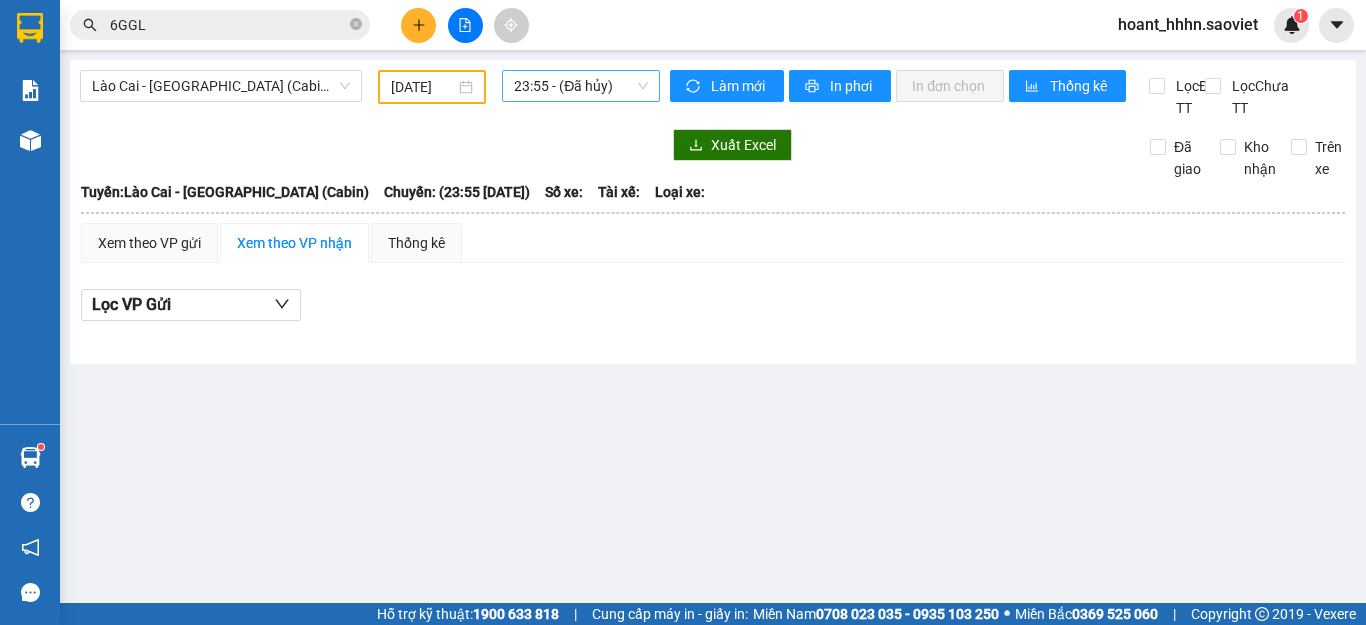 click on "23:55     - (Đã hủy)" at bounding box center (581, 86) 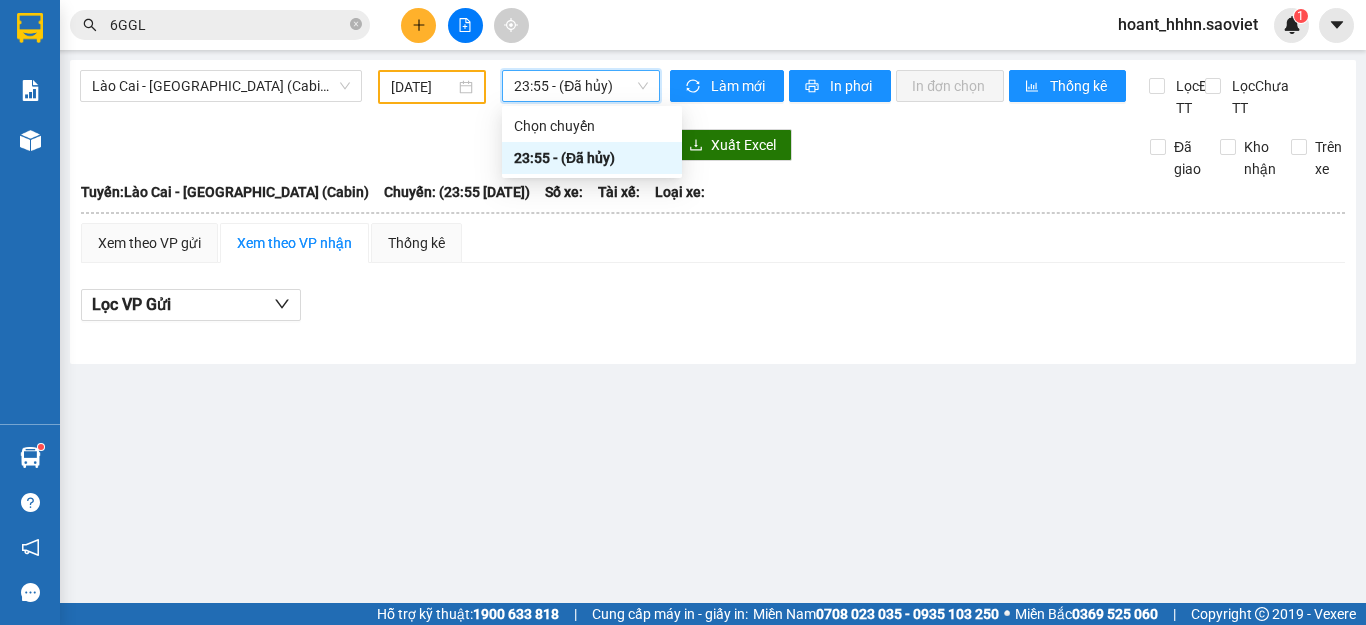 click on "[DATE]" at bounding box center [432, 87] 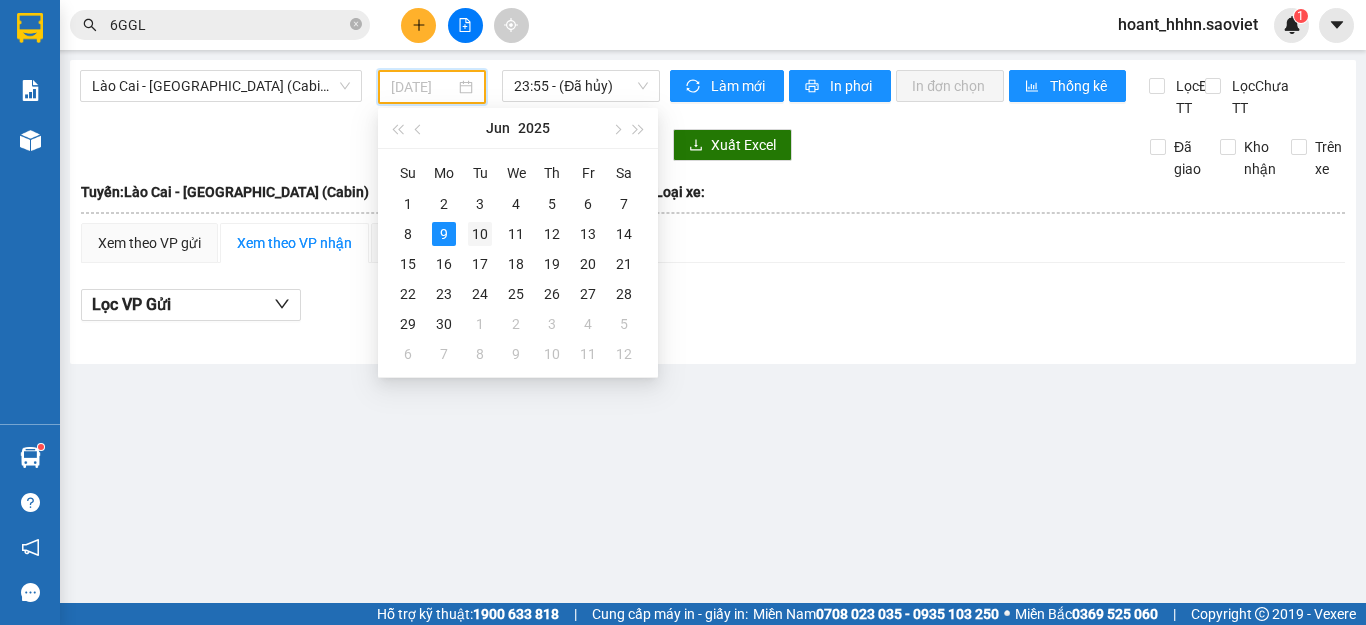 click on "10" at bounding box center (480, 234) 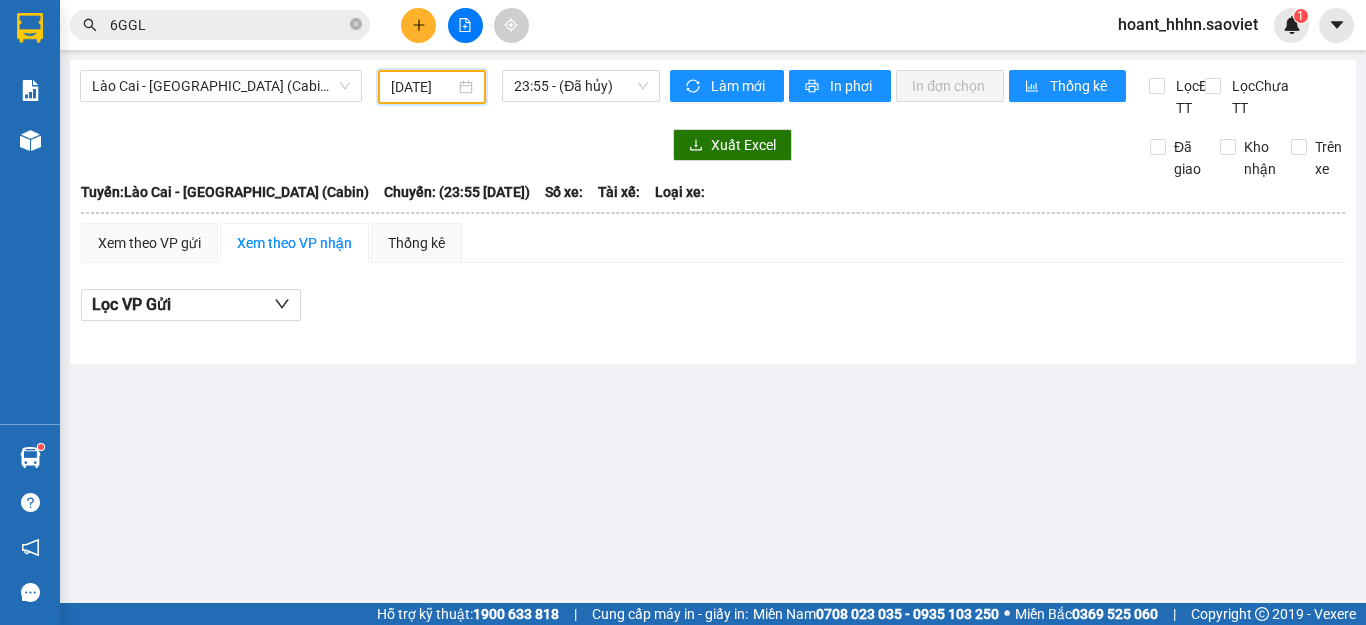 click on "[DATE]" at bounding box center (423, 87) 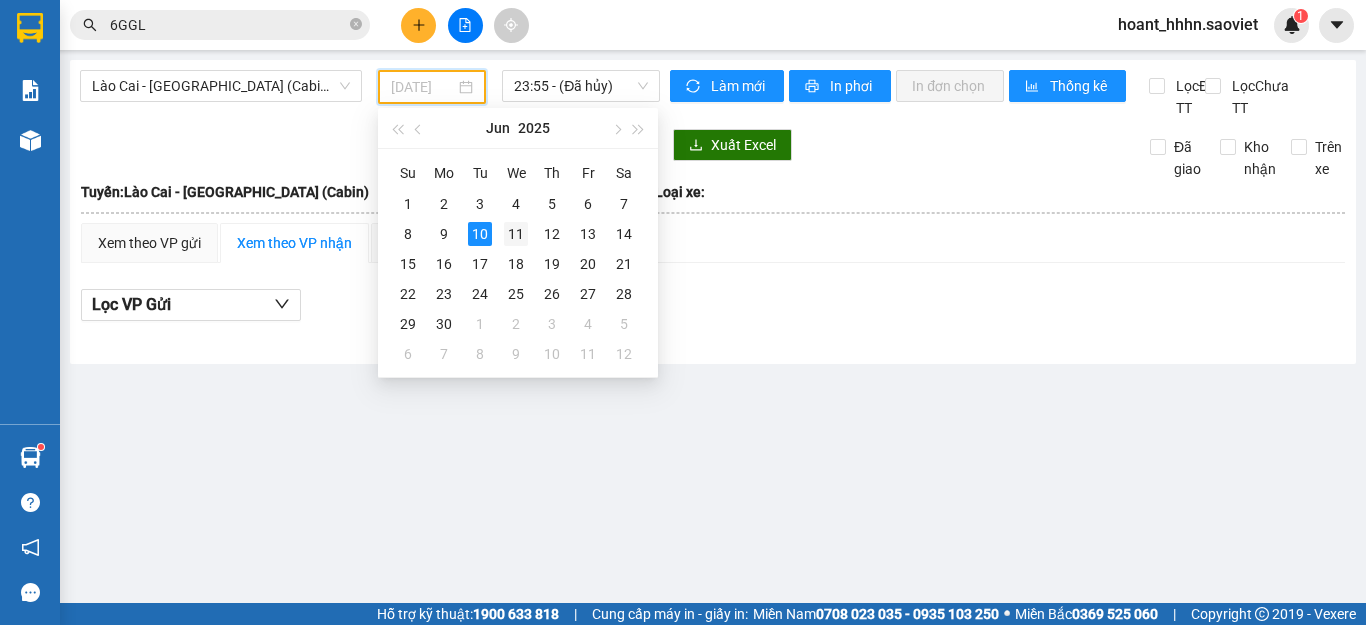 click on "11" at bounding box center (516, 234) 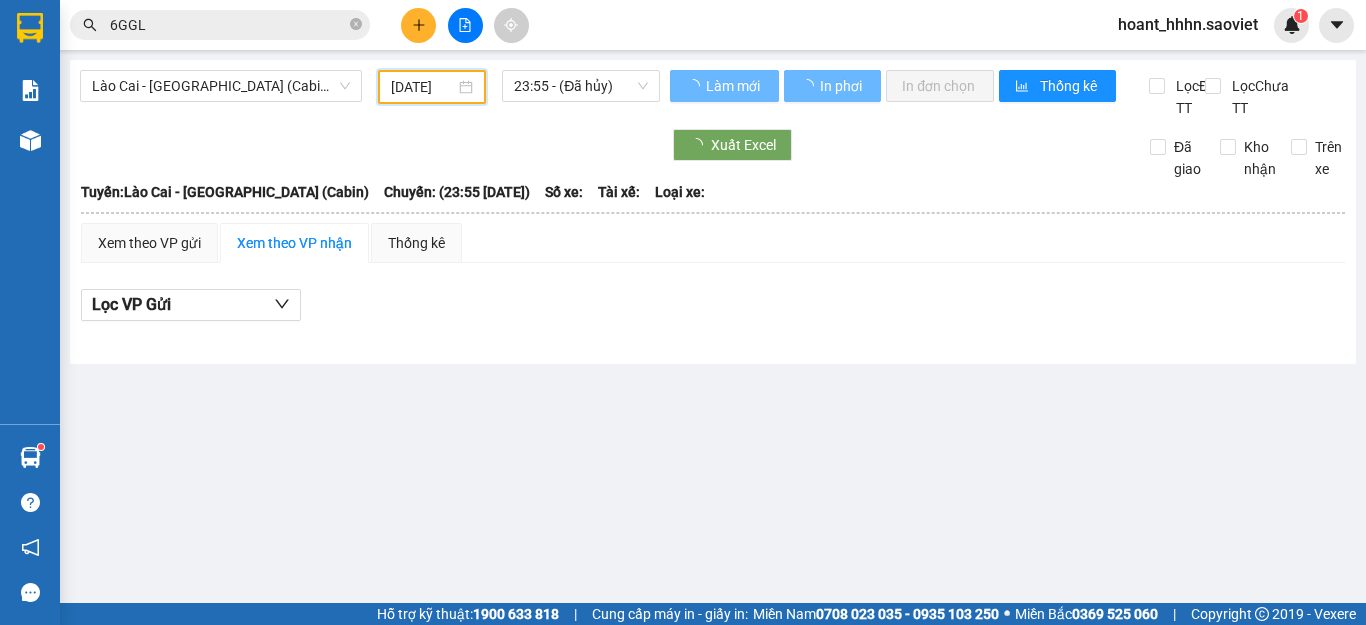 click on "[DATE]" at bounding box center [423, 87] 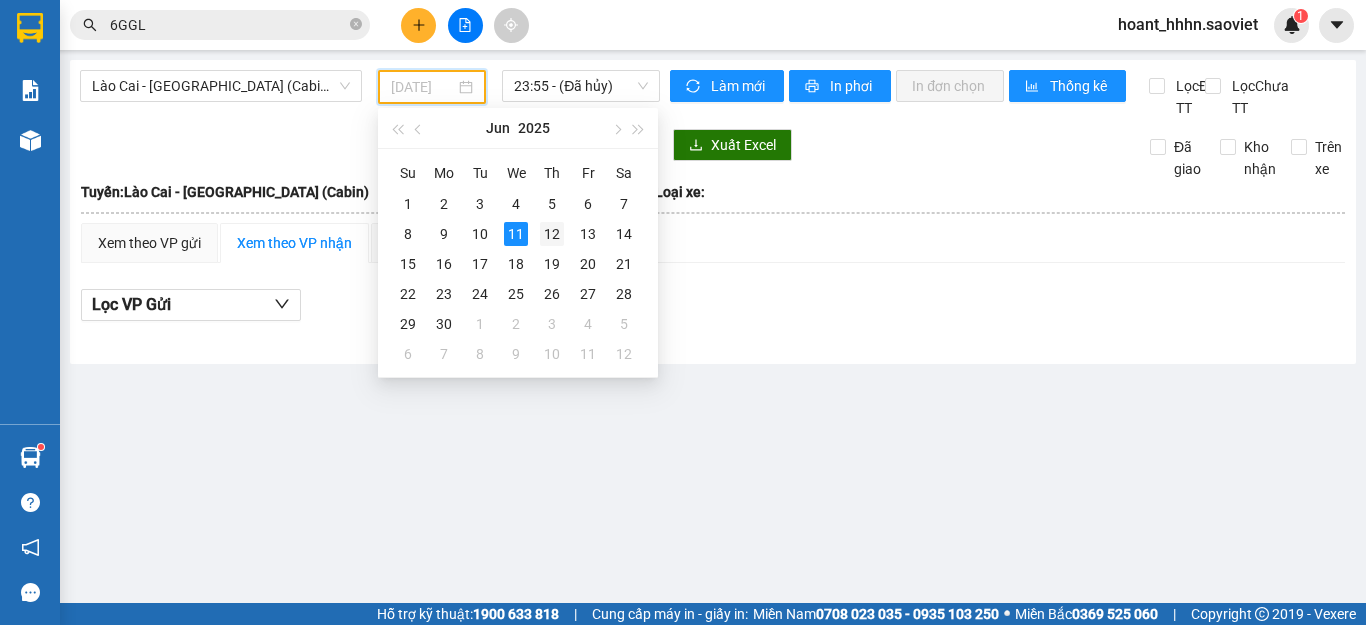 click on "12" at bounding box center [552, 234] 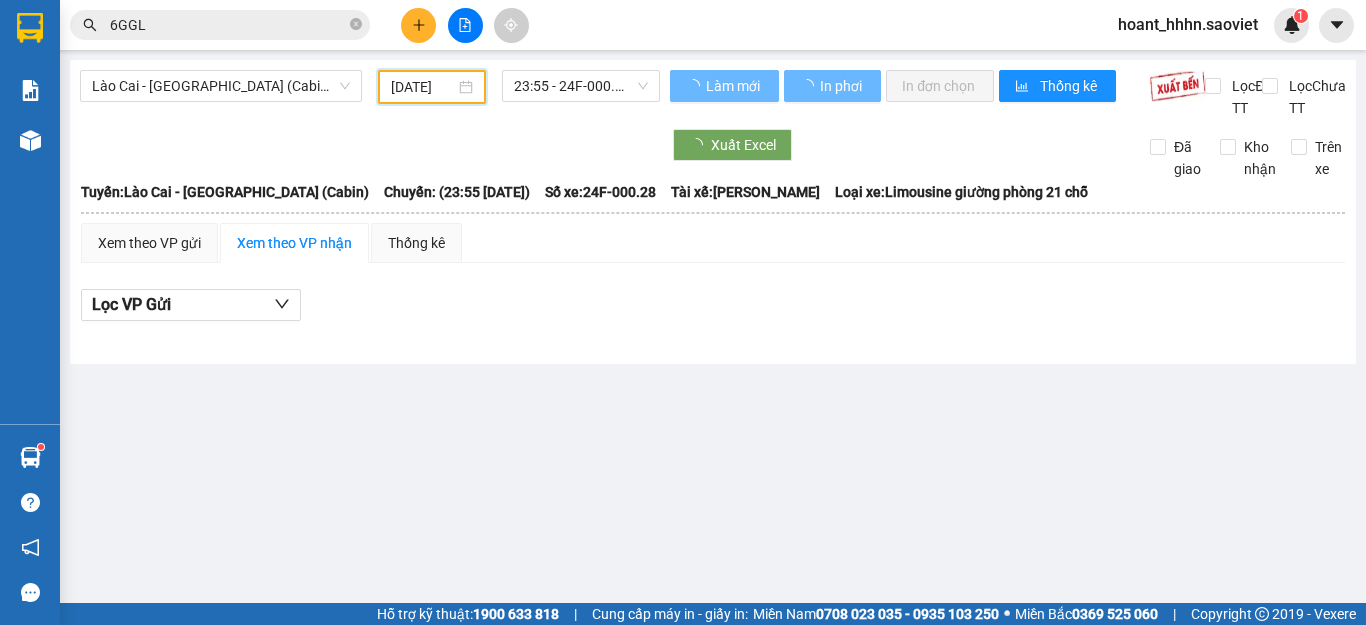 click on "[DATE]" at bounding box center (423, 87) 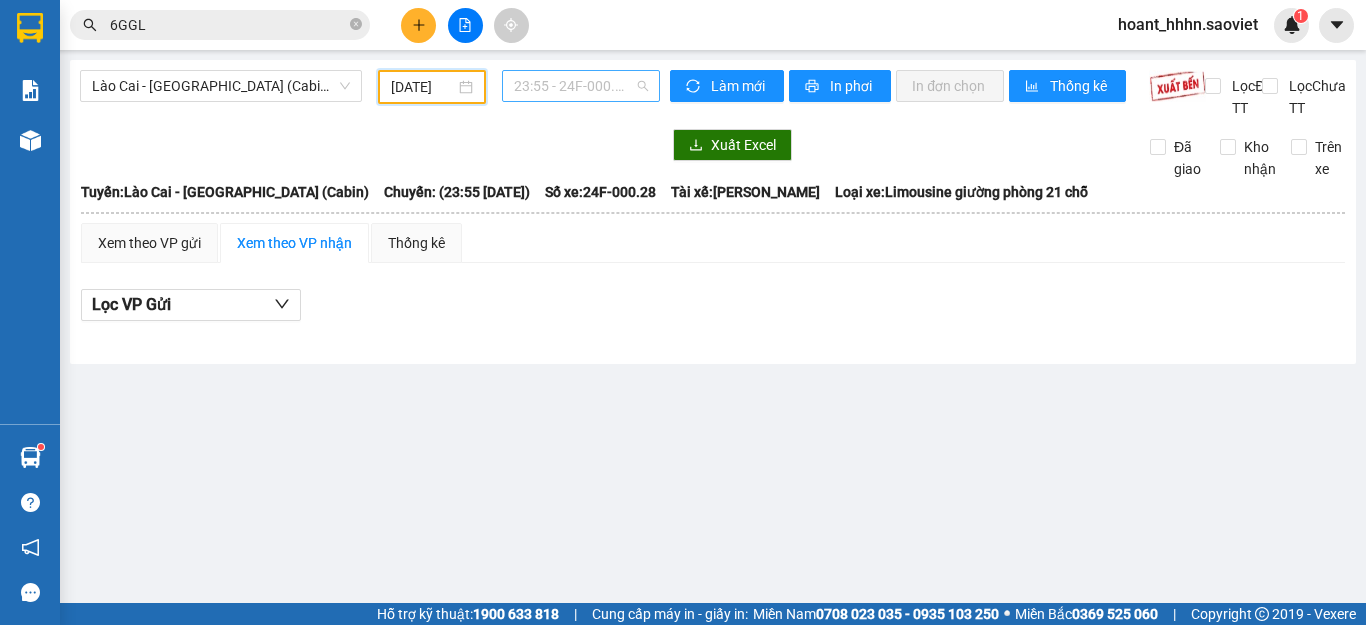 click on "23:55     - 24F-000.28" at bounding box center [581, 86] 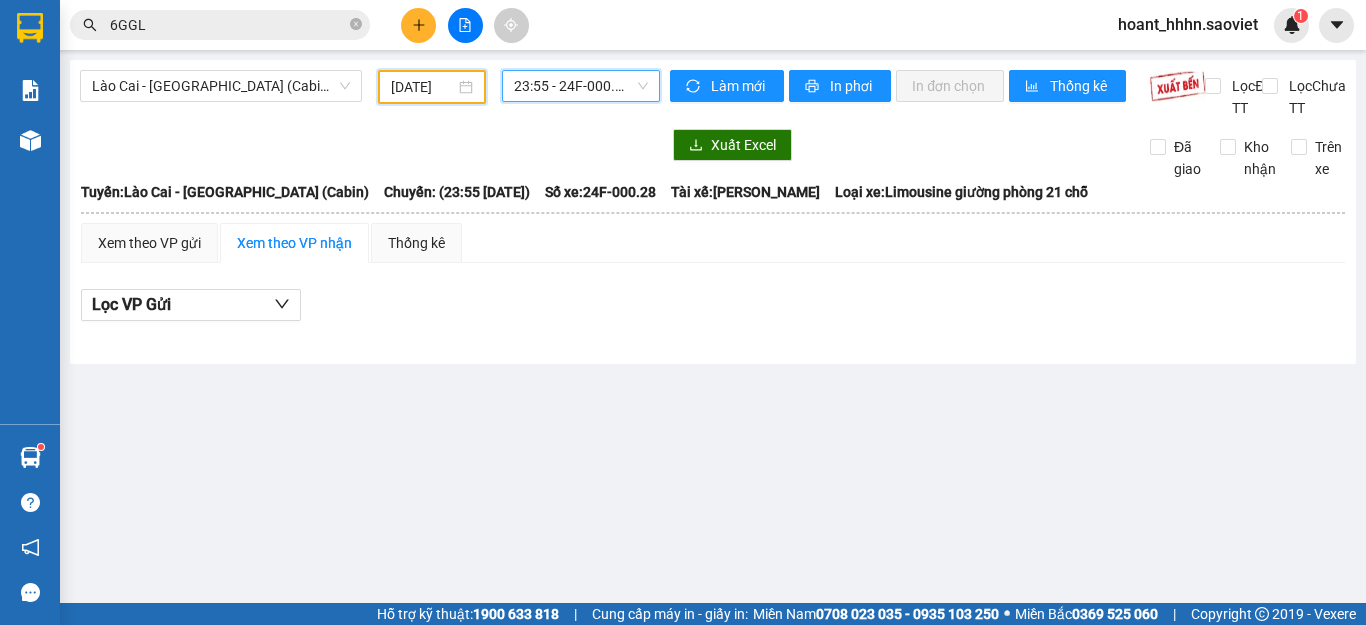 click on "[DATE]" at bounding box center [423, 87] 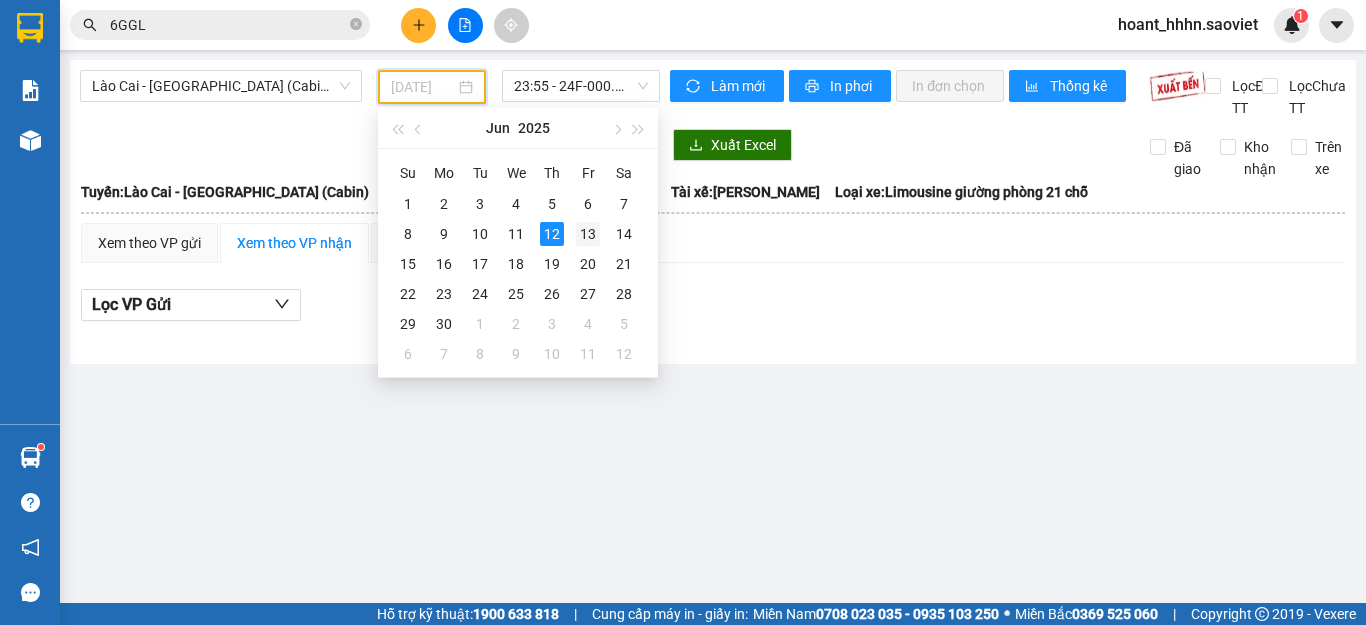 click on "13" at bounding box center [588, 234] 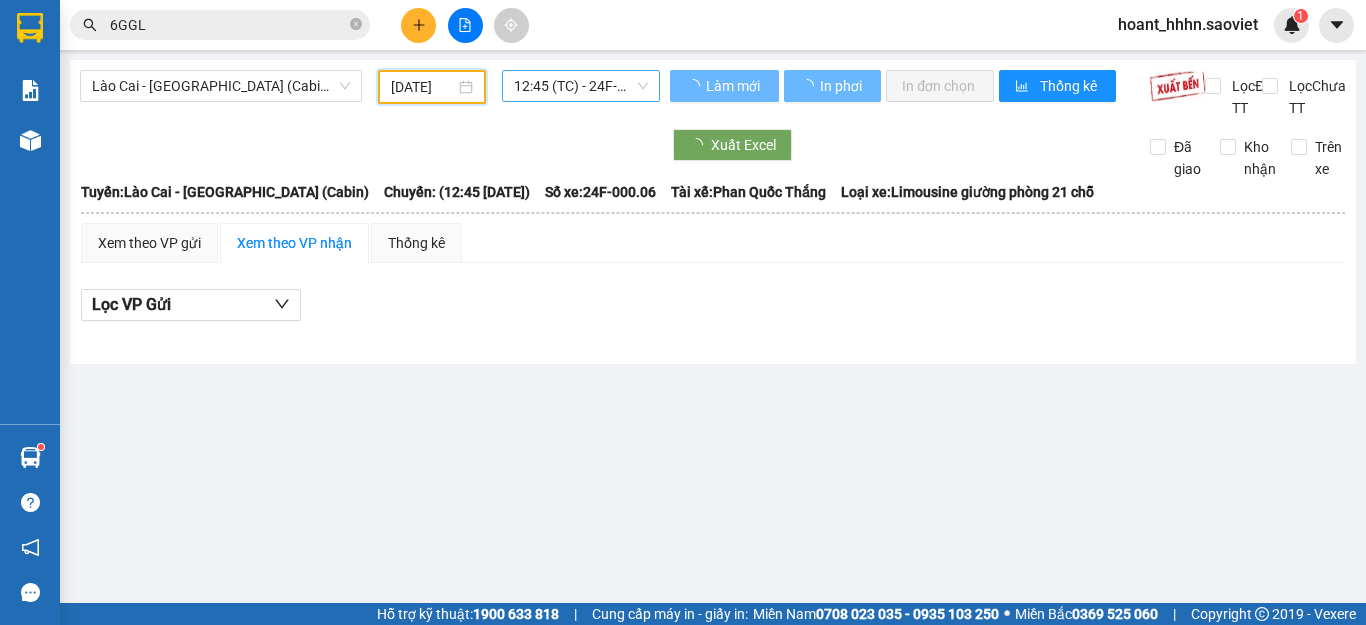 click on "12:45   (TC)   - 24F-000.06" at bounding box center (581, 86) 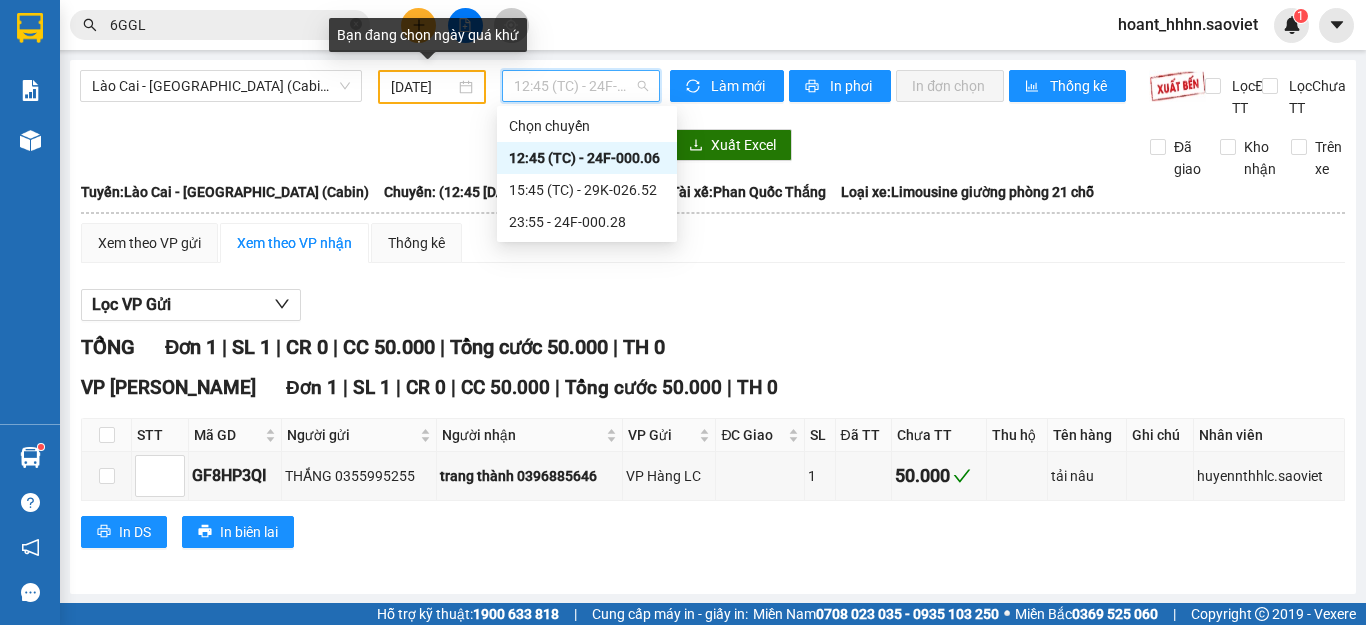 click on "[DATE]" at bounding box center [423, 87] 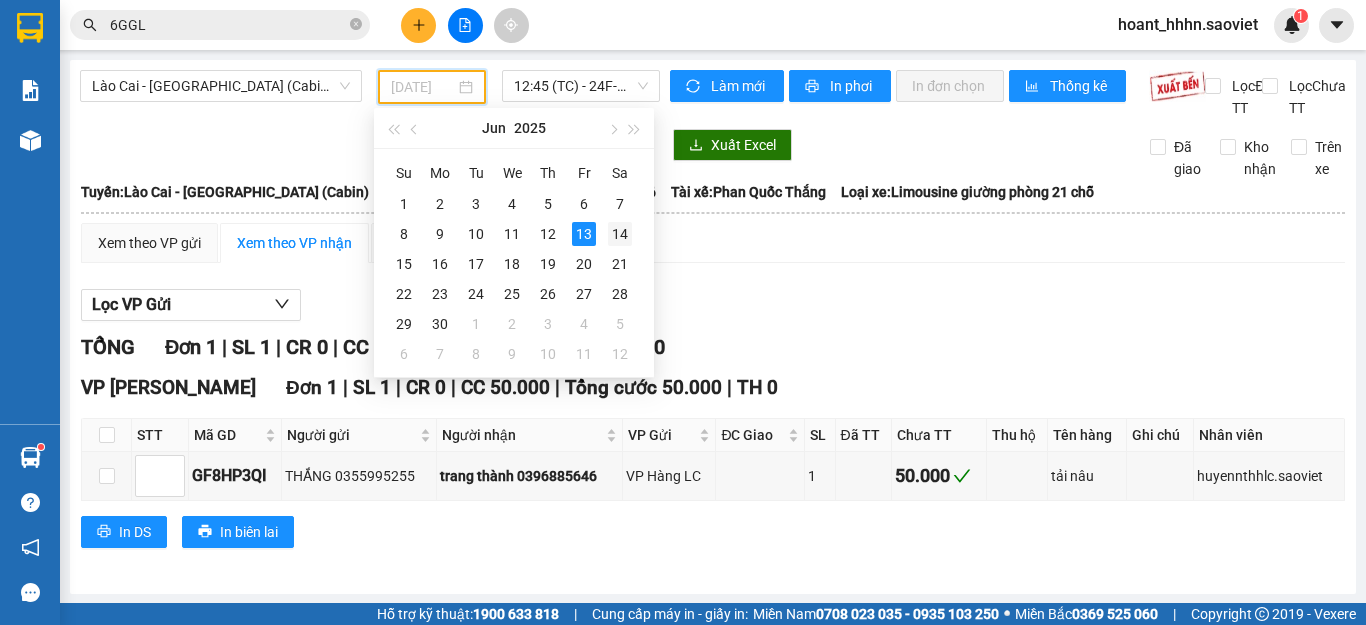 click on "14" at bounding box center [620, 234] 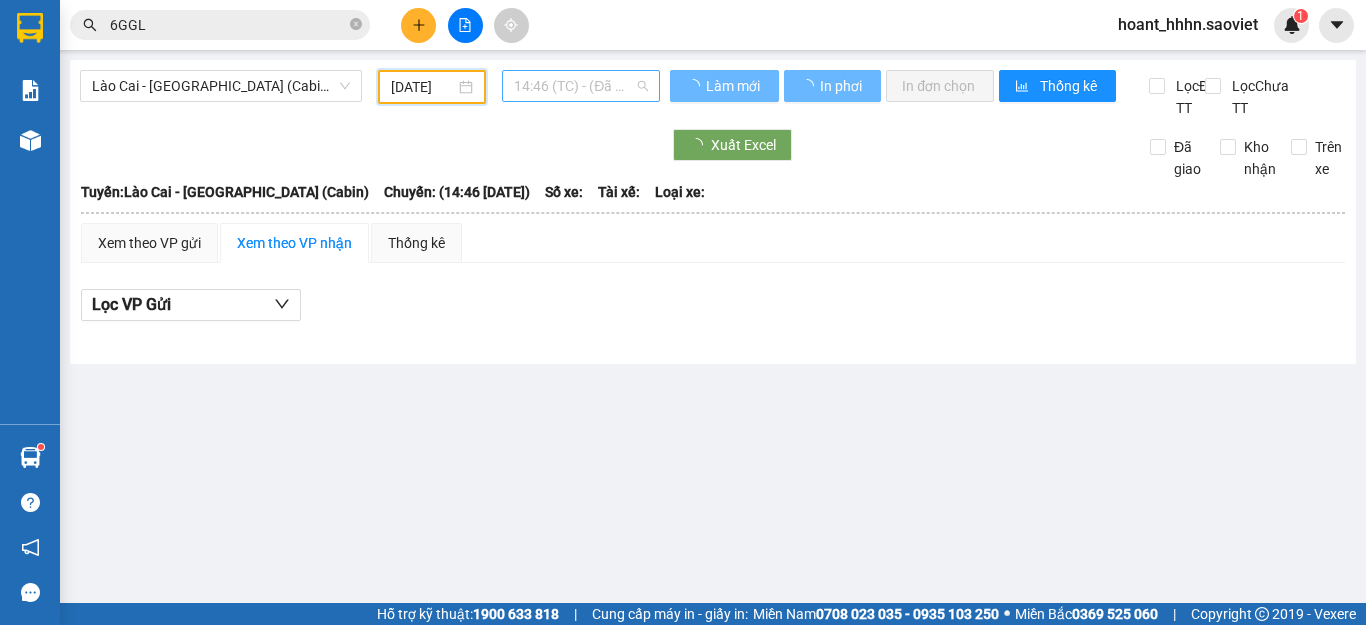 click on "14:46   (TC)   - (Đã hủy)" at bounding box center [581, 86] 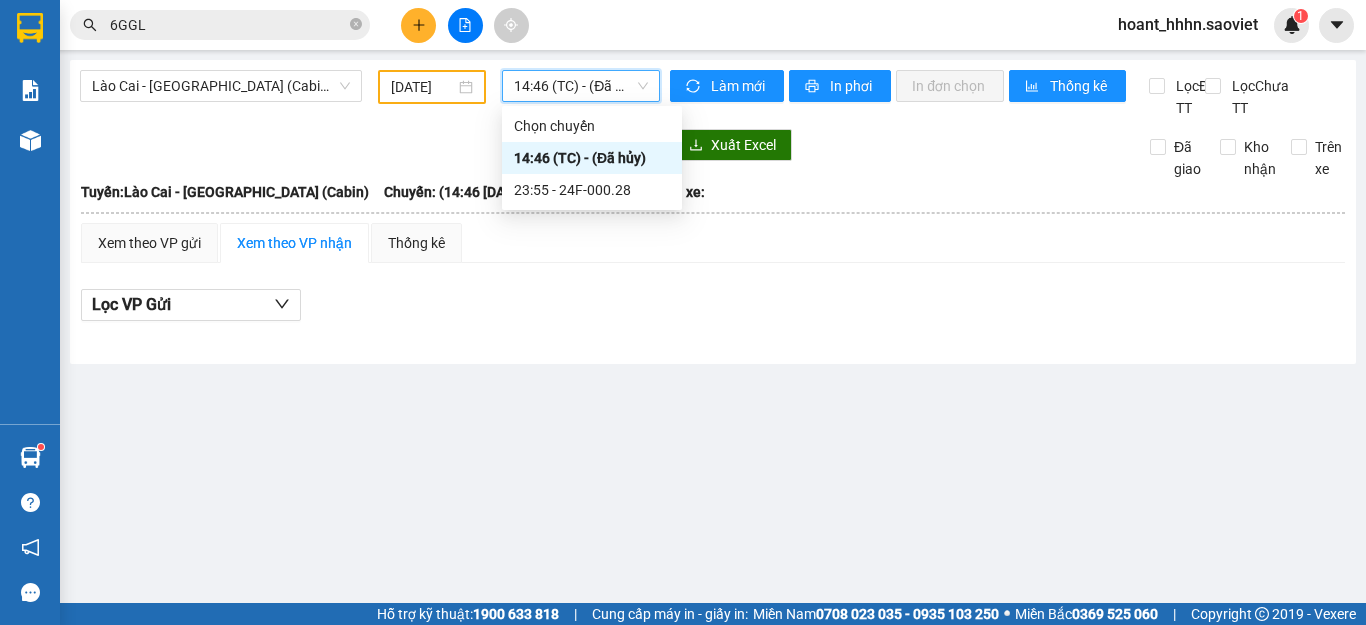 click on "14:46   (TC)   - (Đã hủy)" at bounding box center (581, 86) 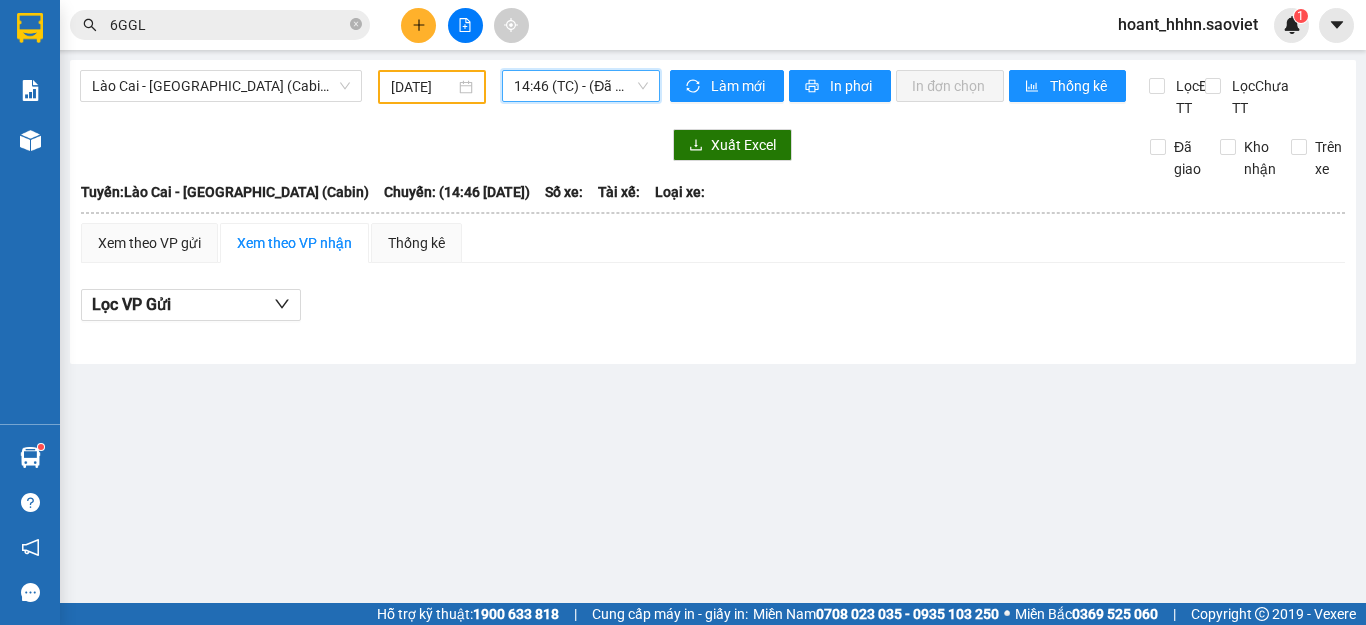 click on "[DATE]" at bounding box center [423, 87] 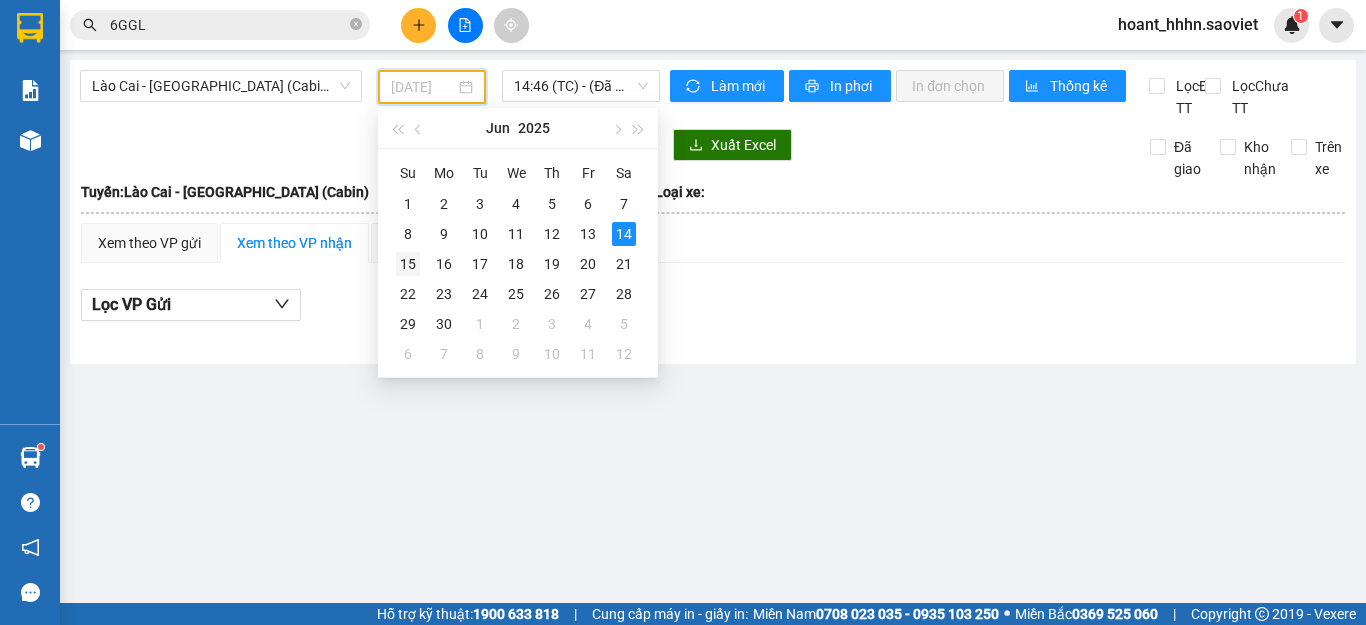 click on "15 16 17 18 19 20 21" at bounding box center (516, 264) 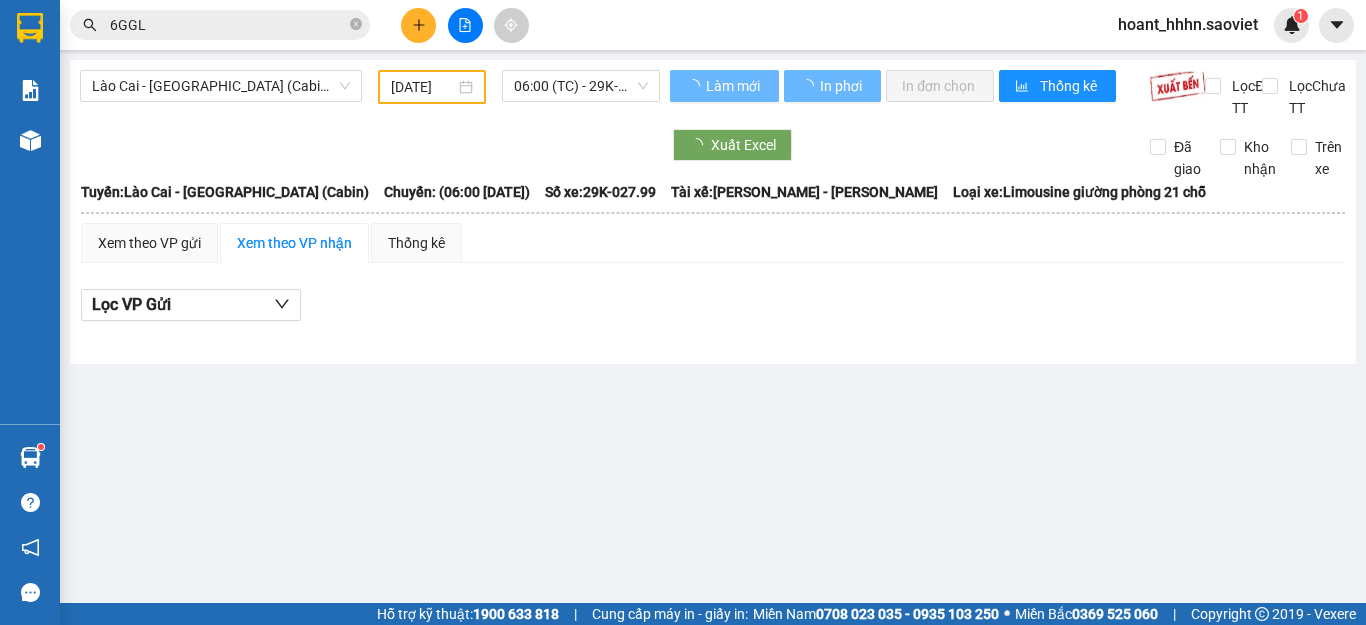 click on "06:00   (TC)   - 29K-027.99" at bounding box center [581, 87] 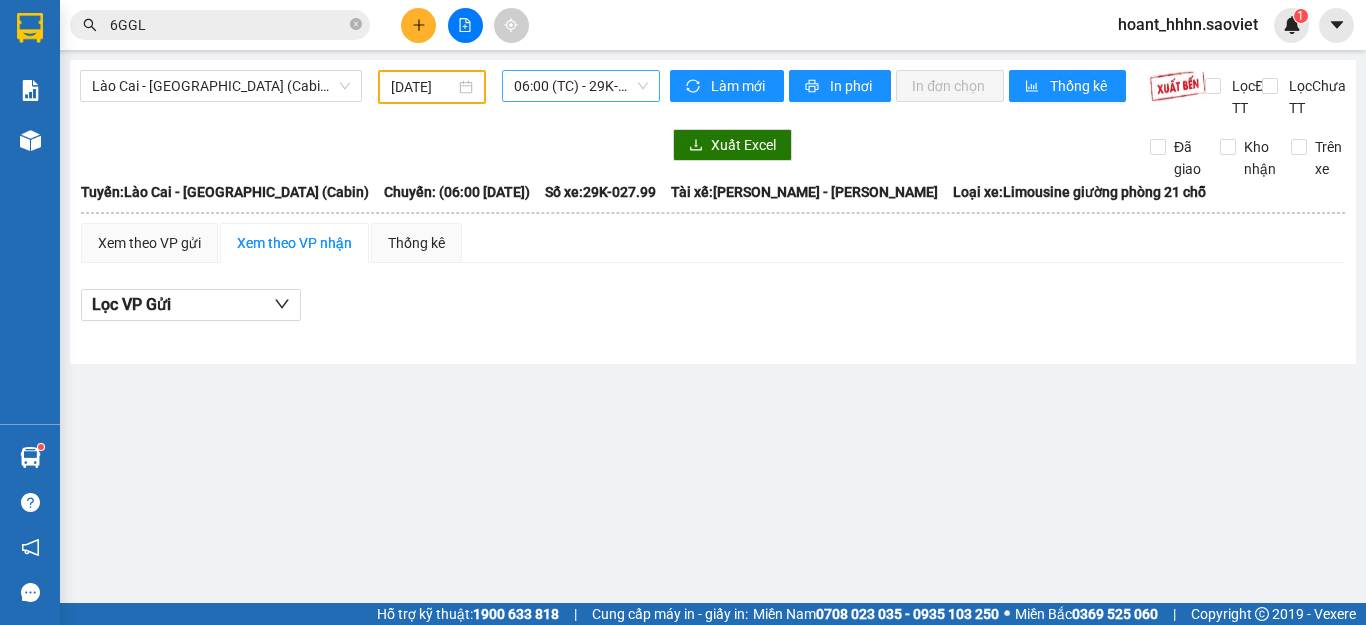 click on "06:00   (TC)   - 29K-027.99" at bounding box center (581, 86) 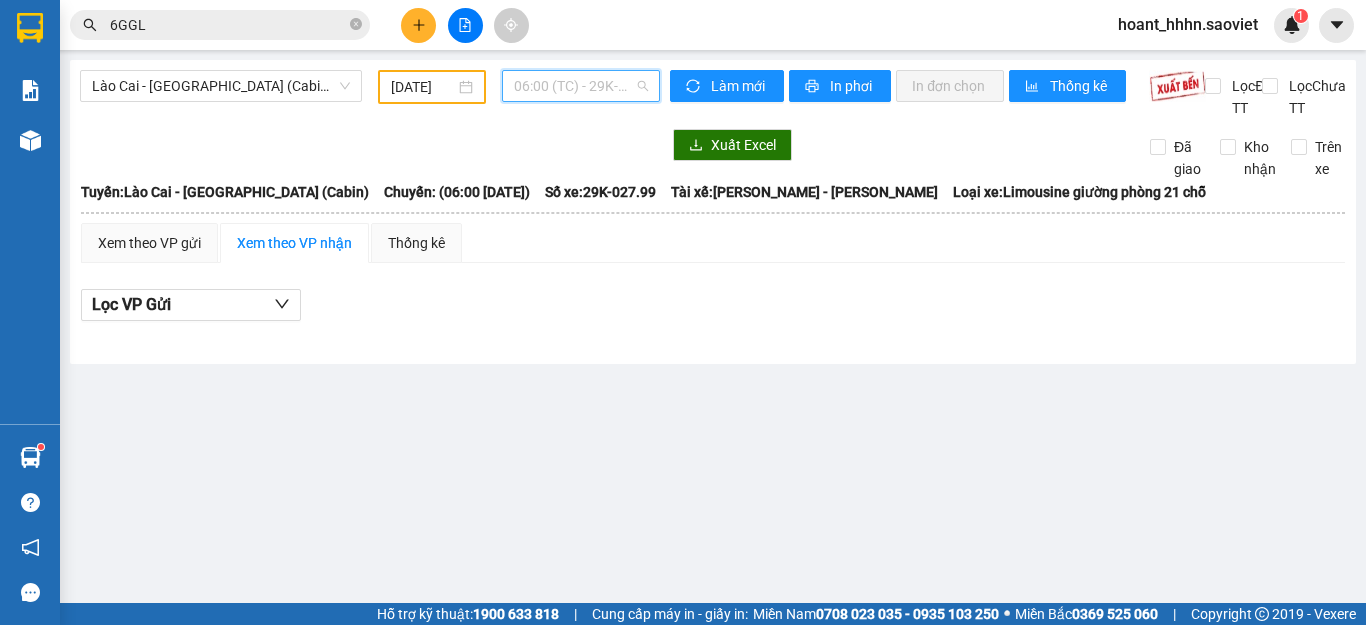 click on "06:00   (TC)   - 29K-027.99" at bounding box center [581, 86] 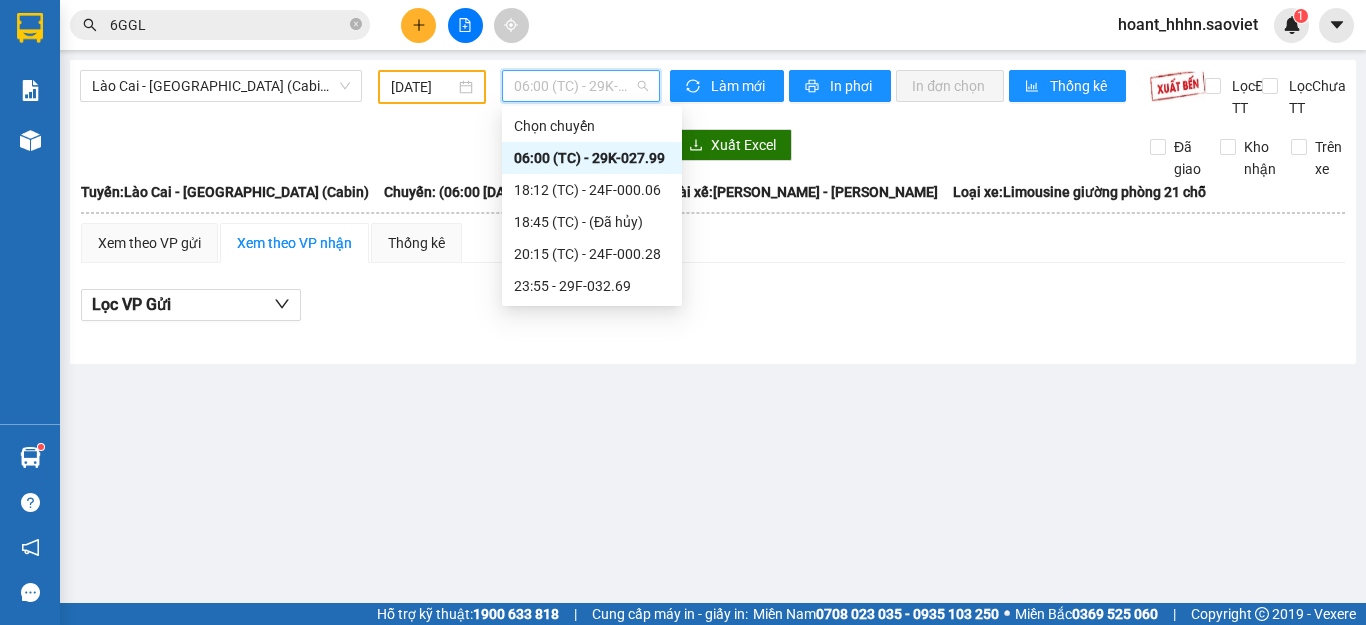 click on "[DATE]" at bounding box center (423, 87) 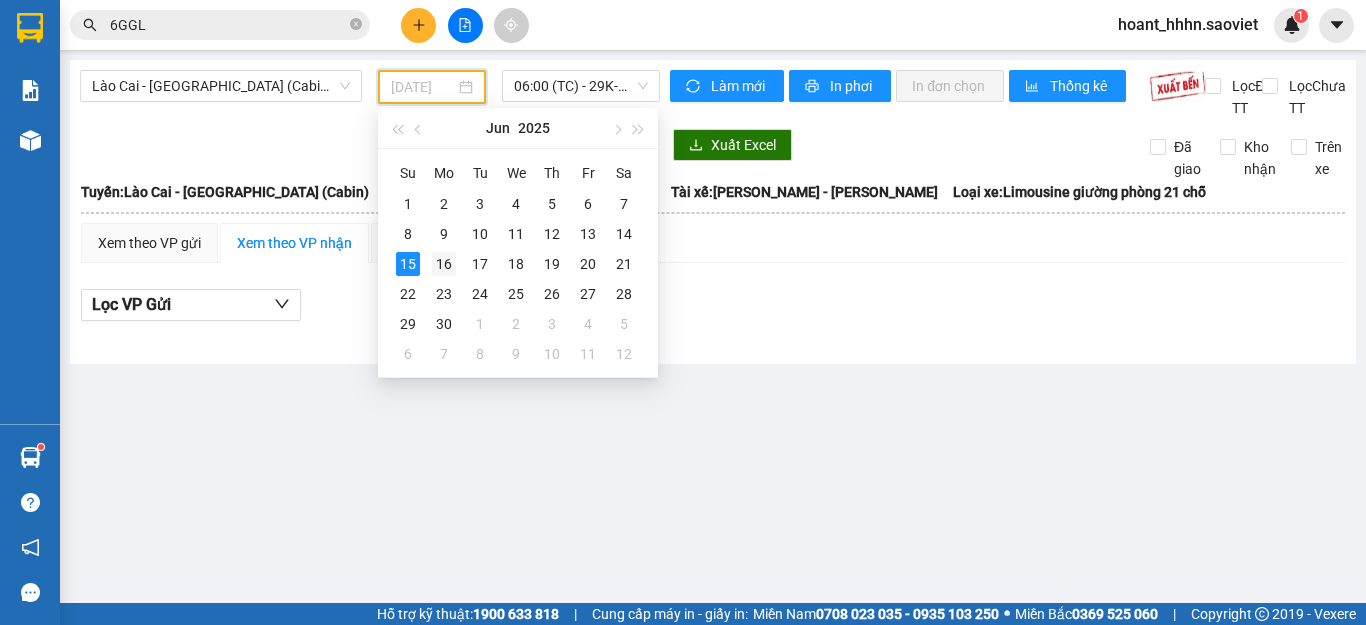 click on "16" at bounding box center [444, 264] 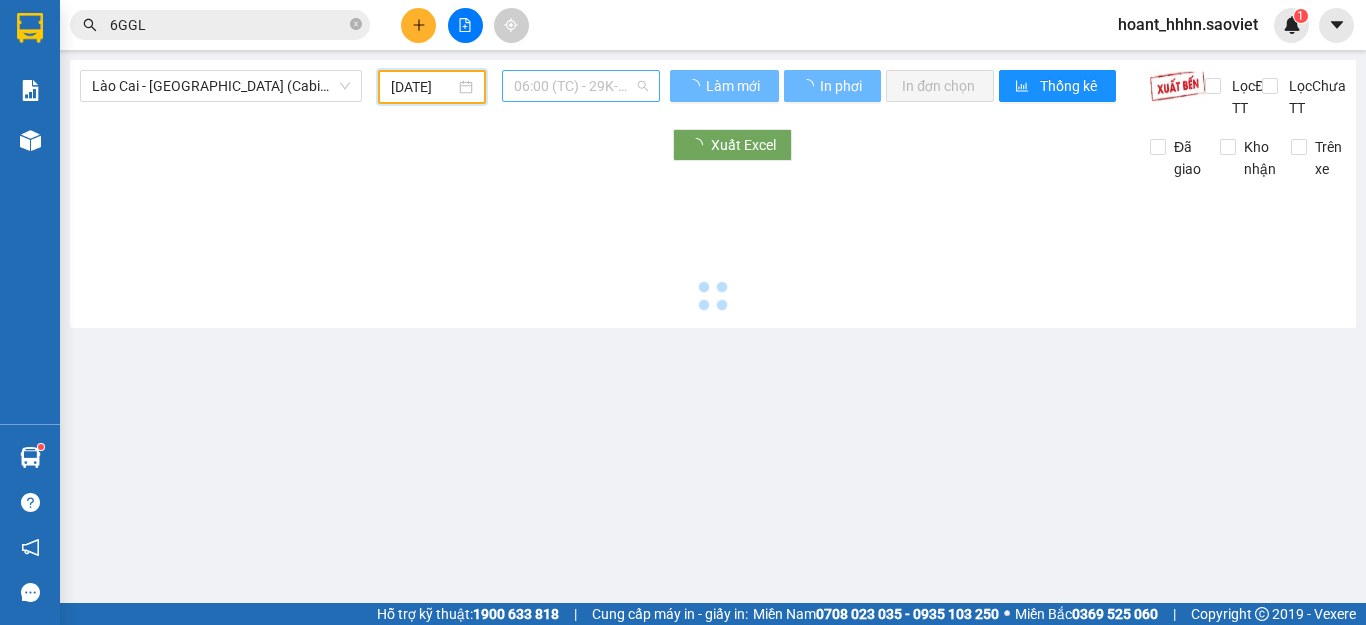 click on "06:00   (TC)   - 29K-027.99" at bounding box center [581, 86] 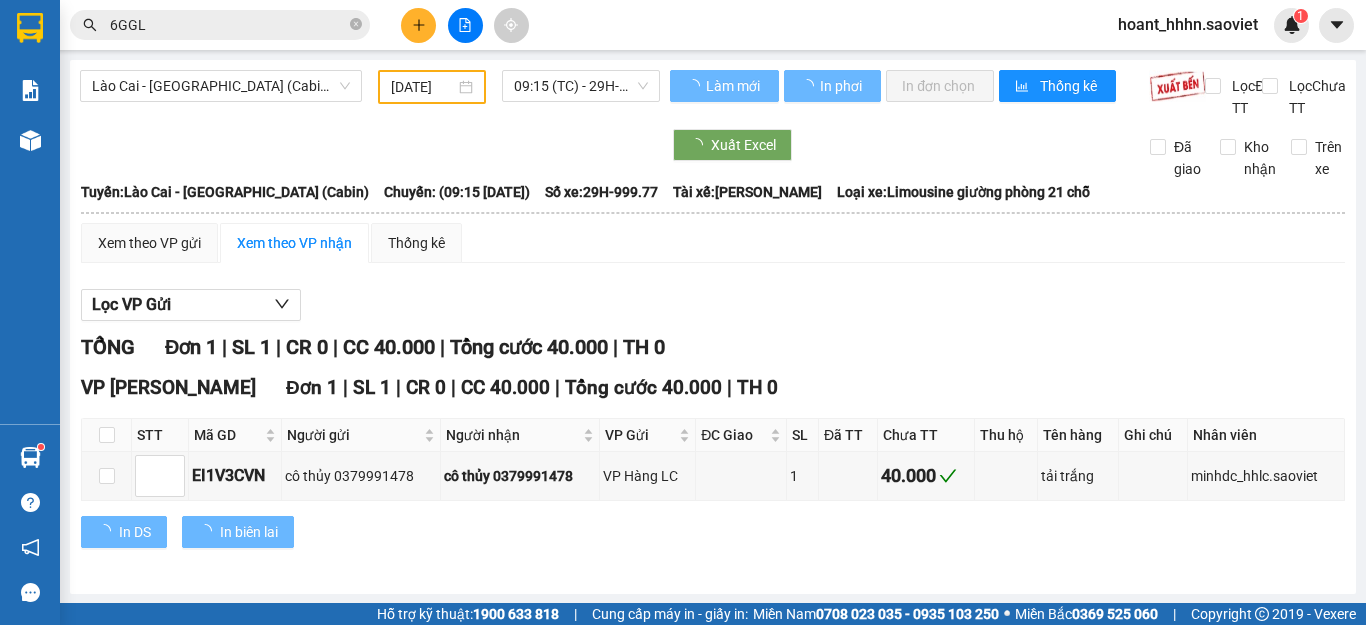 click on "[DATE]" at bounding box center [432, 87] 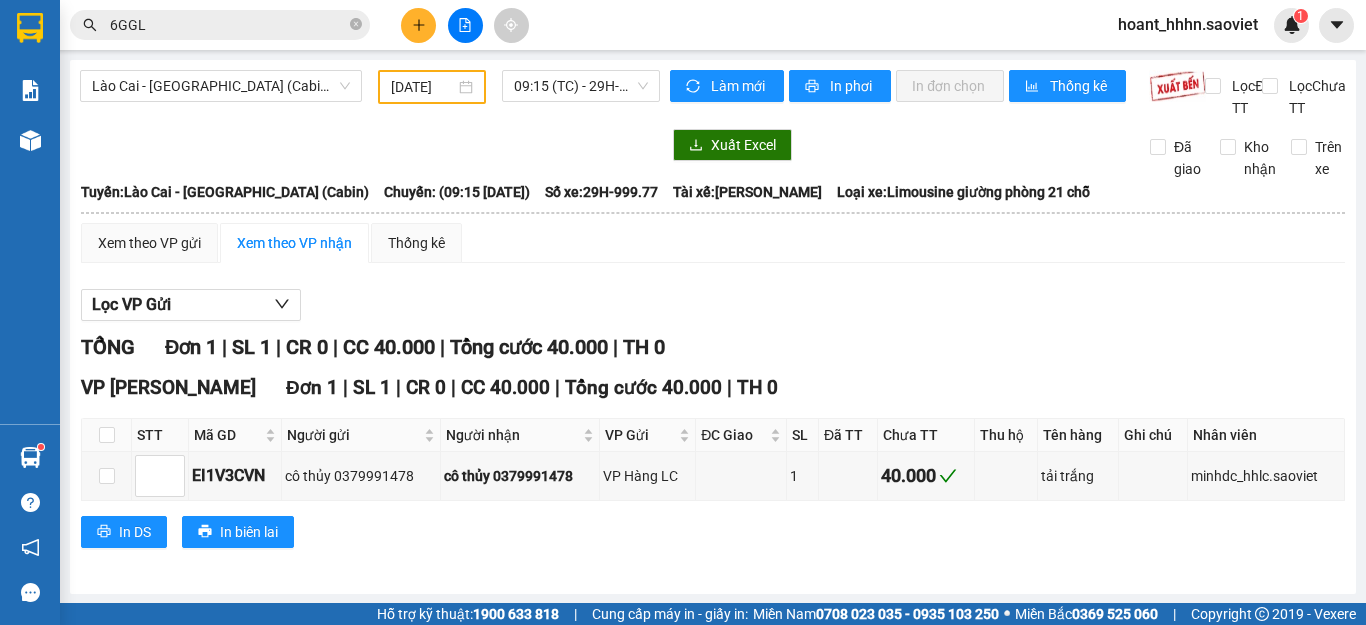 click on "[DATE]" at bounding box center [423, 87] 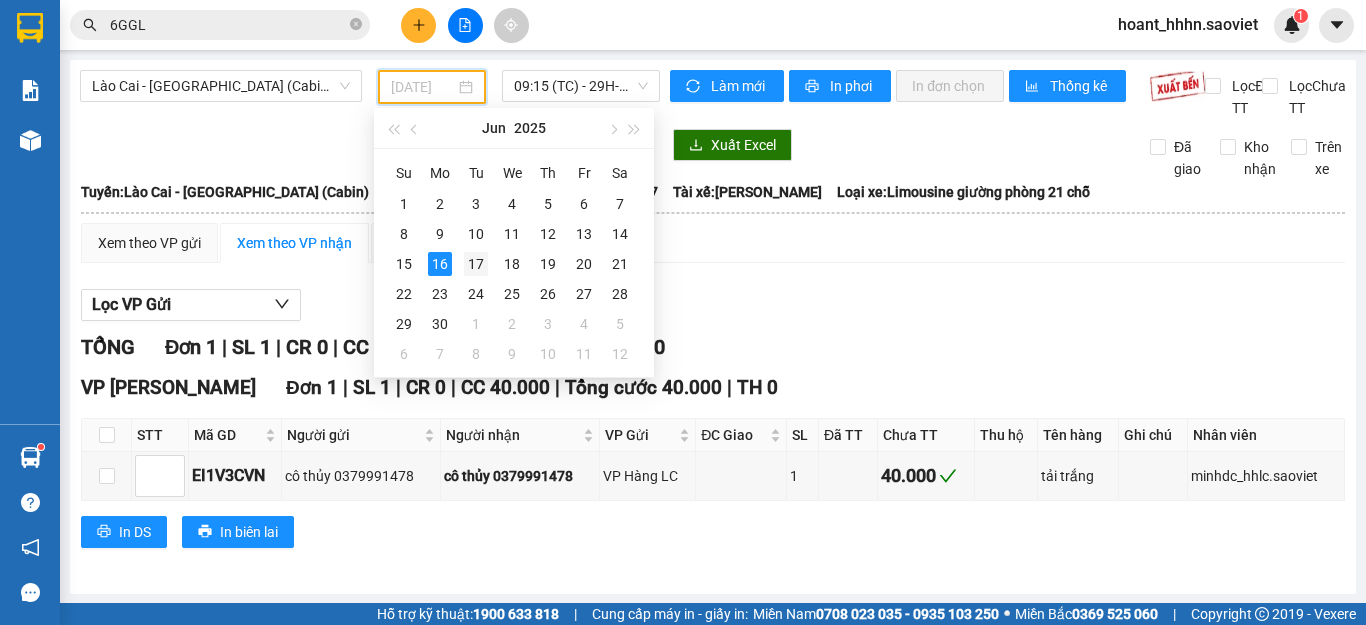 click on "17" at bounding box center [476, 264] 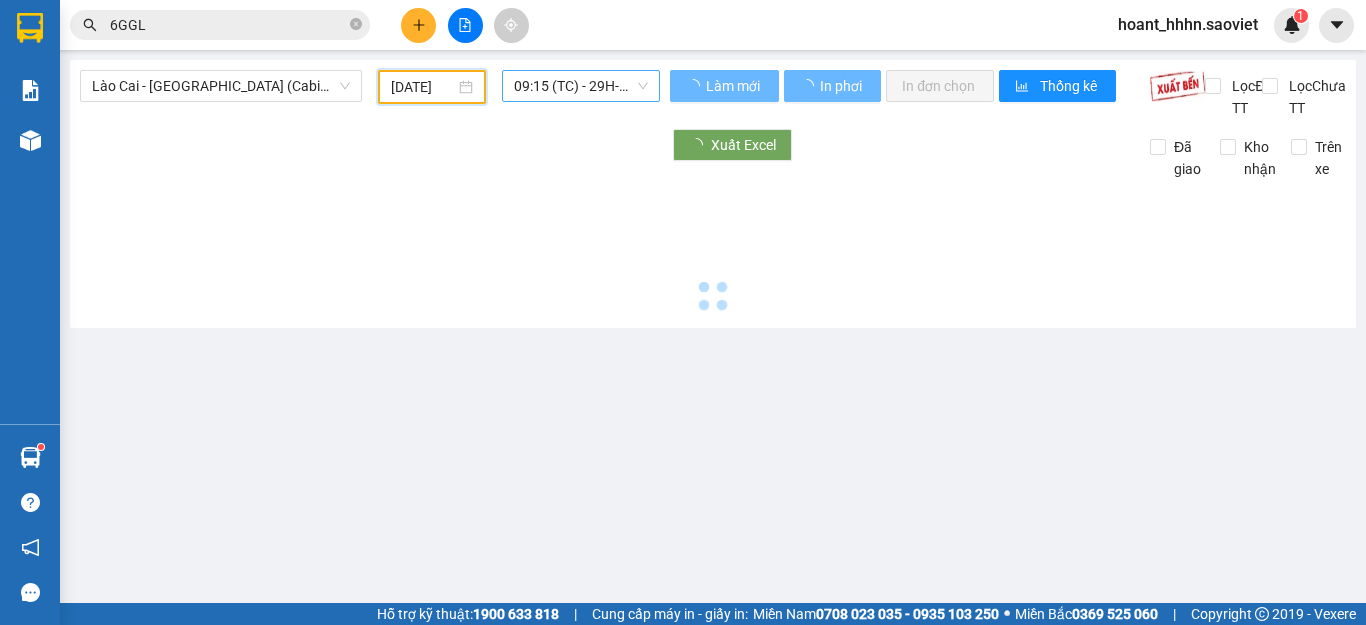 click on "09:15   (TC)   - 29H-999.77" at bounding box center [581, 86] 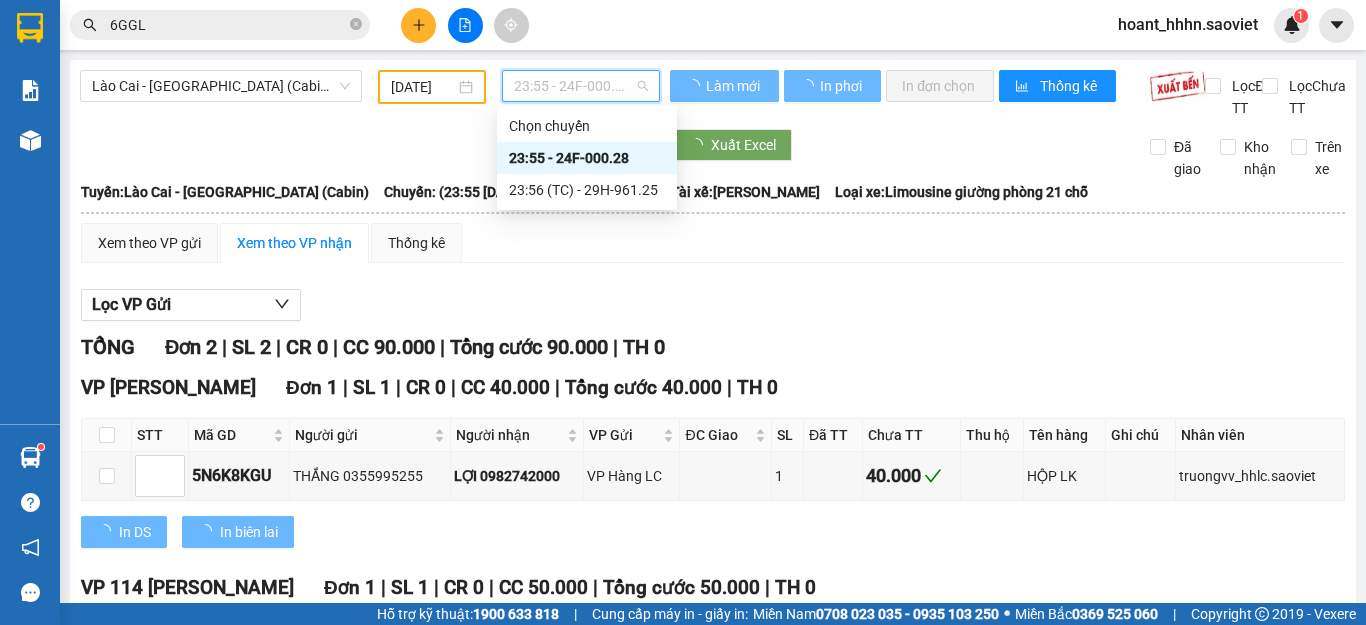 click on "[DATE]" at bounding box center [423, 87] 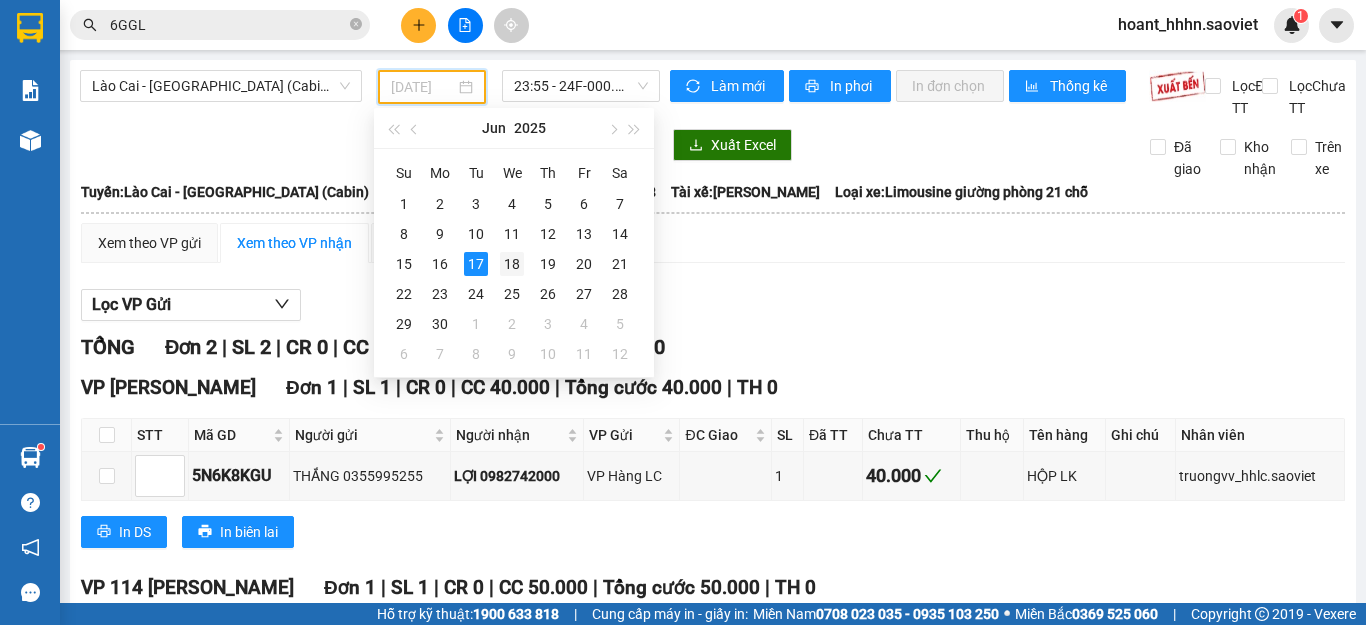 click on "18" at bounding box center [512, 264] 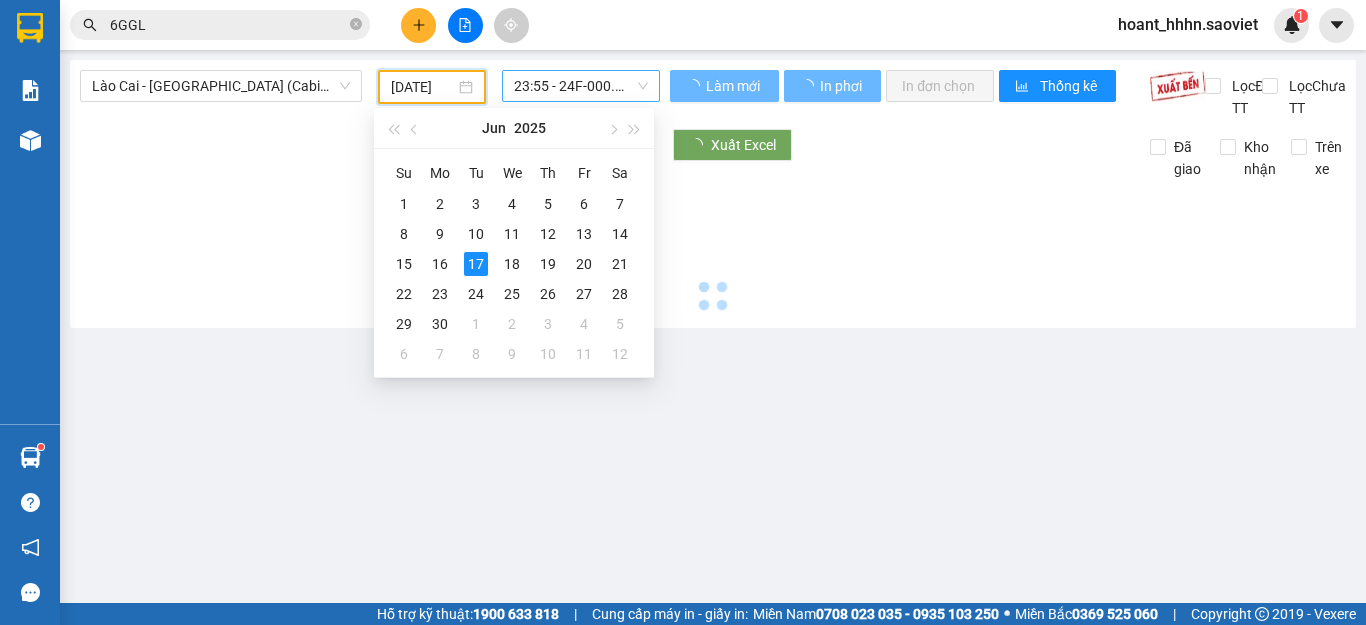 click on "23:55     - 24F-000.28" at bounding box center [581, 86] 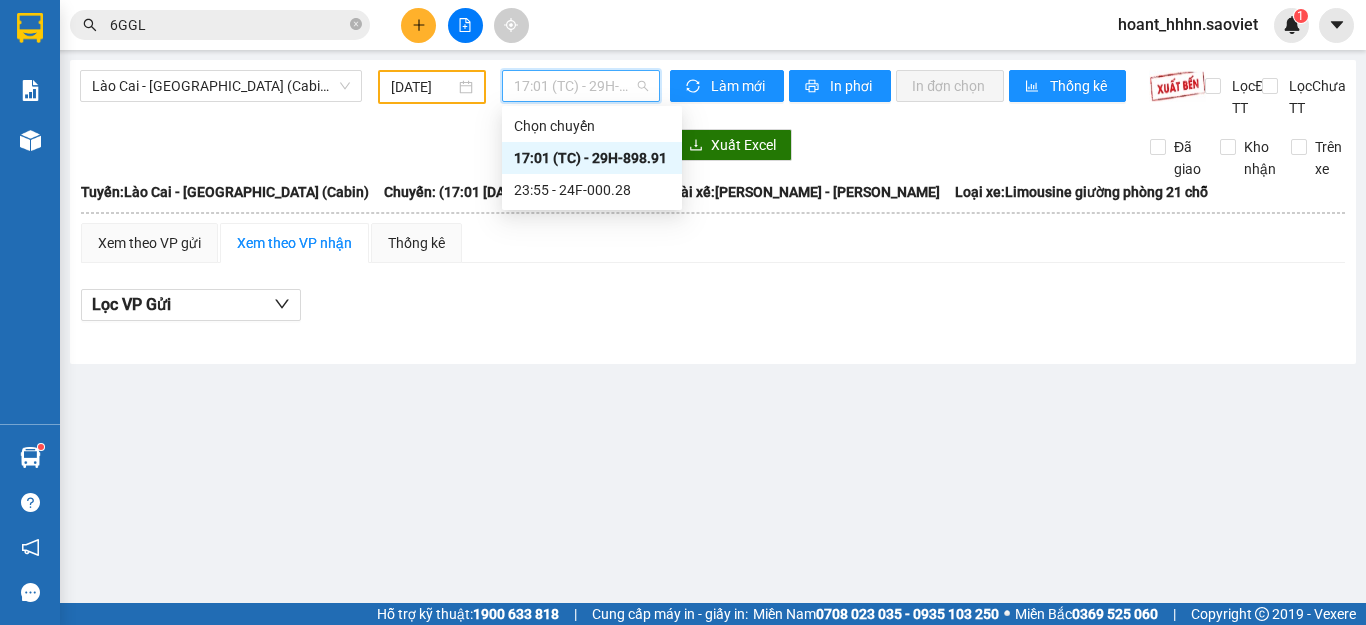 click on "[DATE]" at bounding box center (432, 87) 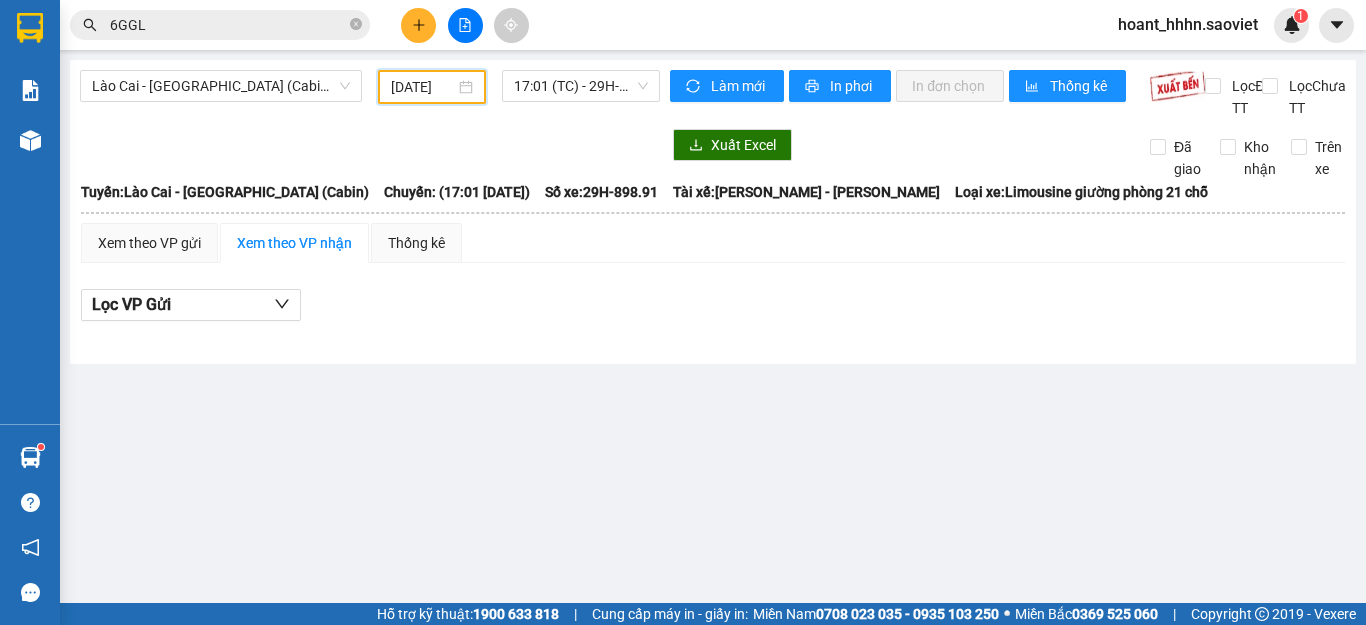 scroll, scrollTop: 0, scrollLeft: 7, axis: horizontal 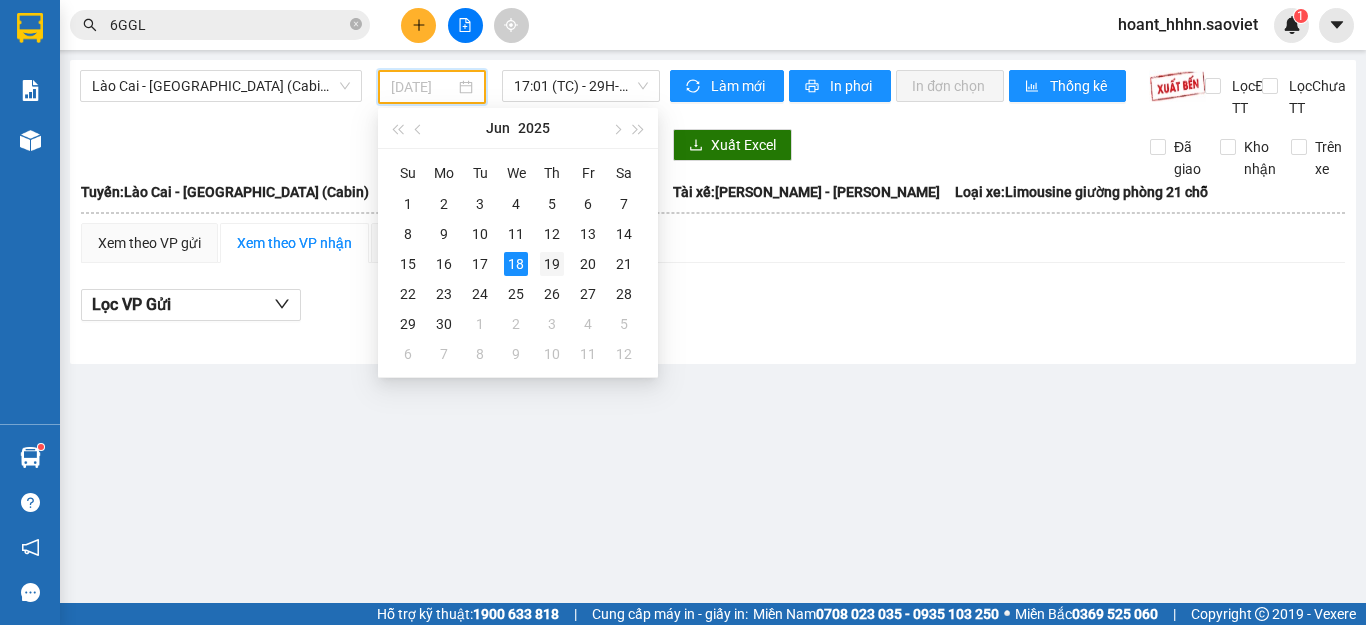 click on "19" at bounding box center (552, 264) 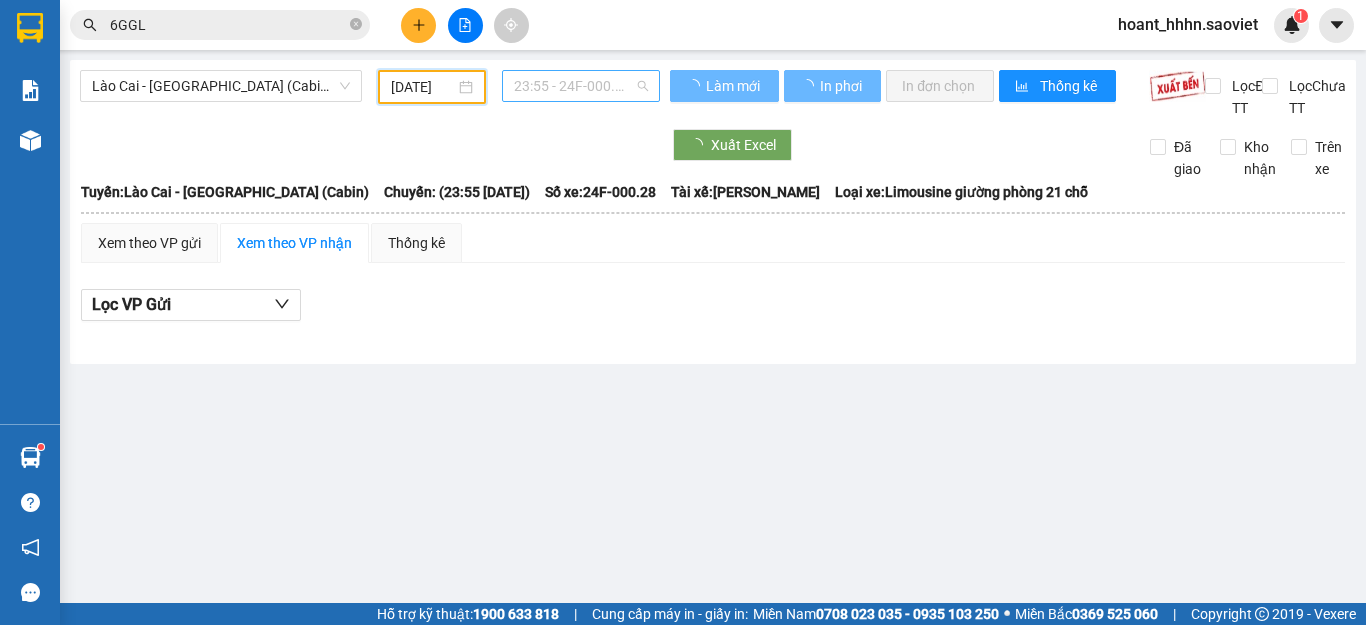 click on "23:55     - 24F-000.28" at bounding box center (581, 86) 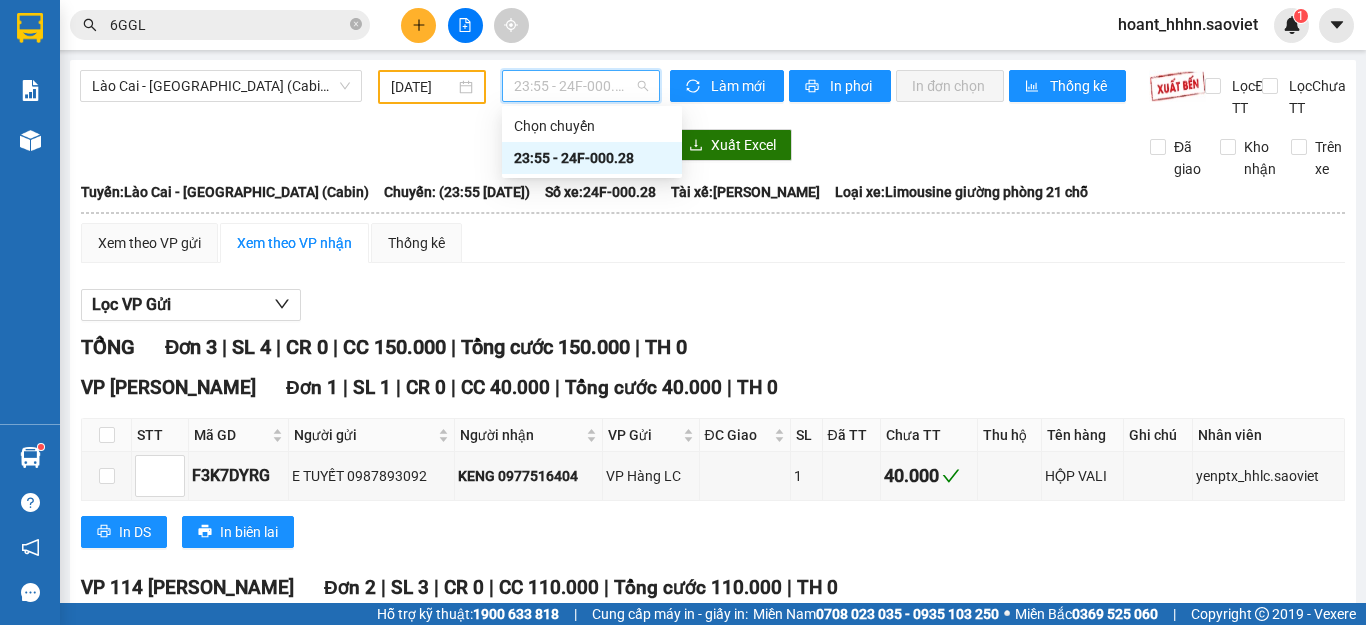 click on "[DATE]" at bounding box center (423, 87) 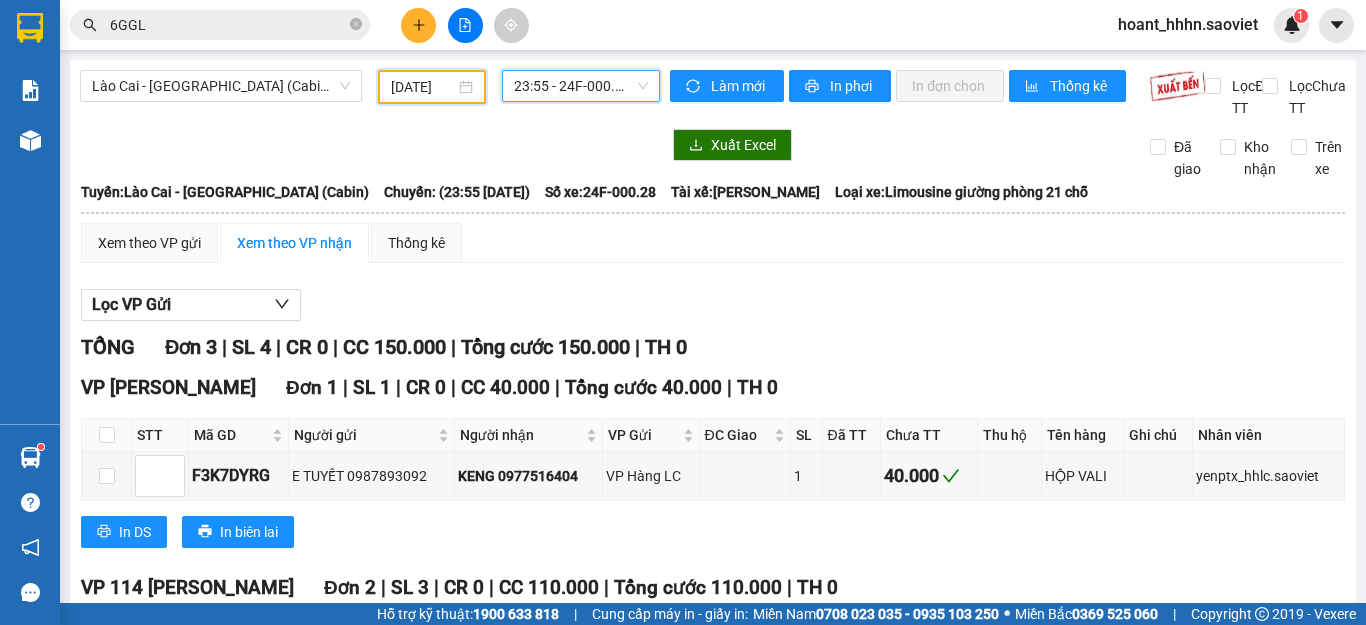 scroll, scrollTop: 0, scrollLeft: 0, axis: both 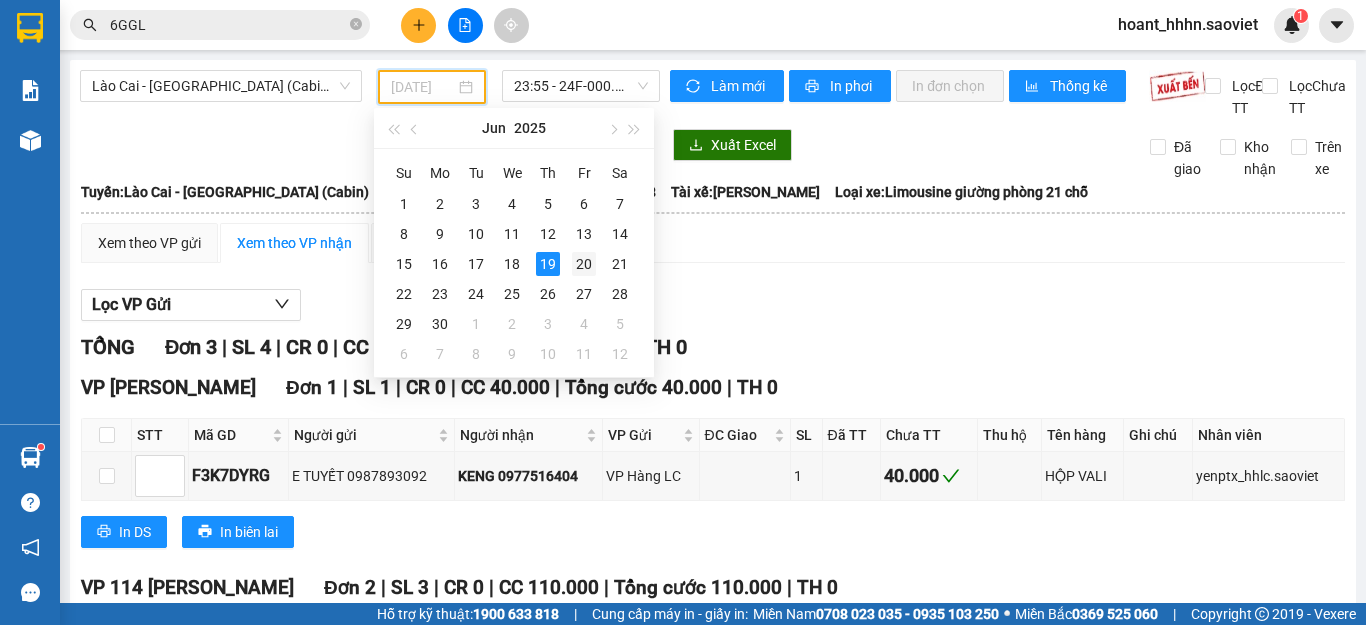click on "20" at bounding box center (584, 264) 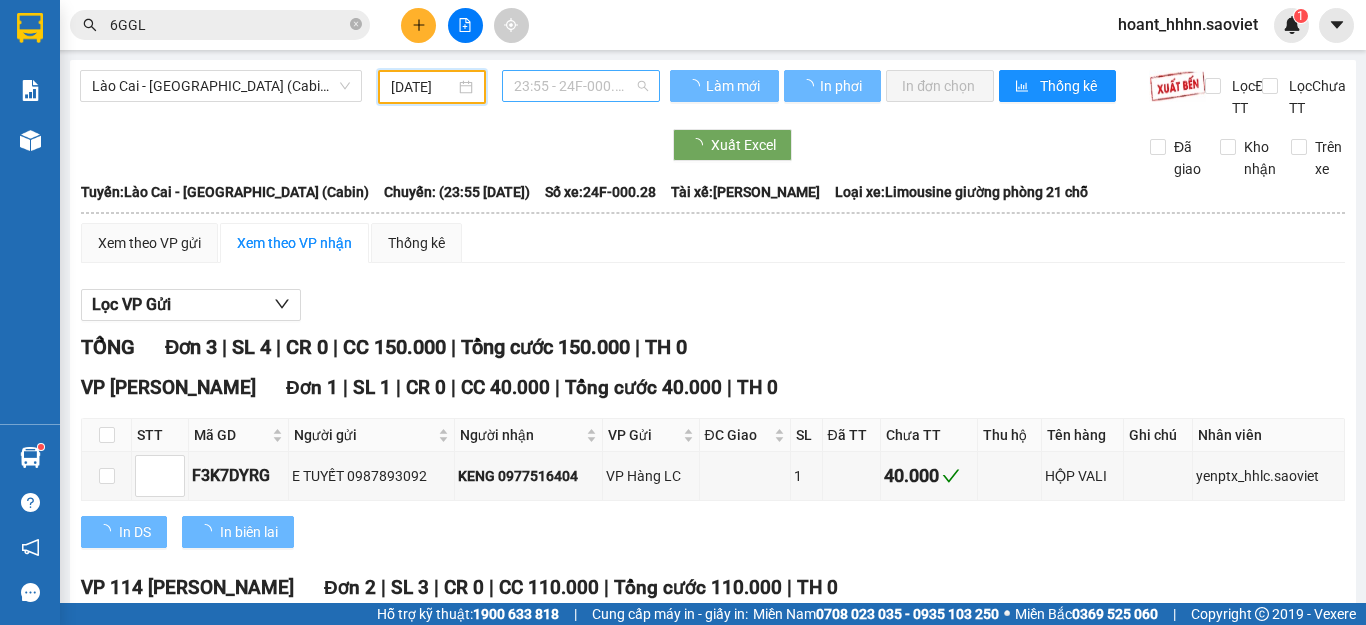 click on "23:55     - 24F-000.28" at bounding box center [581, 86] 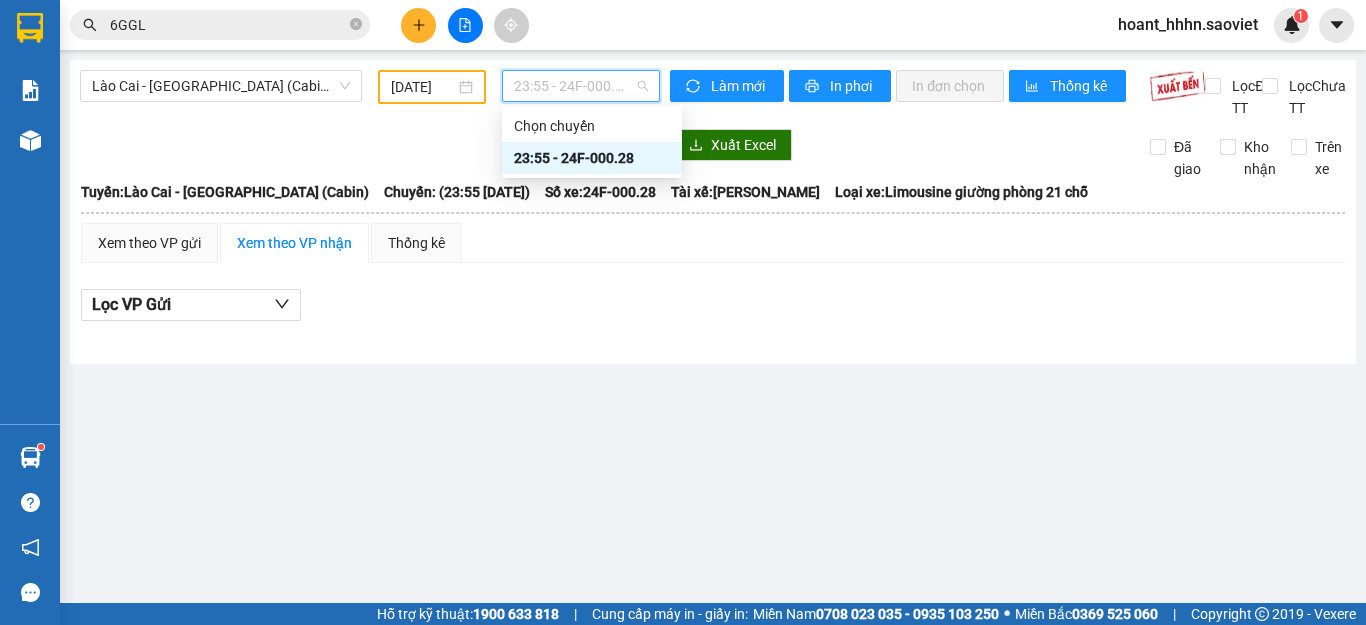 click on "[DATE]" at bounding box center (423, 87) 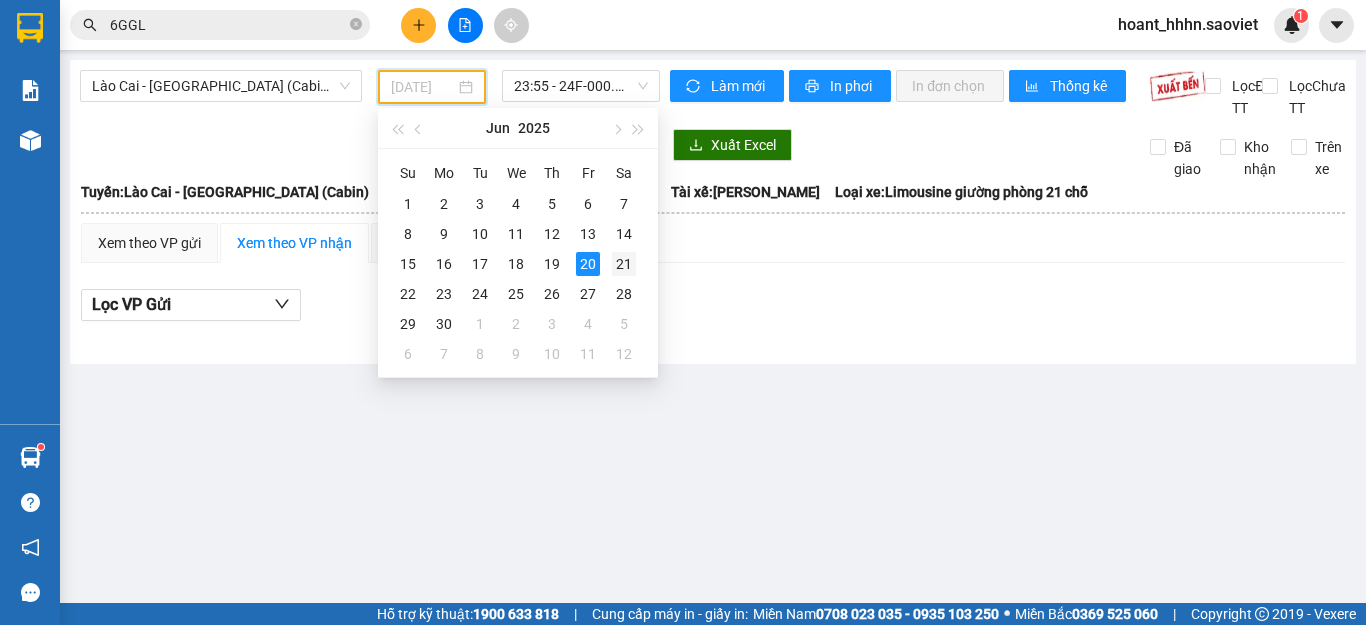 click on "21" at bounding box center (624, 264) 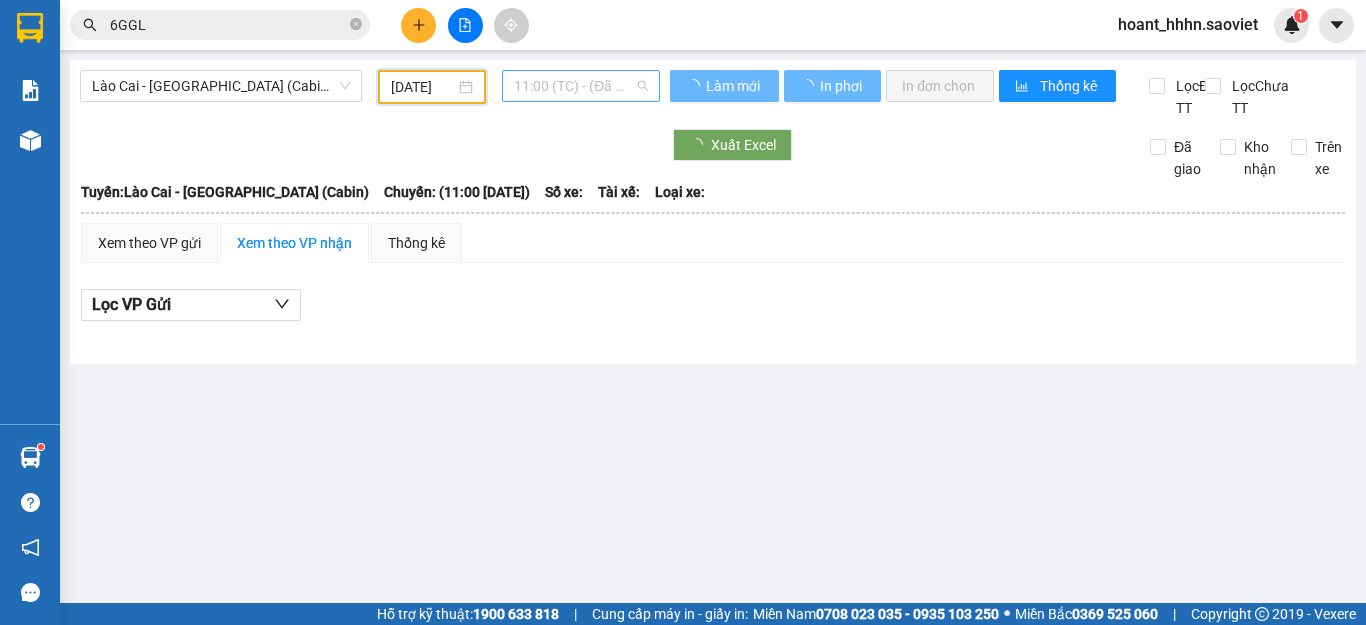click on "11:00   (TC)   - (Đã hủy)" at bounding box center (581, 86) 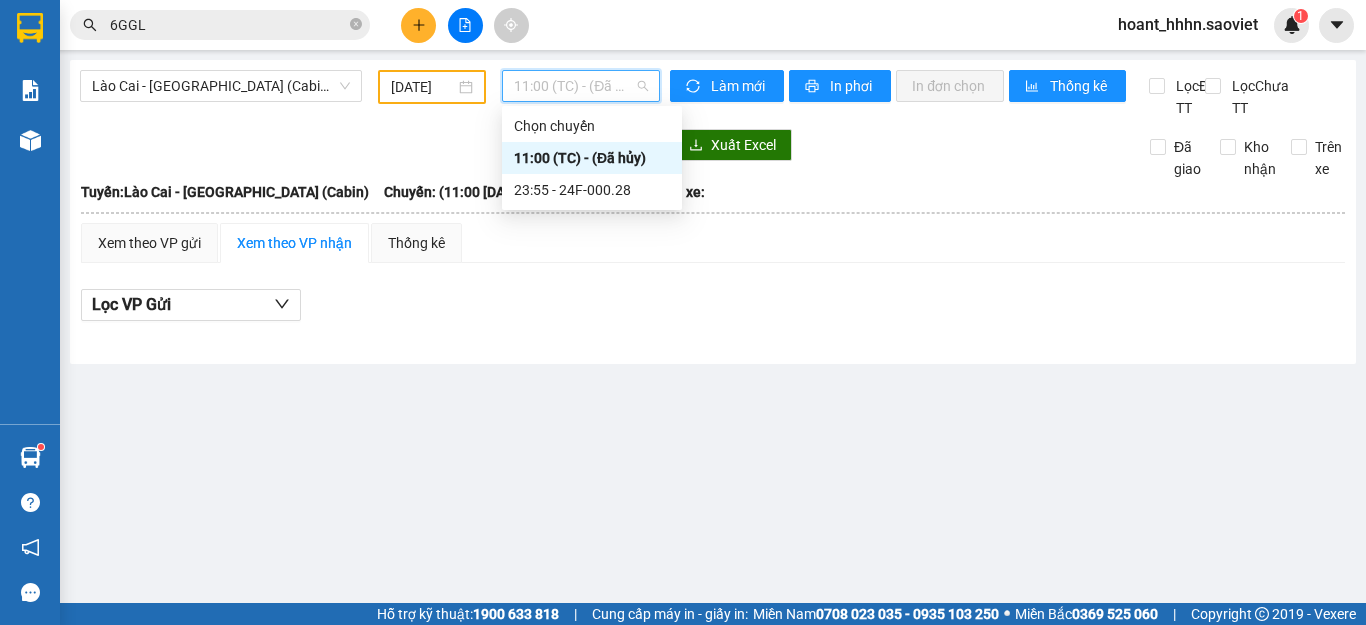 click on "11:00   (TC)   - (Đã hủy)" at bounding box center (581, 86) 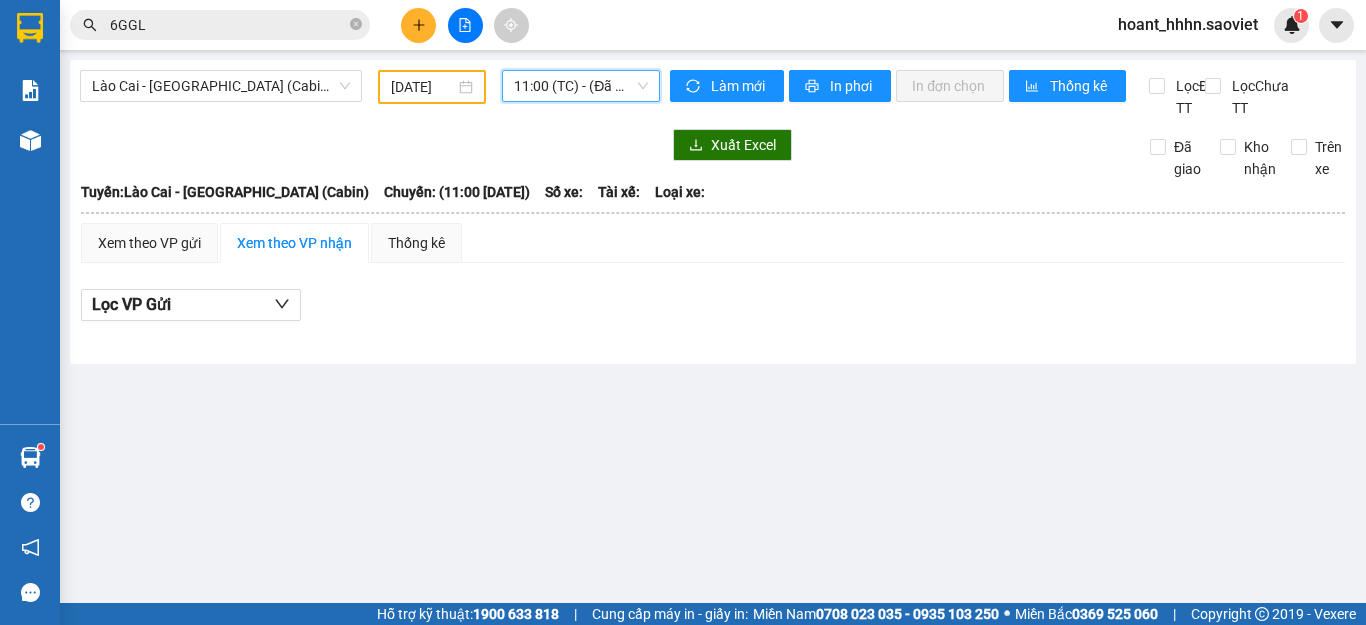 click on "[DATE]" at bounding box center (423, 87) 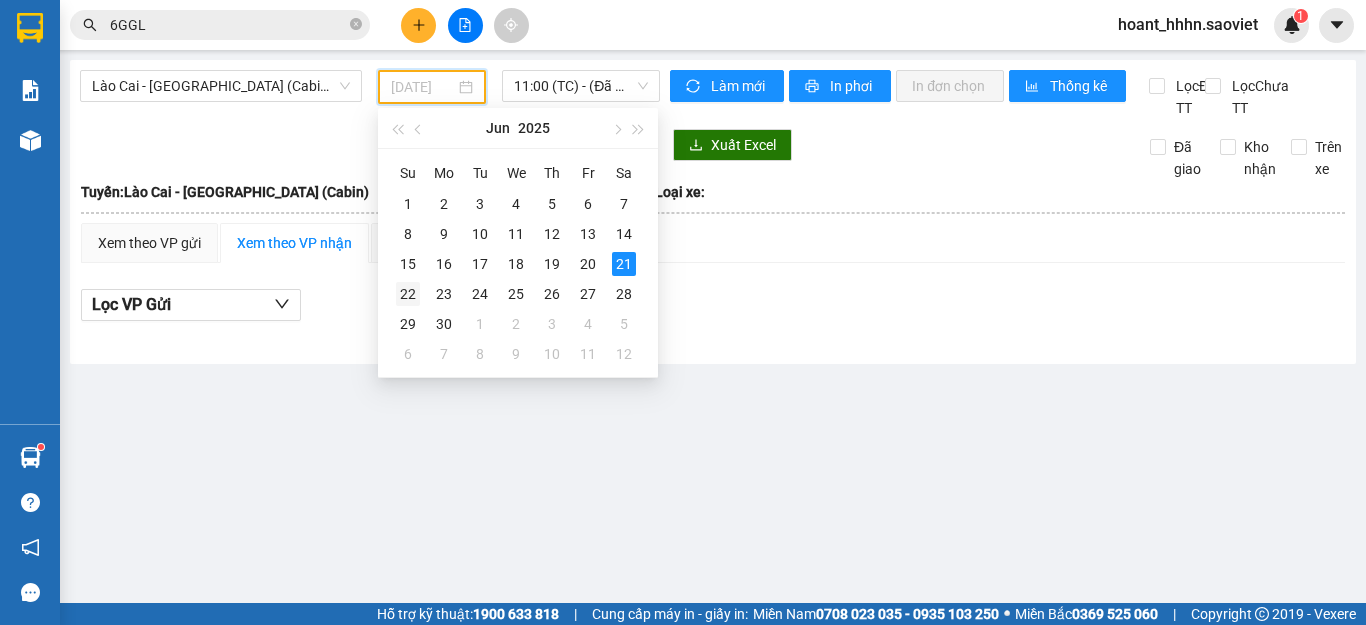 click on "22" at bounding box center [408, 294] 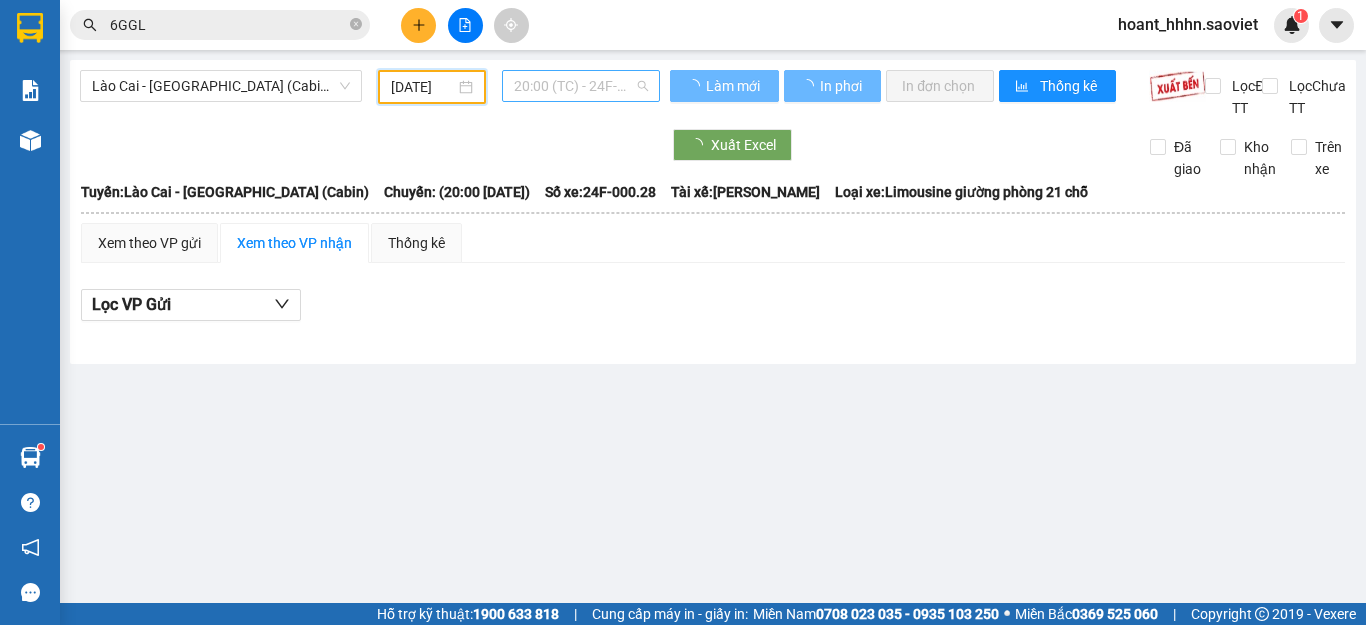 click on "20:00   (TC)   - 24F-000.28" at bounding box center (581, 86) 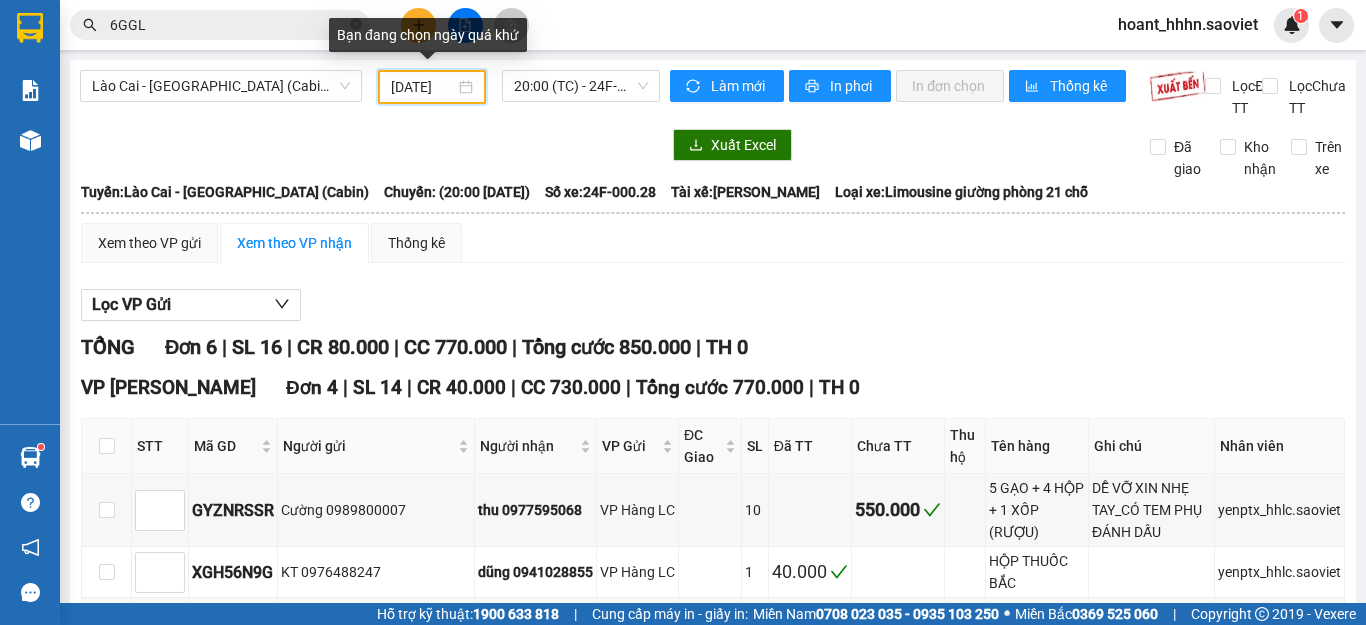 click on "[DATE]" at bounding box center (423, 87) 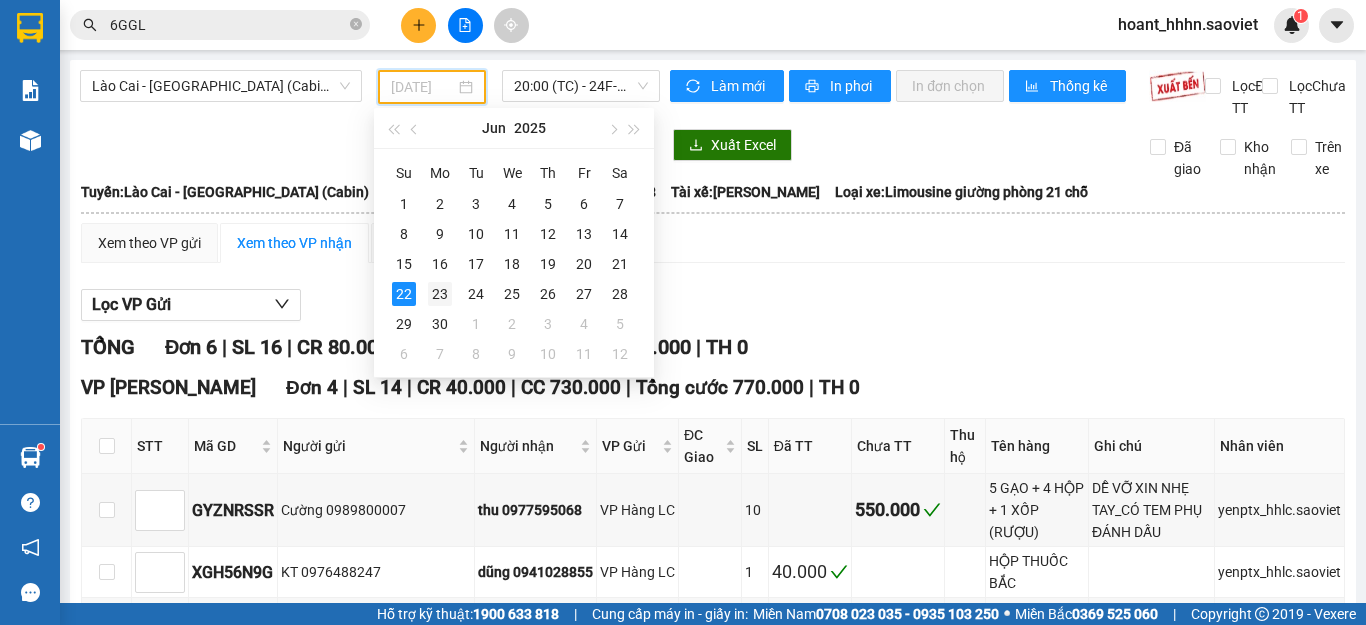 click on "23" at bounding box center [440, 294] 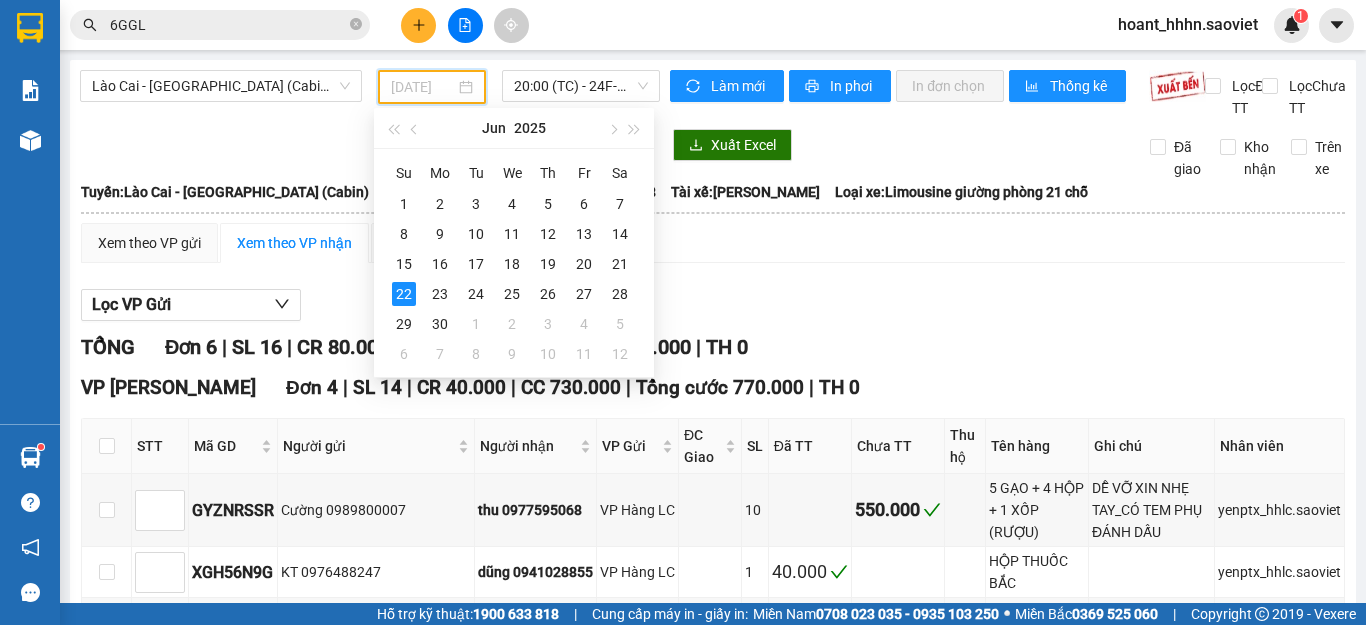 click on "[GEOGRAPHIC_DATA] - [GEOGRAPHIC_DATA] (Cabin) [DATE] 20:00   (TC)   - 24F-000.28  Làm mới In phơi In đơn chọn Thống kê Lọc  Đã TT Lọc  Chưa TT Xuất Excel Đã giao Kho nhận Trên xe Sao Việt   19006746   Số 779 Giải Phóng 14:14 [DATE] Tuyến:  [GEOGRAPHIC_DATA] - [GEOGRAPHIC_DATA] ([GEOGRAPHIC_DATA]) [GEOGRAPHIC_DATA]:   (20:00 [DATE]) Tài xế:  [PERSON_NAME]   Số xe:  24F-000.28 Loại xe:  Limousine giường phòng 21 chỗ [GEOGRAPHIC_DATA]:  [GEOGRAPHIC_DATA] - [GEOGRAPHIC_DATA] ([GEOGRAPHIC_DATA]) [GEOGRAPHIC_DATA]:   (20:00 [DATE]) Số xe:  24F-000.28 Tài xế:  [PERSON_NAME] Hùng Loại xe:  Limousine giường phòng 21 chỗ Xem theo VP gửi Xem theo VP nhận Thống kê Lọc VP Gửi TỔNG Đơn   6 | SL   16 | CR   80.000 | CC   770.000 | Tổng cước   850.000 | TH   0 VP [GEOGRAPHIC_DATA]   4 | SL   14 | CR   40.000 | CC   730.000 | Tổng cước   770.000 | TH   0 STT Mã GD Người gửi Người nhận VP Gửi ĐC Giao SL Đã TT Chưa TT Thu hộ Tên hàng Ghi chú Nhân viên Ký nhận" at bounding box center [683, 301] 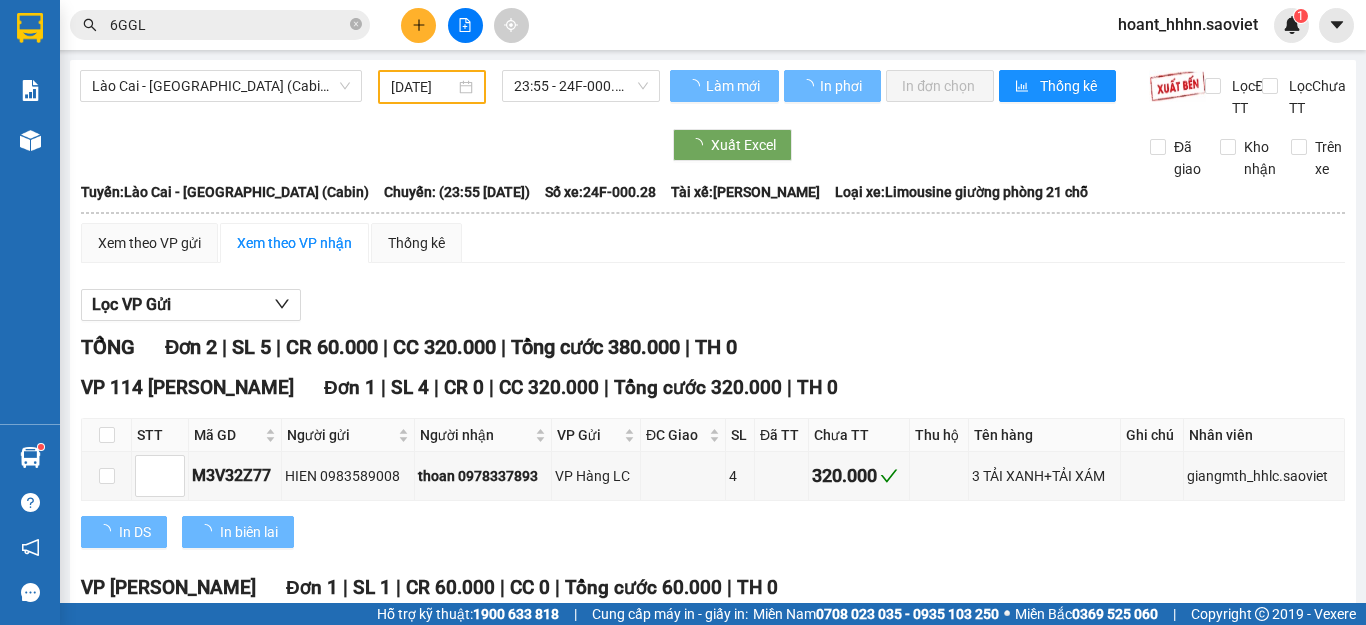 click on "Lào Cai - [GEOGRAPHIC_DATA] (Cabin) [DATE] 23:55     - 24F-000.28" at bounding box center (370, 94) 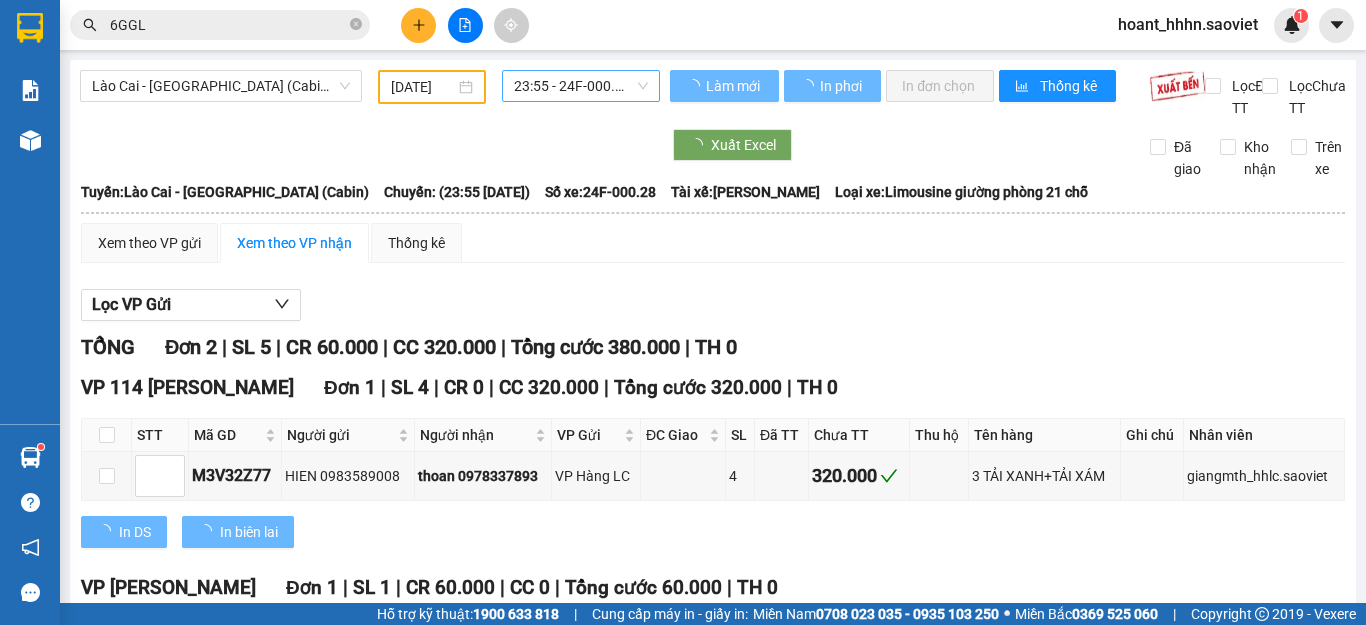 click on "23:55     - 24F-000.28" at bounding box center [581, 86] 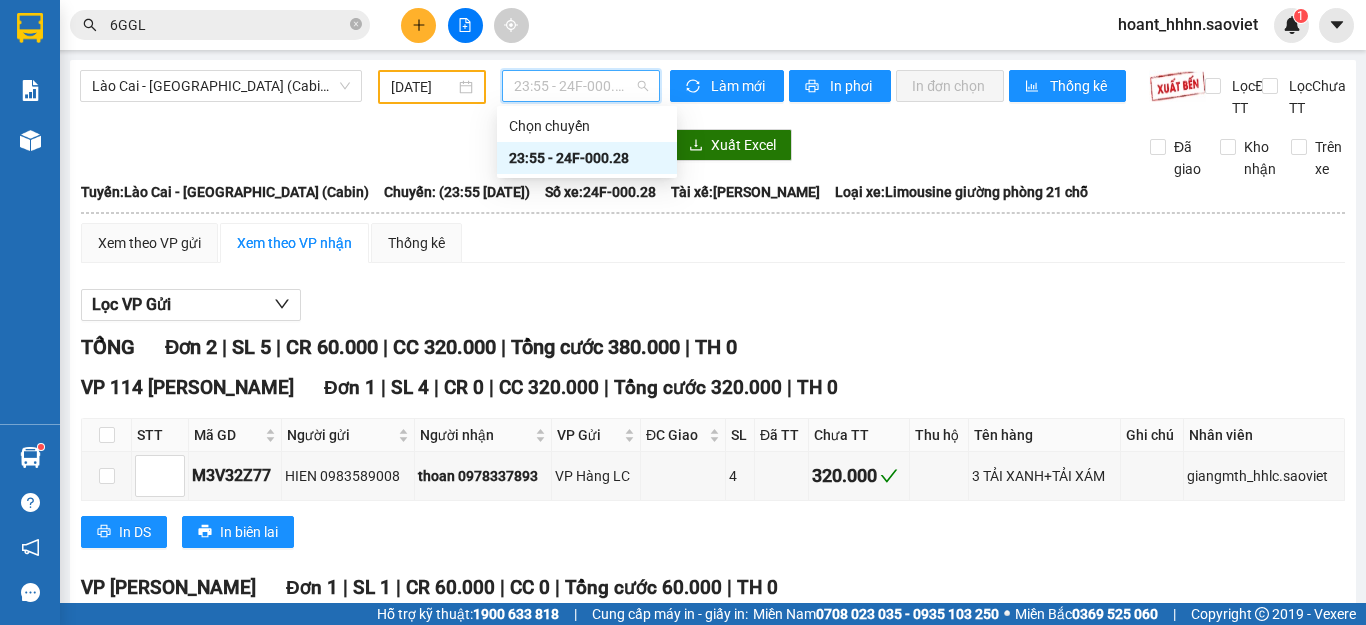 click on "[DATE]" at bounding box center [423, 87] 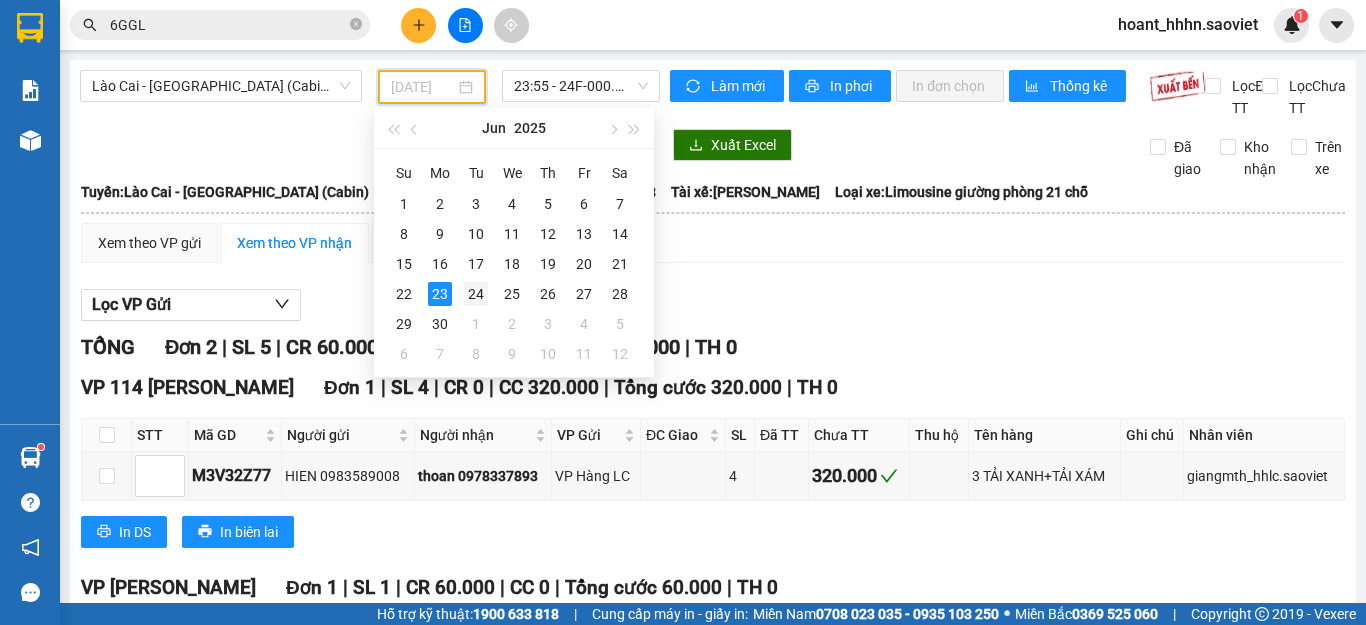 click on "24" at bounding box center (476, 294) 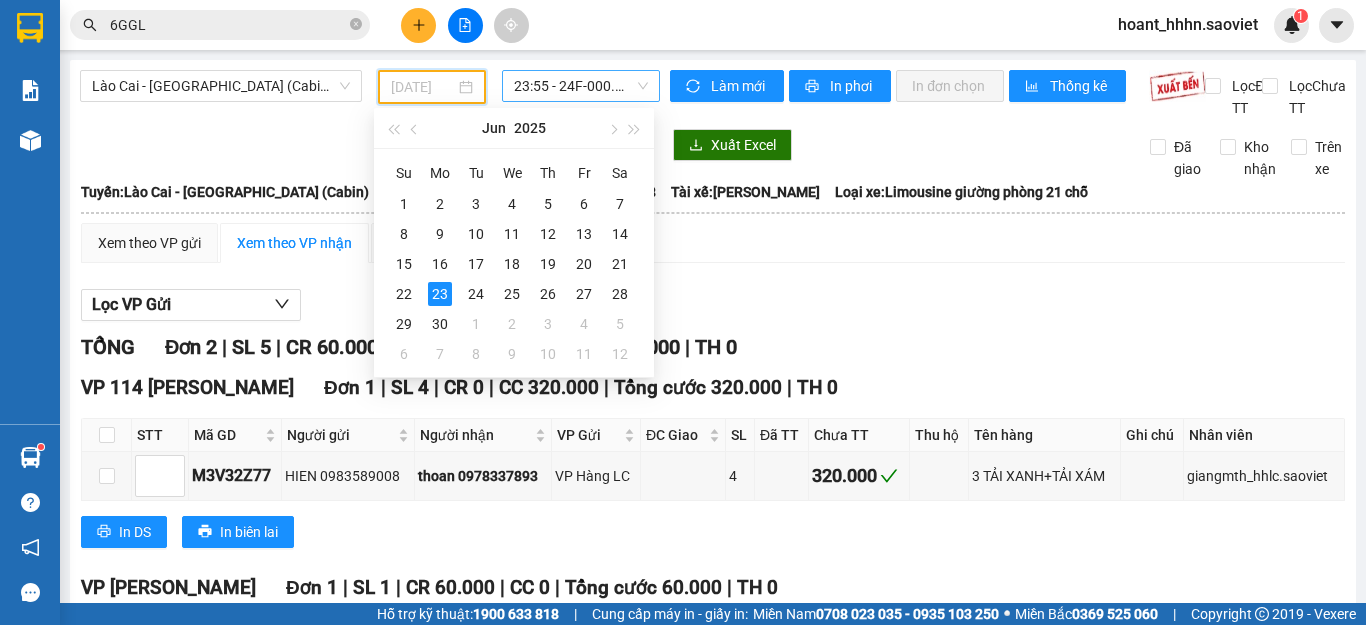 click on "23:55     - 24F-000.28" at bounding box center (581, 86) 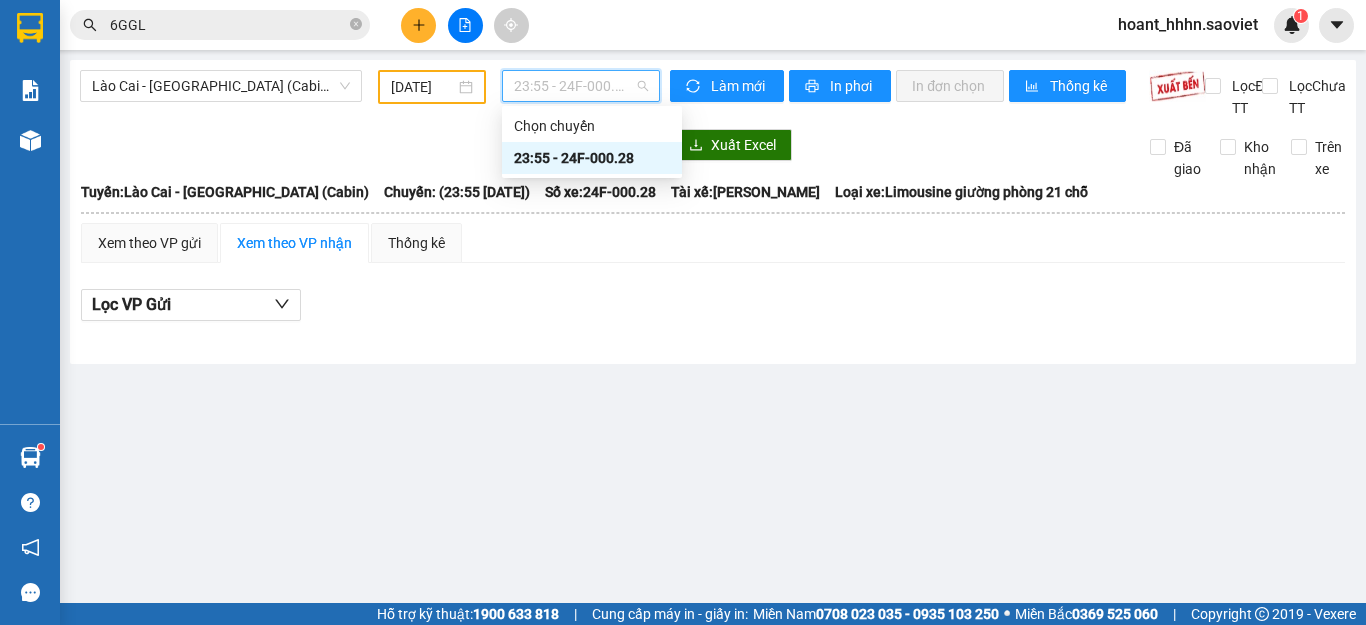 click on "Lào Cai - [GEOGRAPHIC_DATA] (Cabin) [DATE] 23:55     - 24F-000.28" at bounding box center [370, 94] 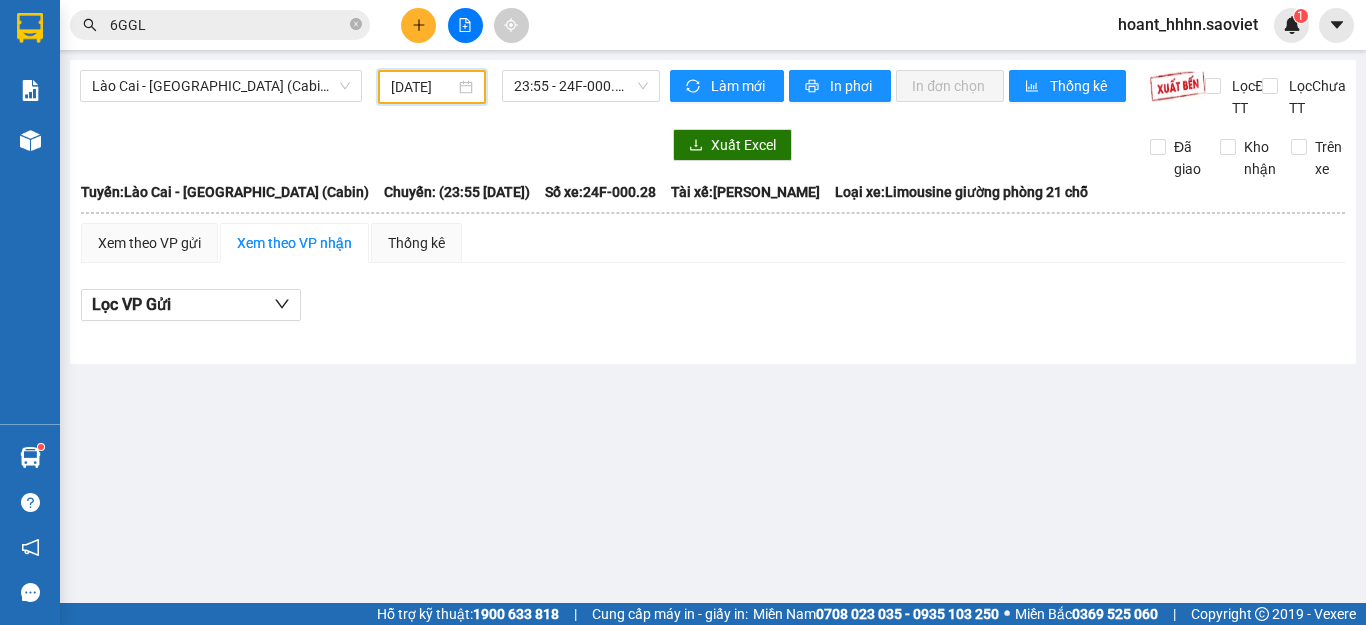 click on "[DATE]" at bounding box center [423, 87] 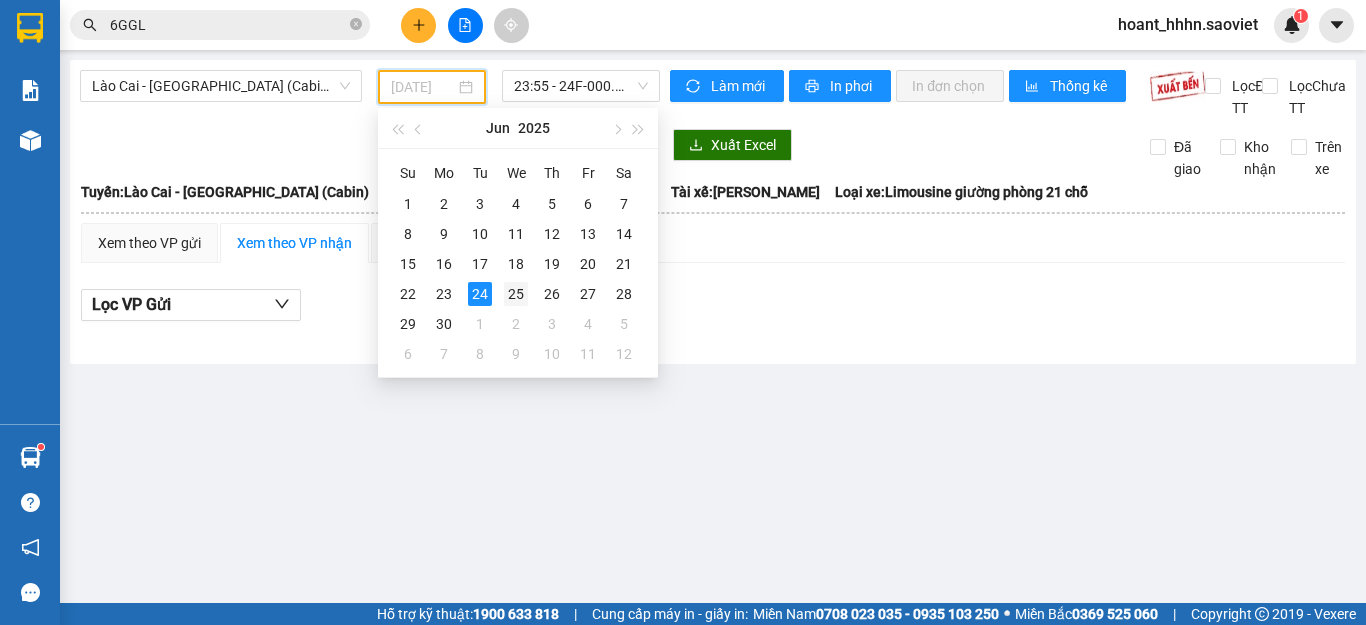 click on "25" at bounding box center [516, 294] 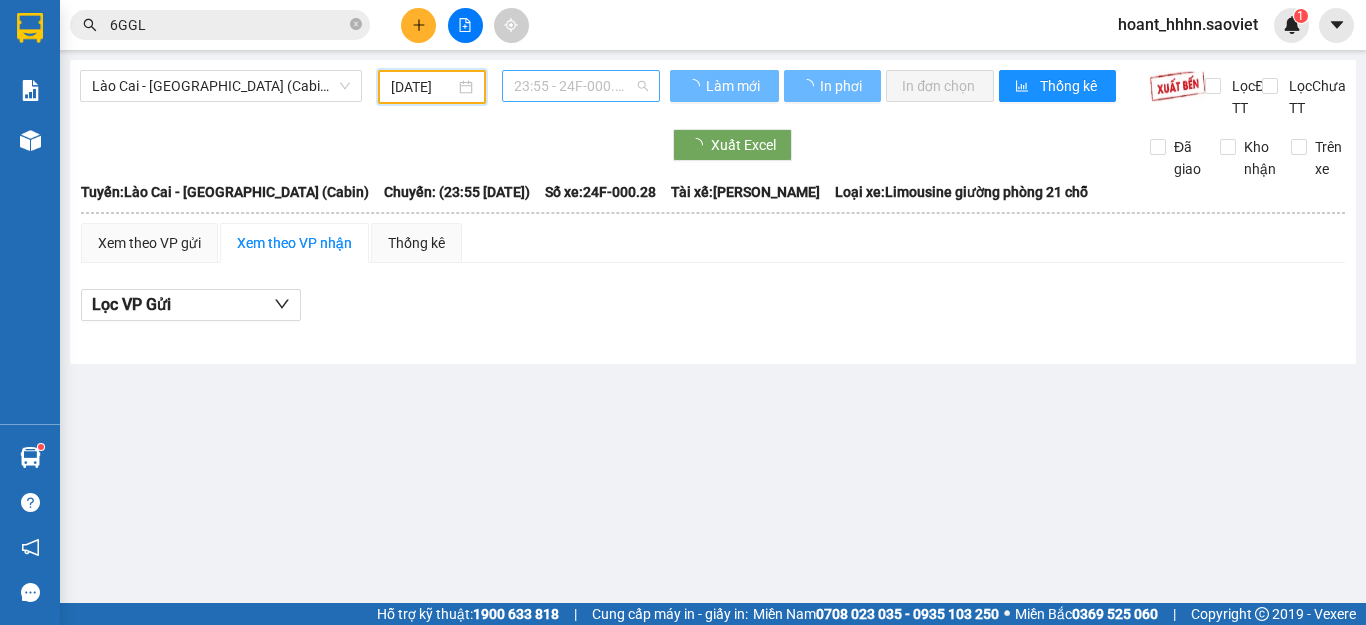click on "23:55     - 24F-000.28" at bounding box center [581, 86] 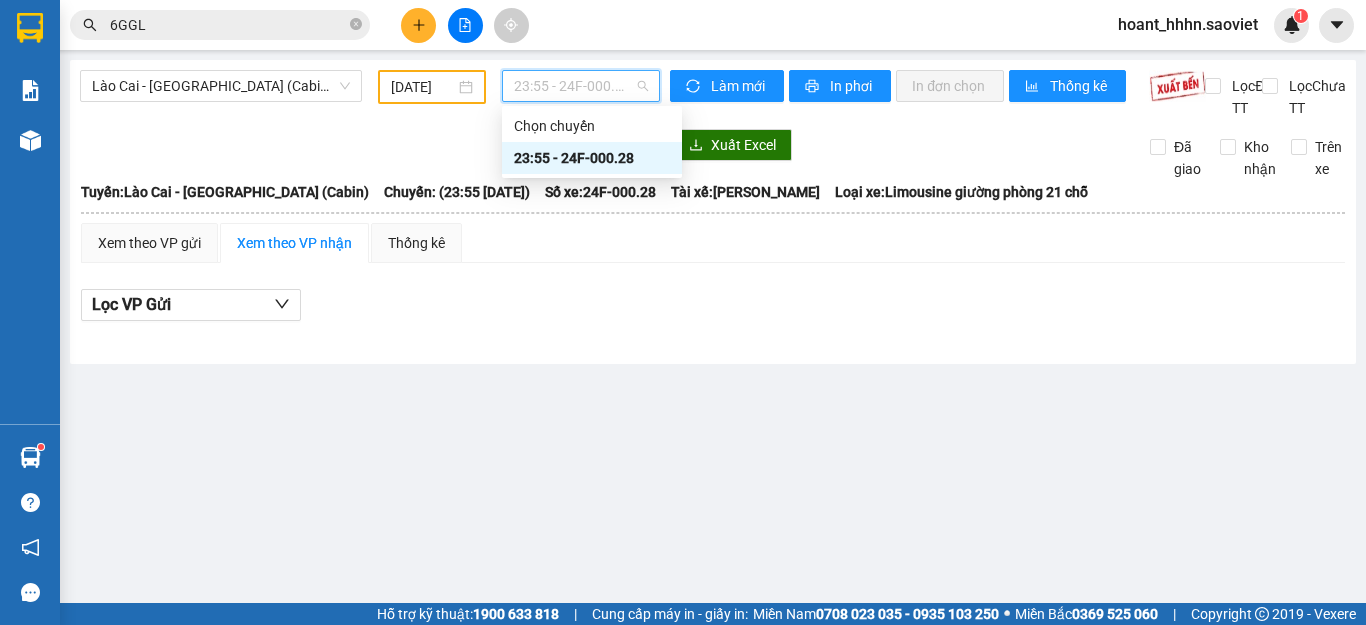 click on "Lào Cai - [GEOGRAPHIC_DATA] (Cabin)" at bounding box center [221, 87] 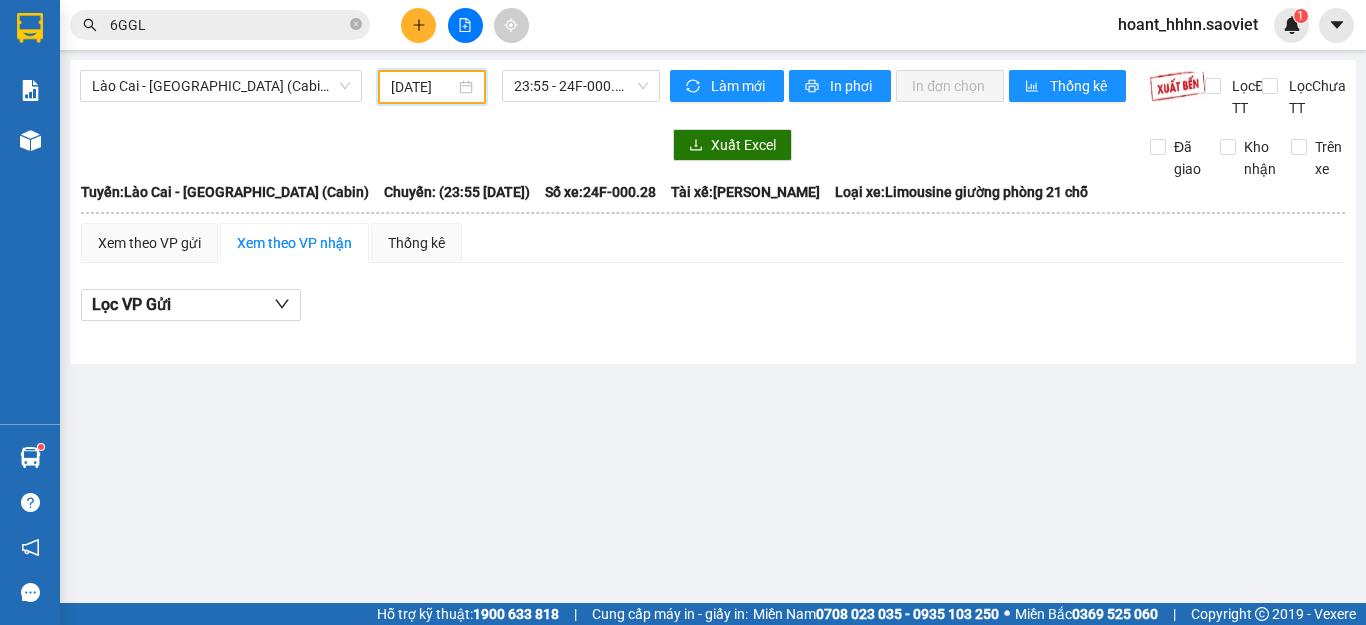 click on "[DATE]" at bounding box center [423, 87] 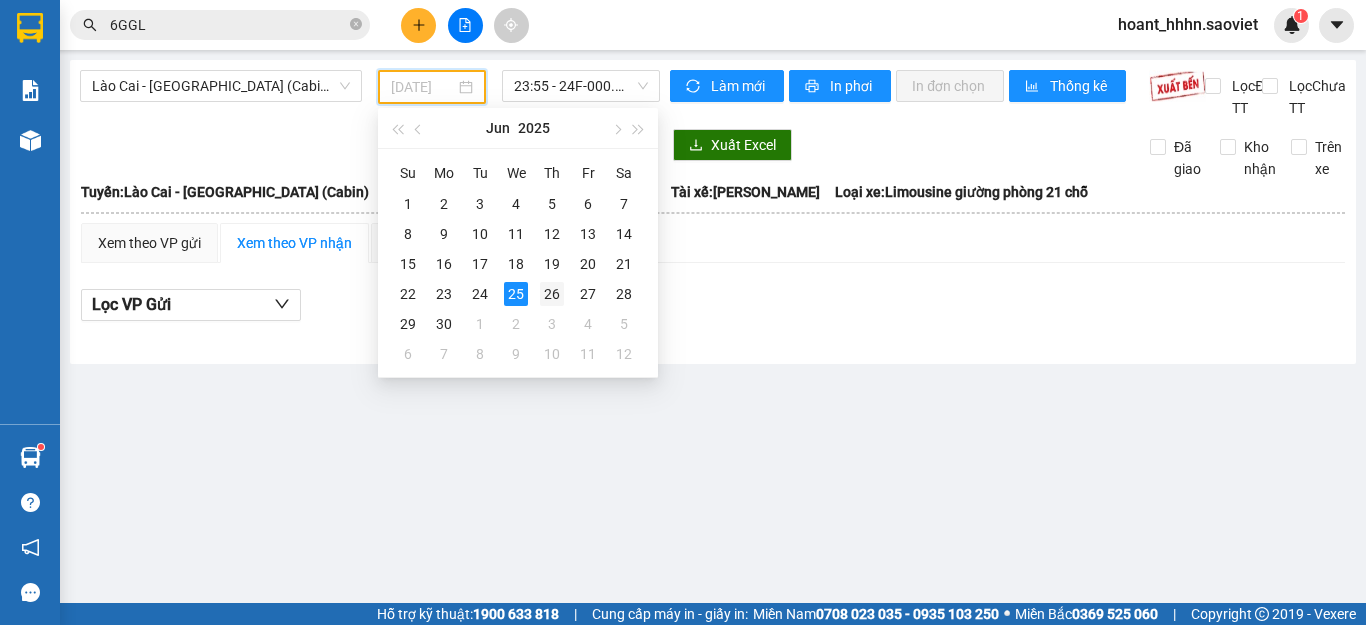 click on "26" at bounding box center (552, 294) 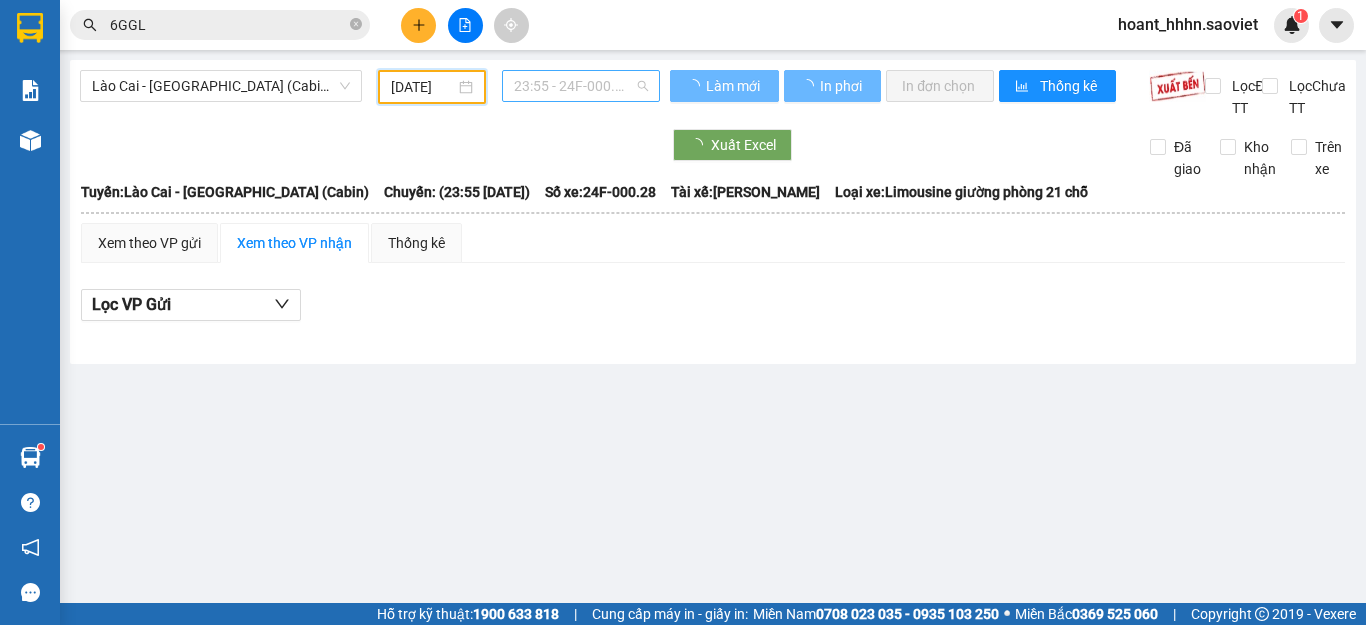 click on "23:55     - 24F-000.28" at bounding box center [581, 86] 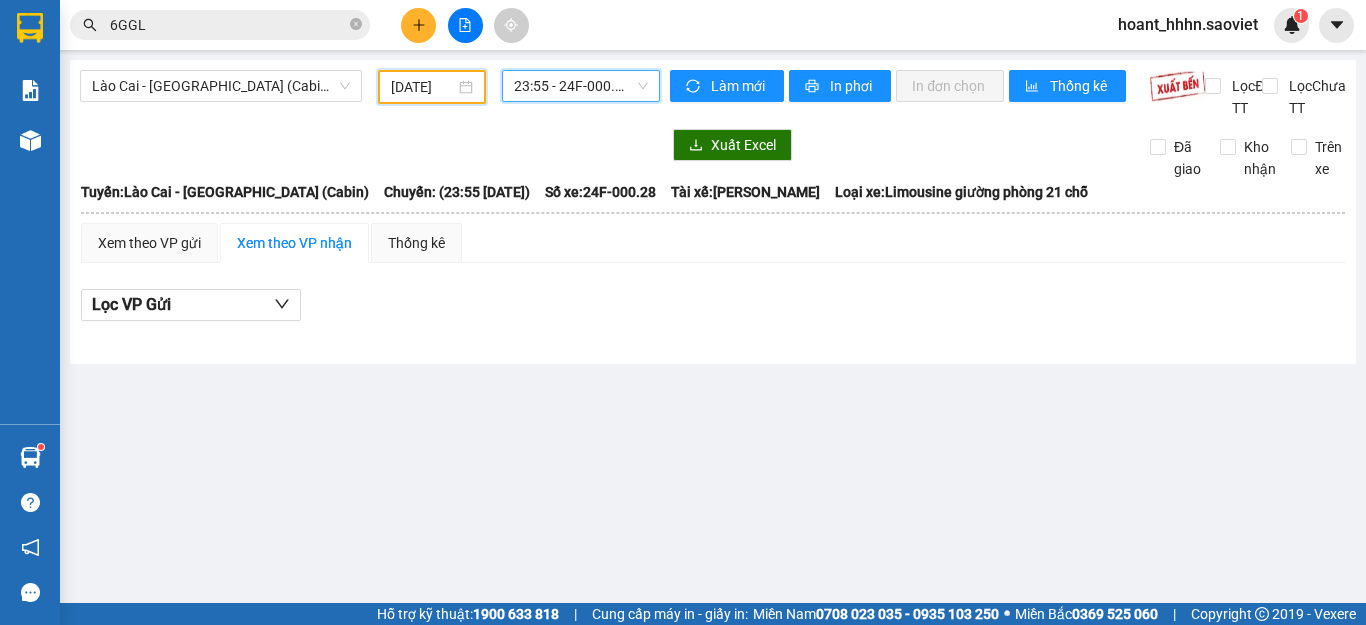 click on "[DATE]" at bounding box center [423, 87] 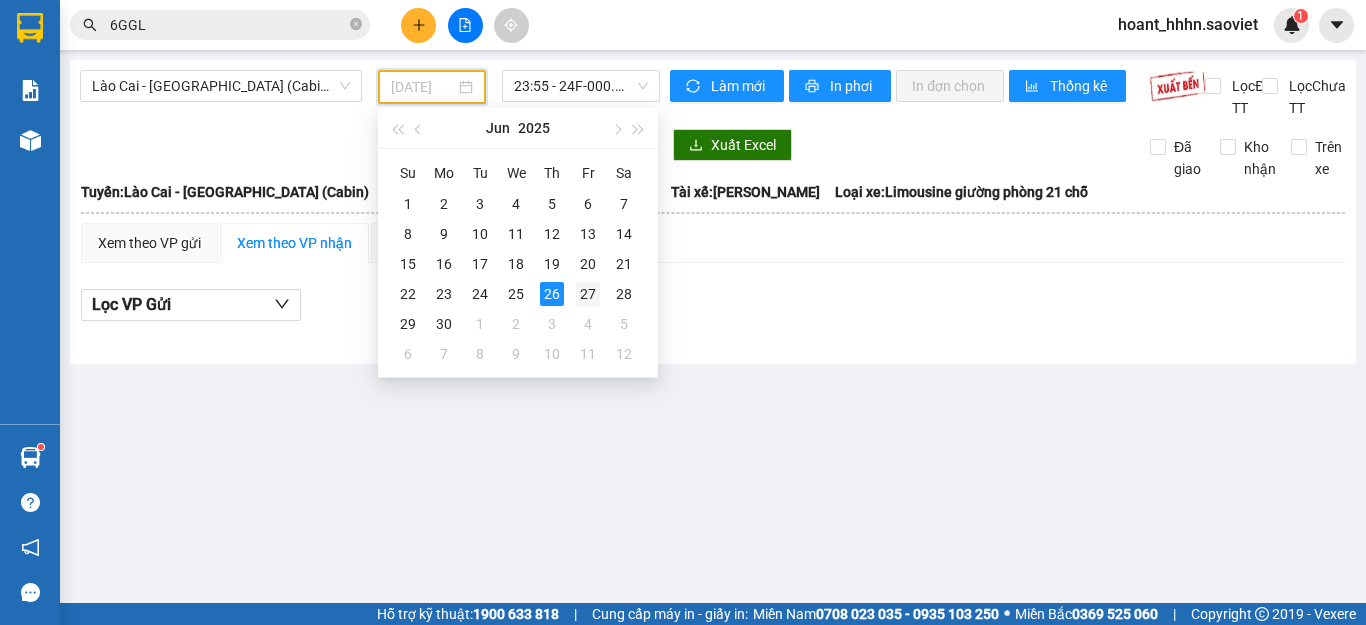 click on "27" at bounding box center [588, 294] 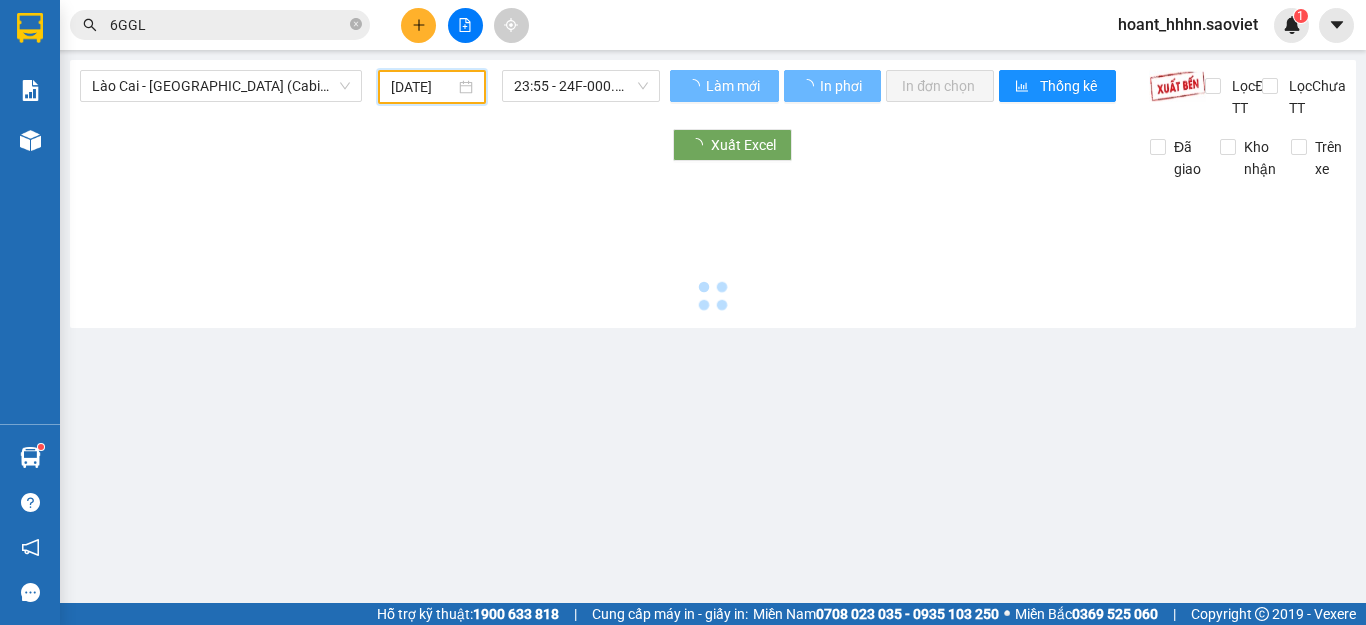 click on "23:55     - 24F-000.28" at bounding box center [581, 86] 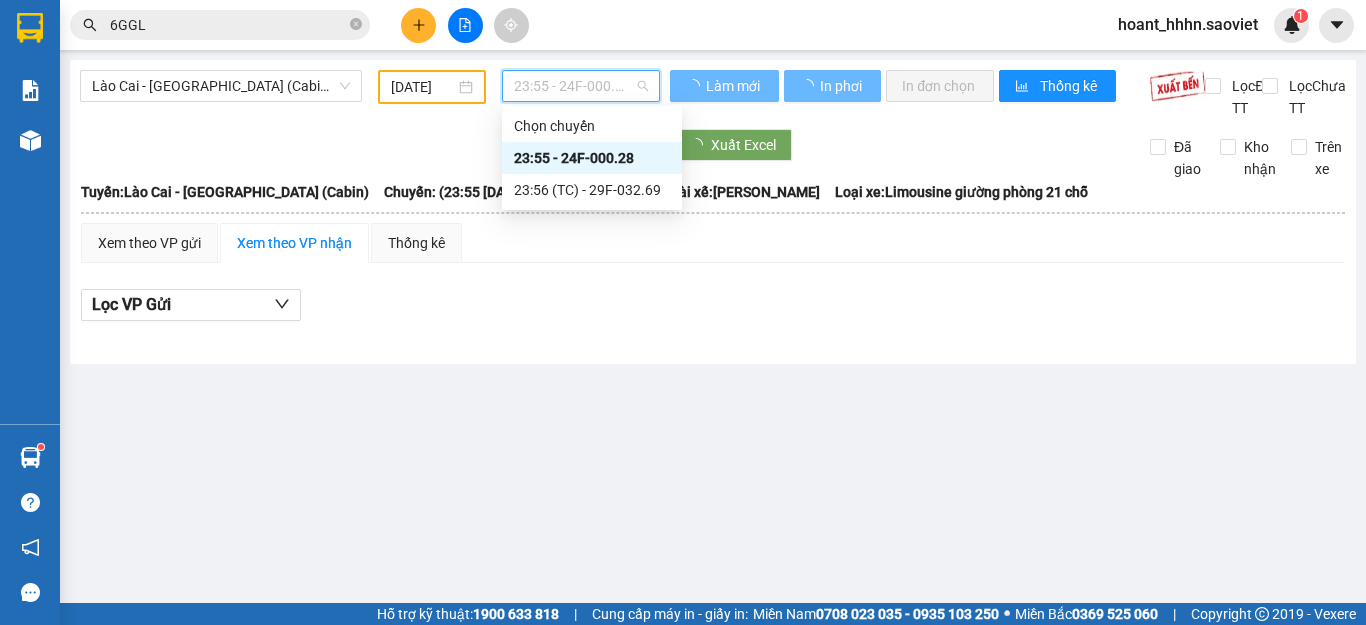 drag, startPoint x: 447, startPoint y: 87, endPoint x: 613, endPoint y: 247, distance: 230.55585 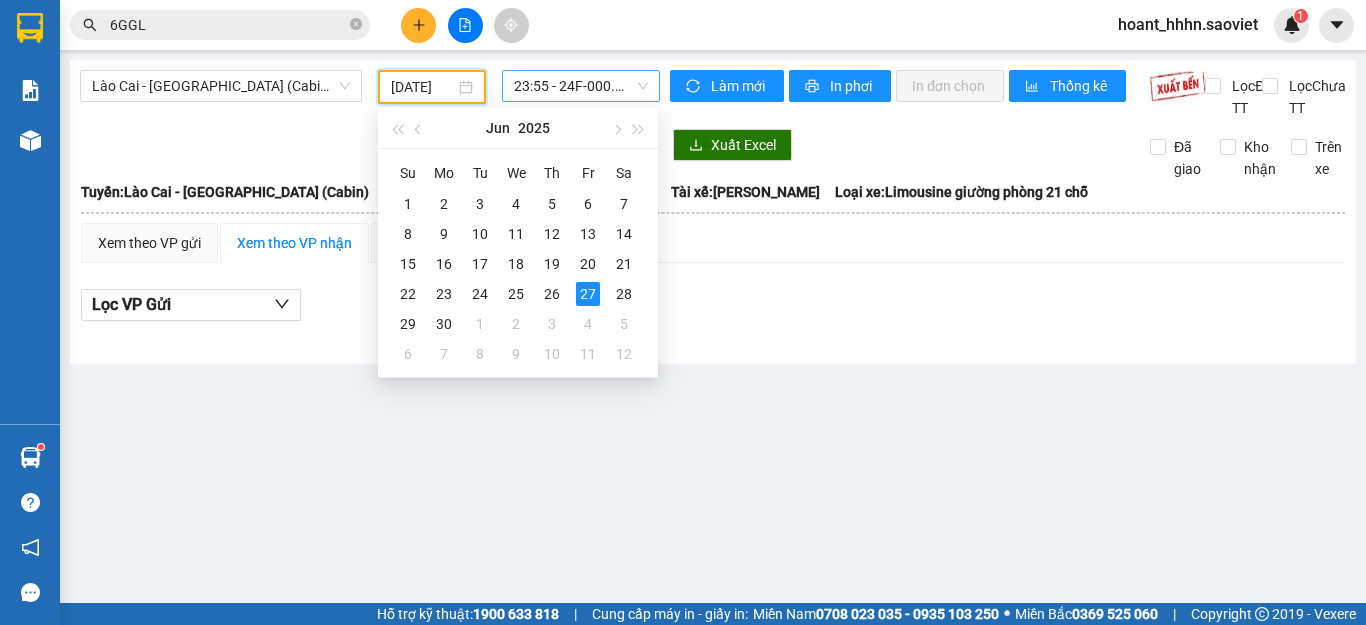 click on "23:55     - 24F-000.28" at bounding box center [581, 86] 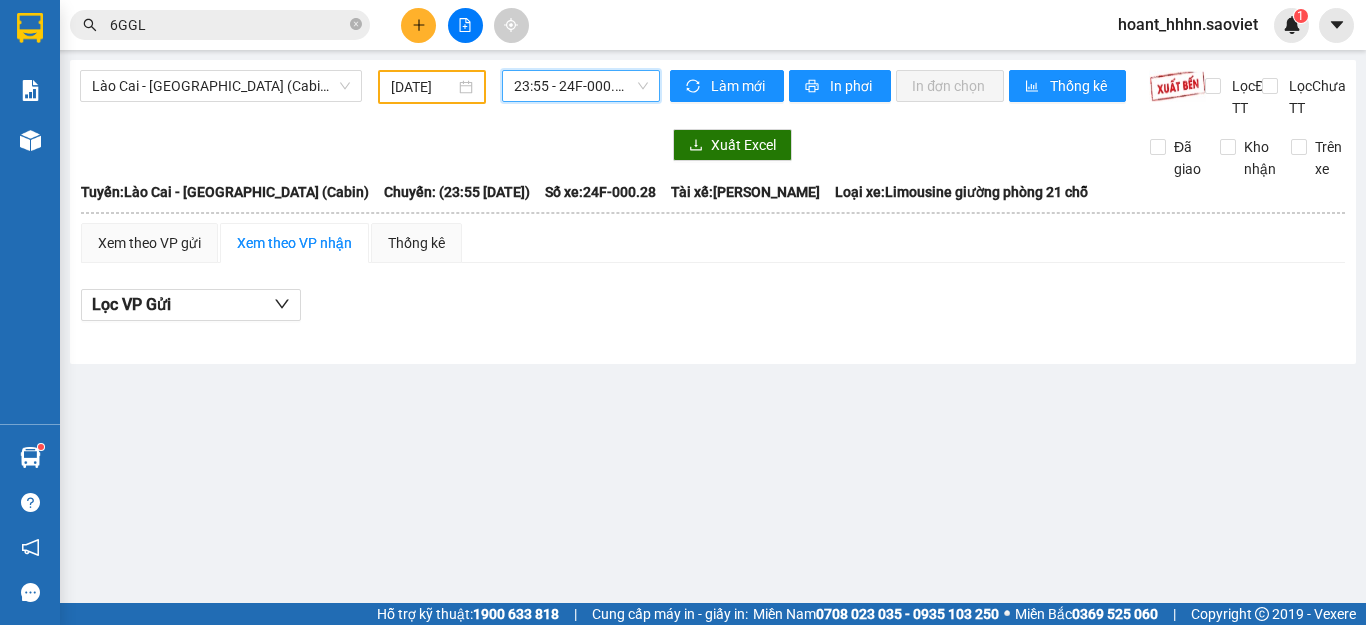 click on "23:55     - 24F-000.28" at bounding box center (581, 86) 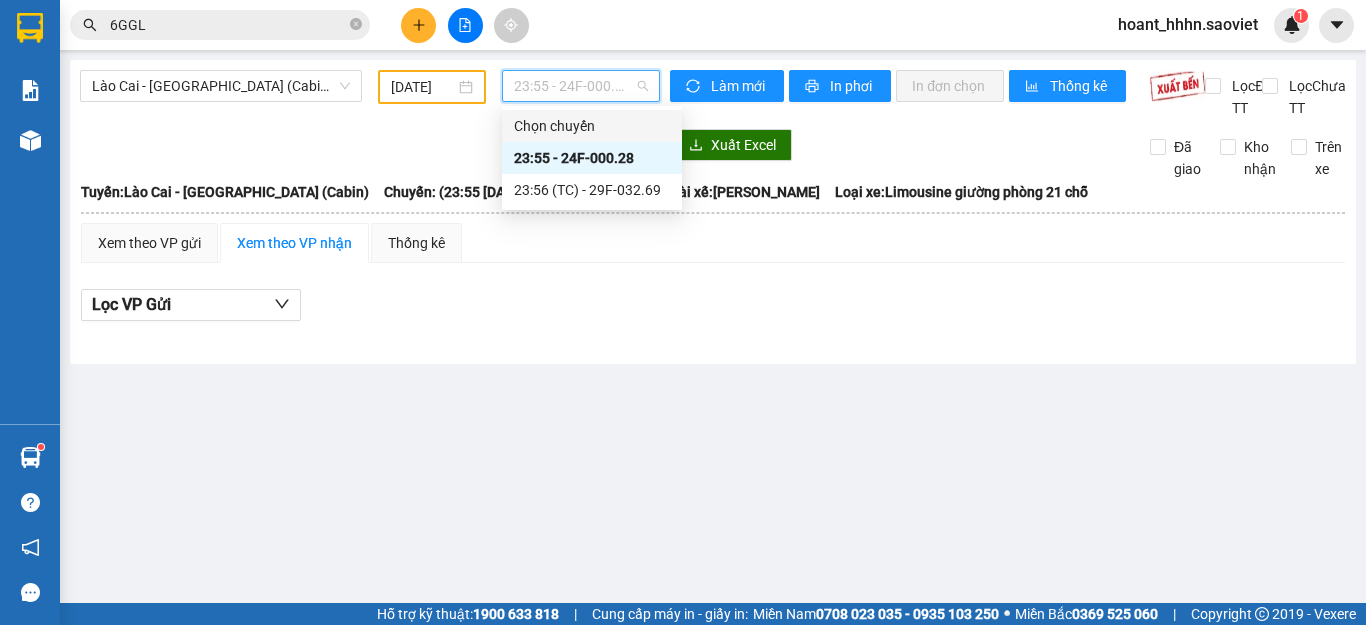 click on "[DATE]" at bounding box center (432, 87) 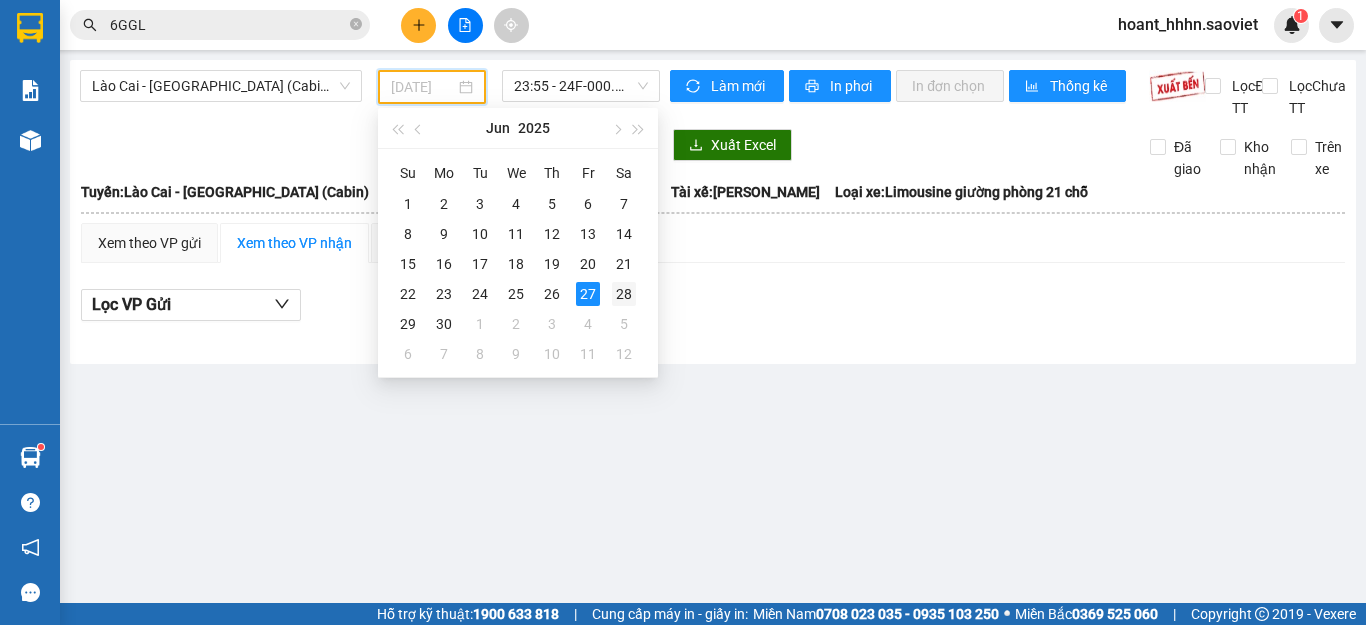 click on "28" at bounding box center [624, 294] 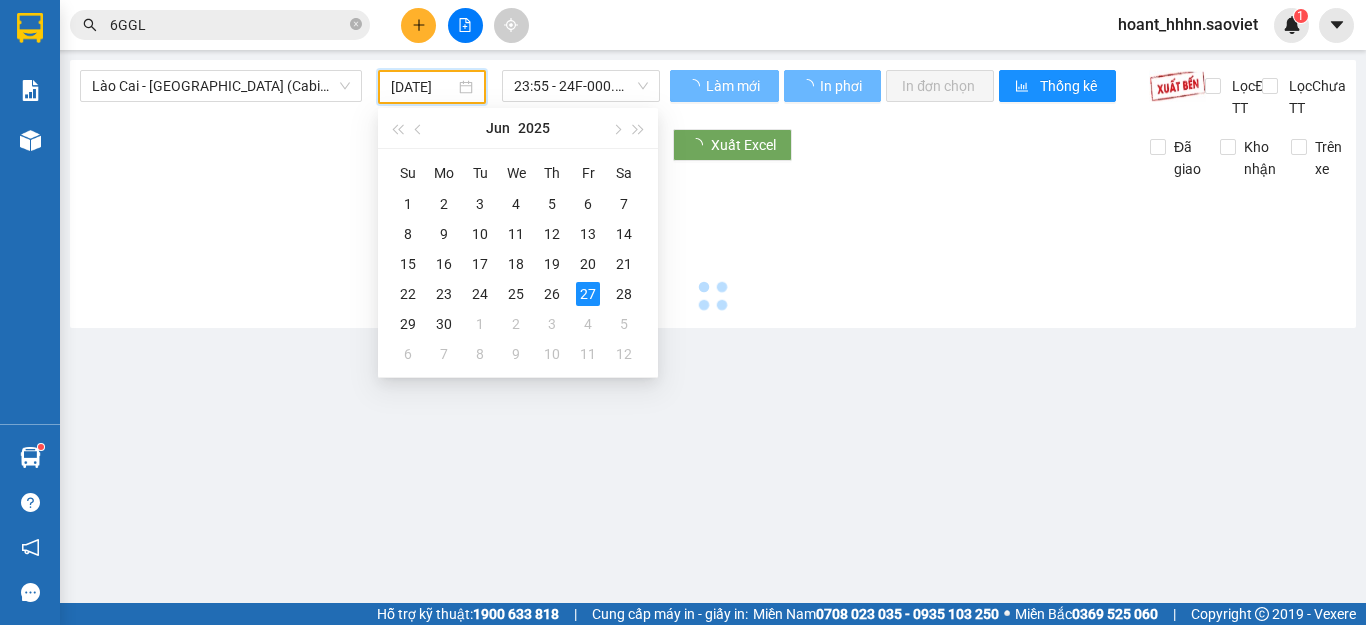 click on "23:55     - 24F-000.28" at bounding box center [581, 86] 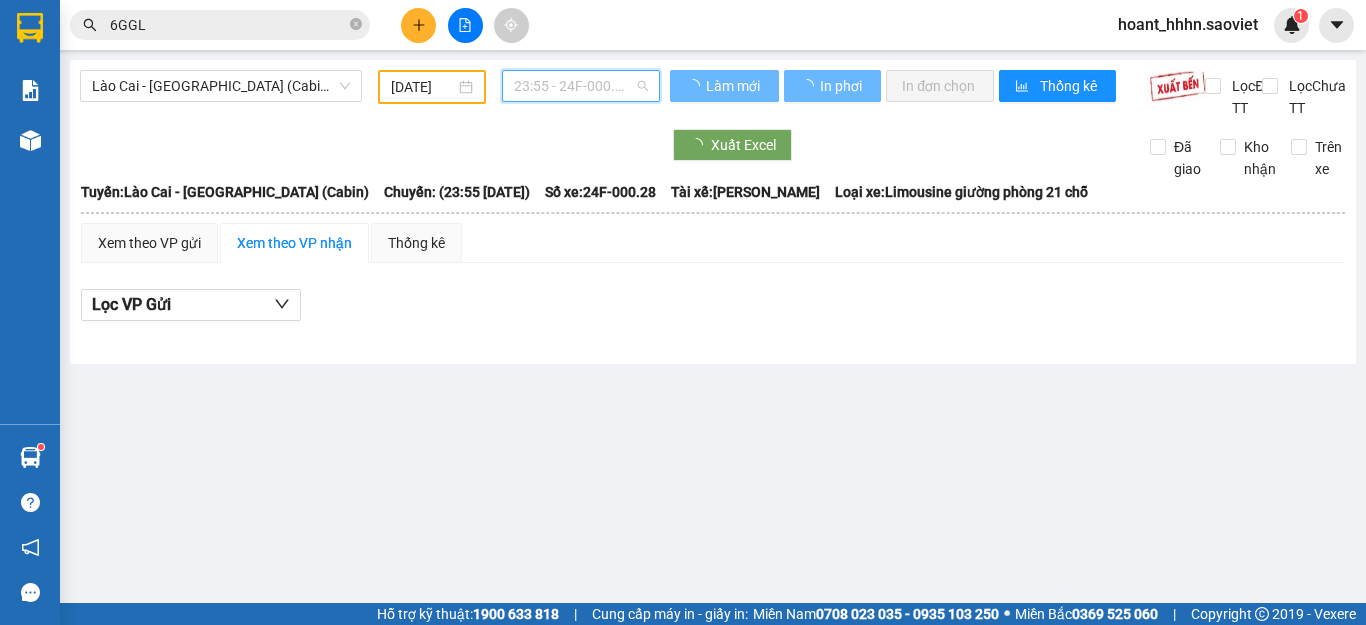 scroll, scrollTop: 0, scrollLeft: 0, axis: both 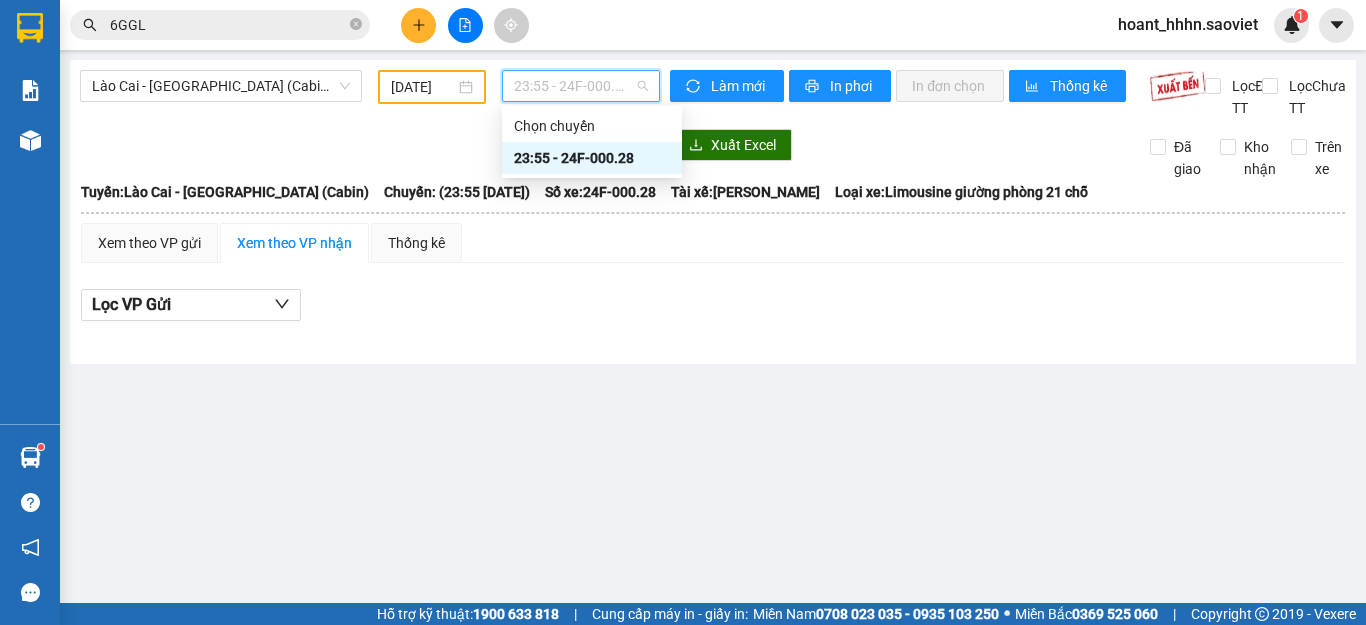click on "[DATE]" at bounding box center [432, 87] 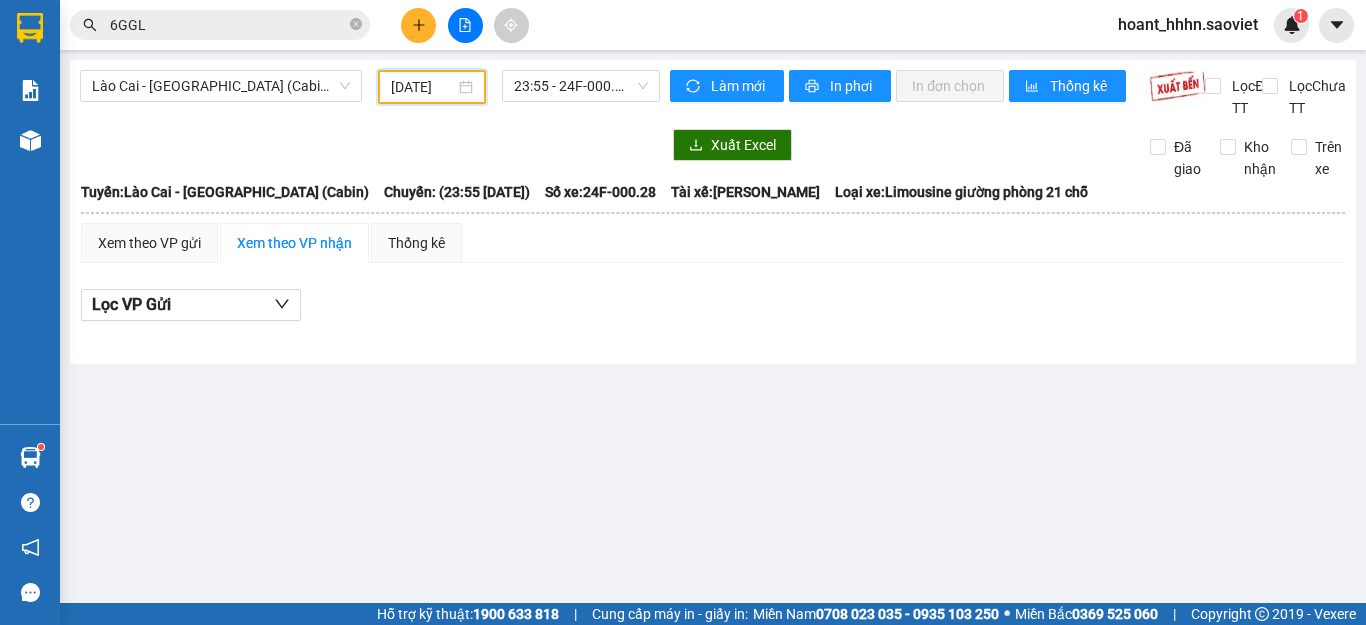 scroll, scrollTop: 0, scrollLeft: 7, axis: horizontal 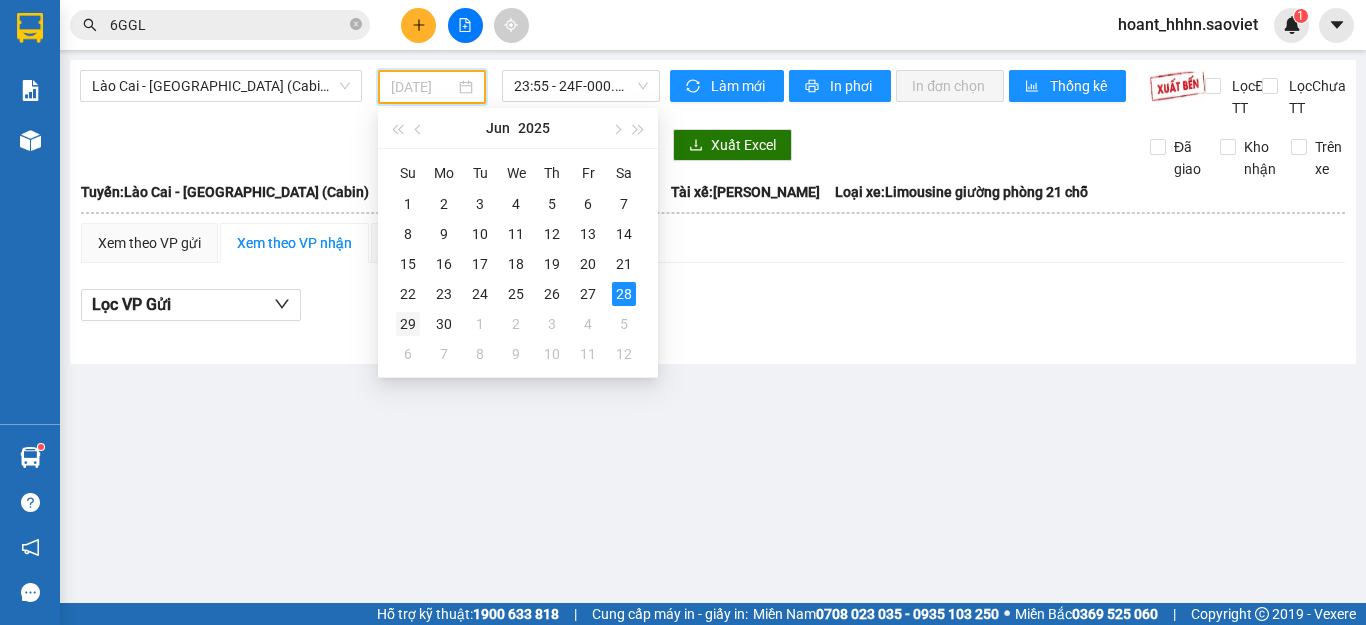 click on "29" at bounding box center [408, 324] 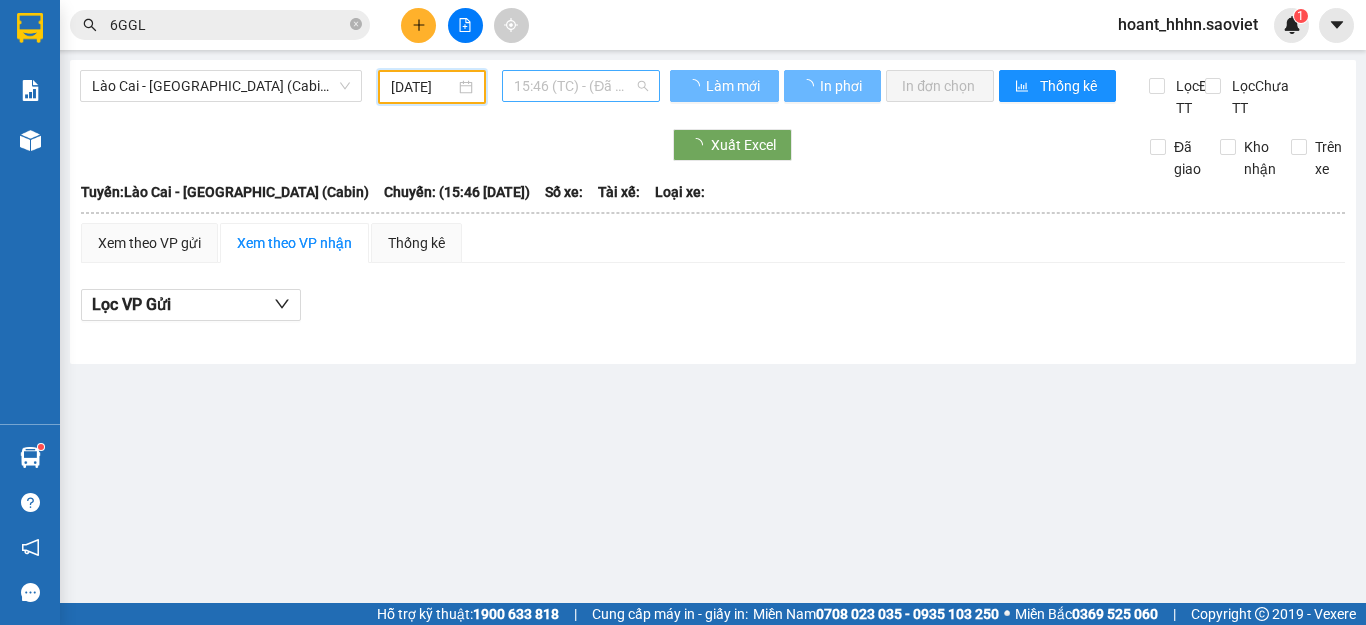 click on "15:46   (TC)   - (Đã hủy)" at bounding box center (581, 86) 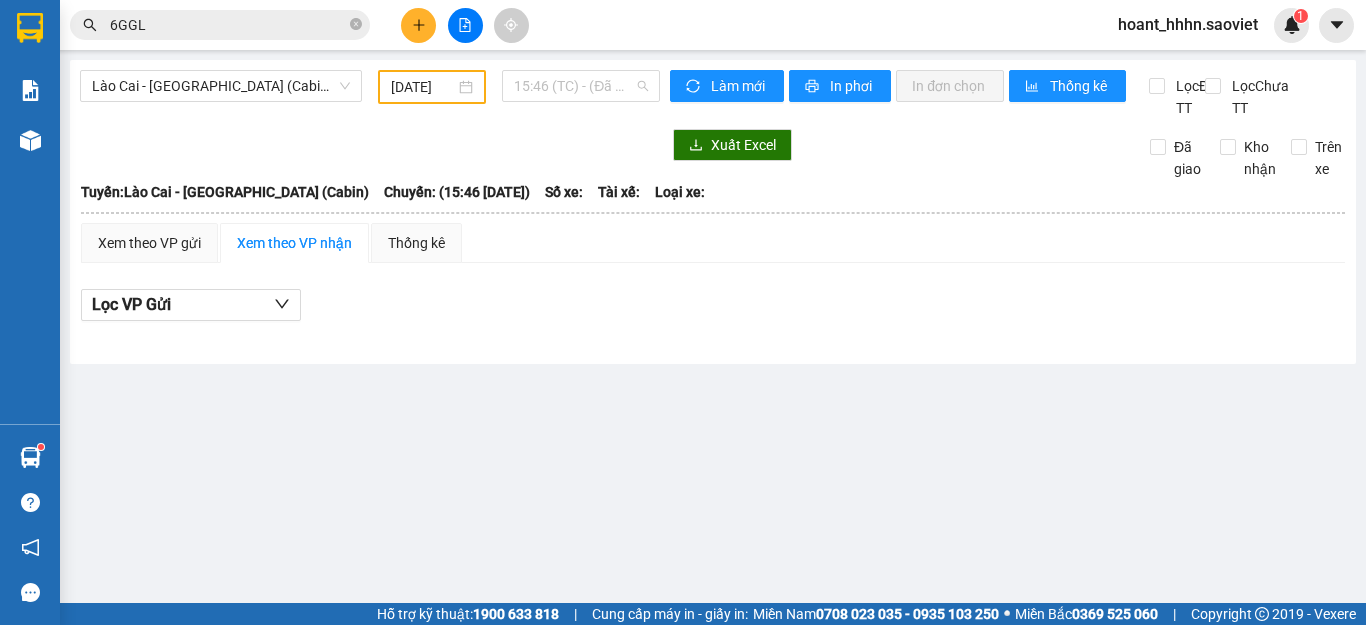 scroll, scrollTop: 0, scrollLeft: 0, axis: both 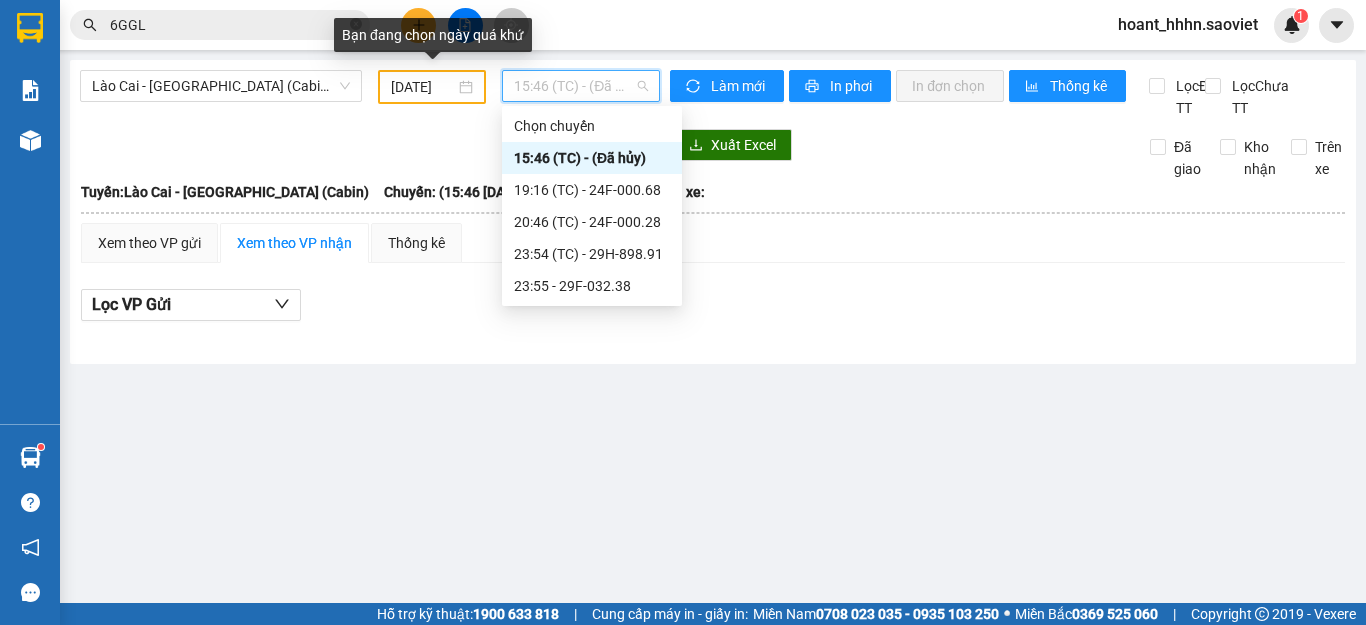 click on "[DATE]" at bounding box center [423, 87] 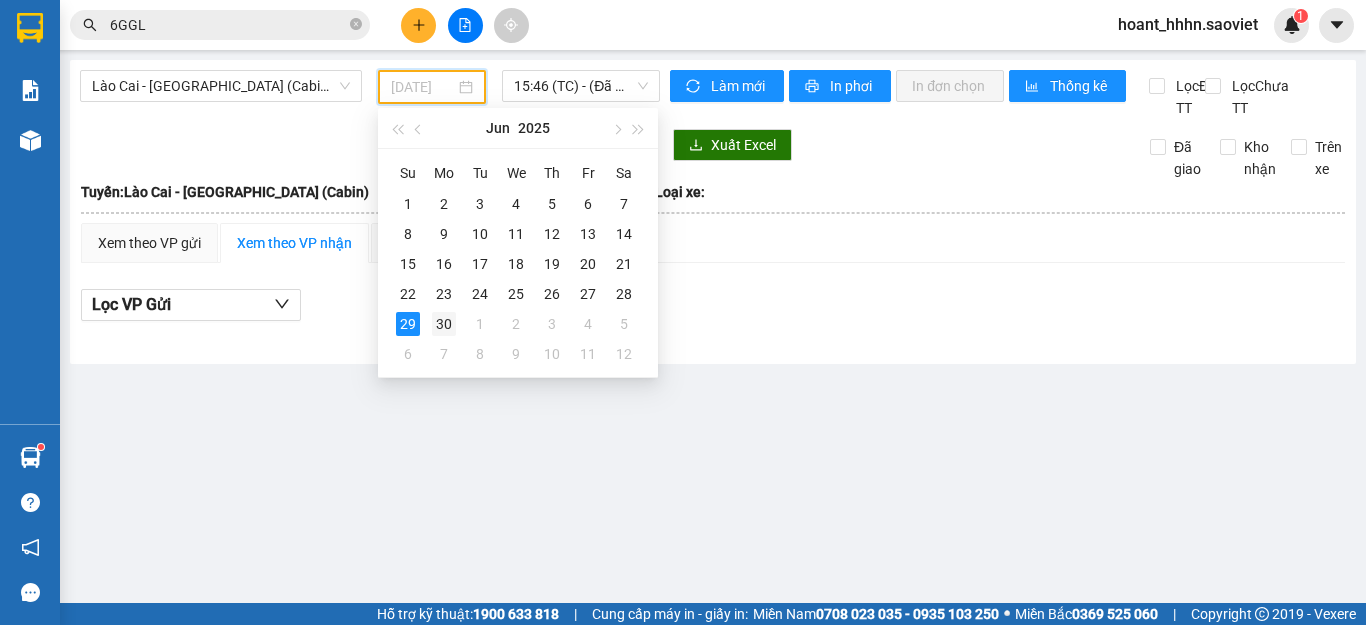 click on "30" at bounding box center [444, 324] 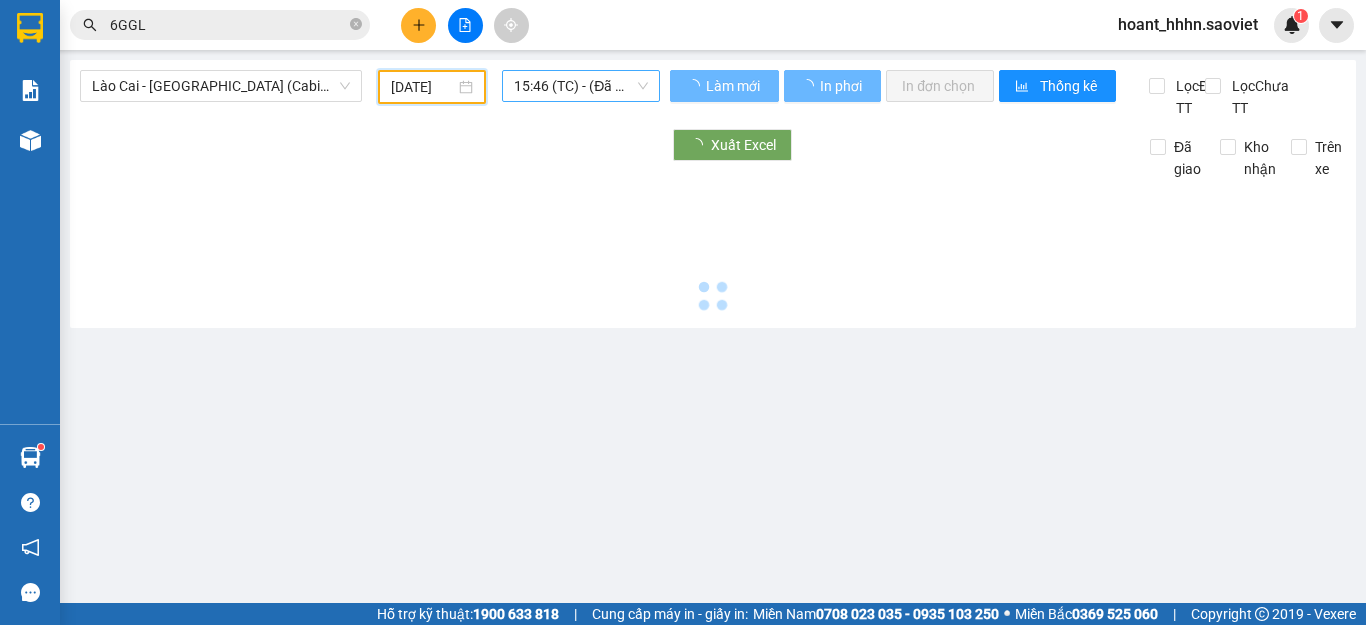 click on "15:46   (TC)   - (Đã hủy)" at bounding box center (581, 86) 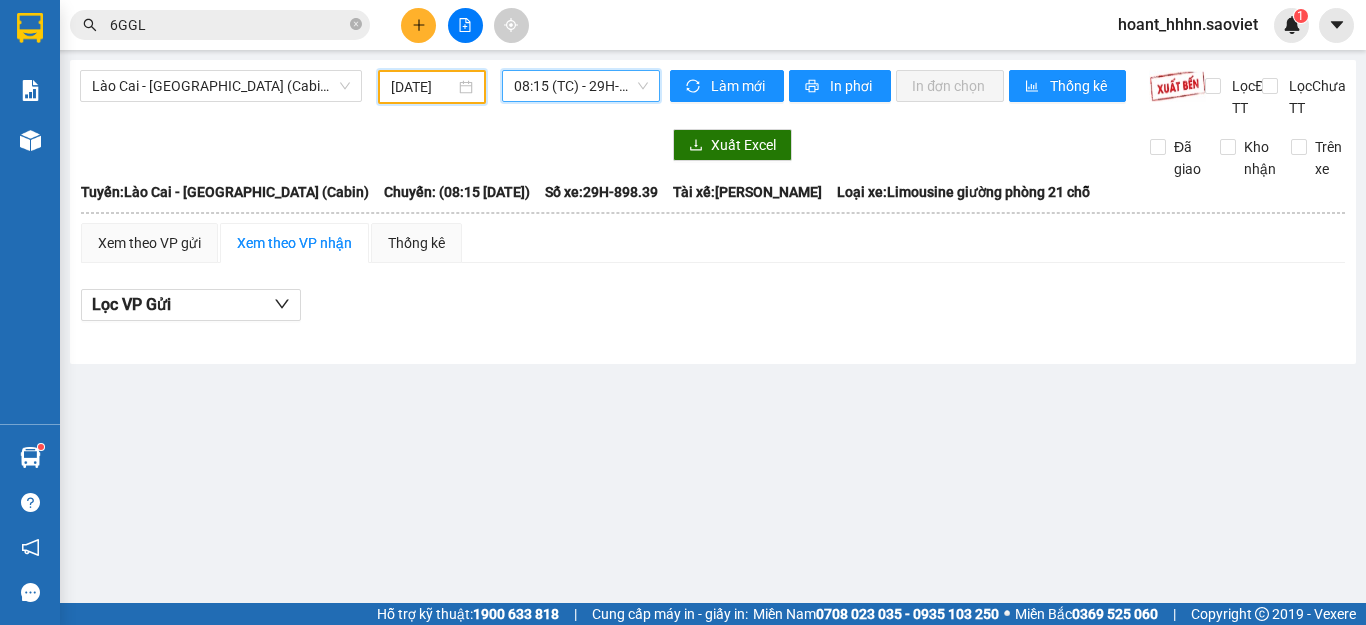 click on "[DATE]" at bounding box center [423, 87] 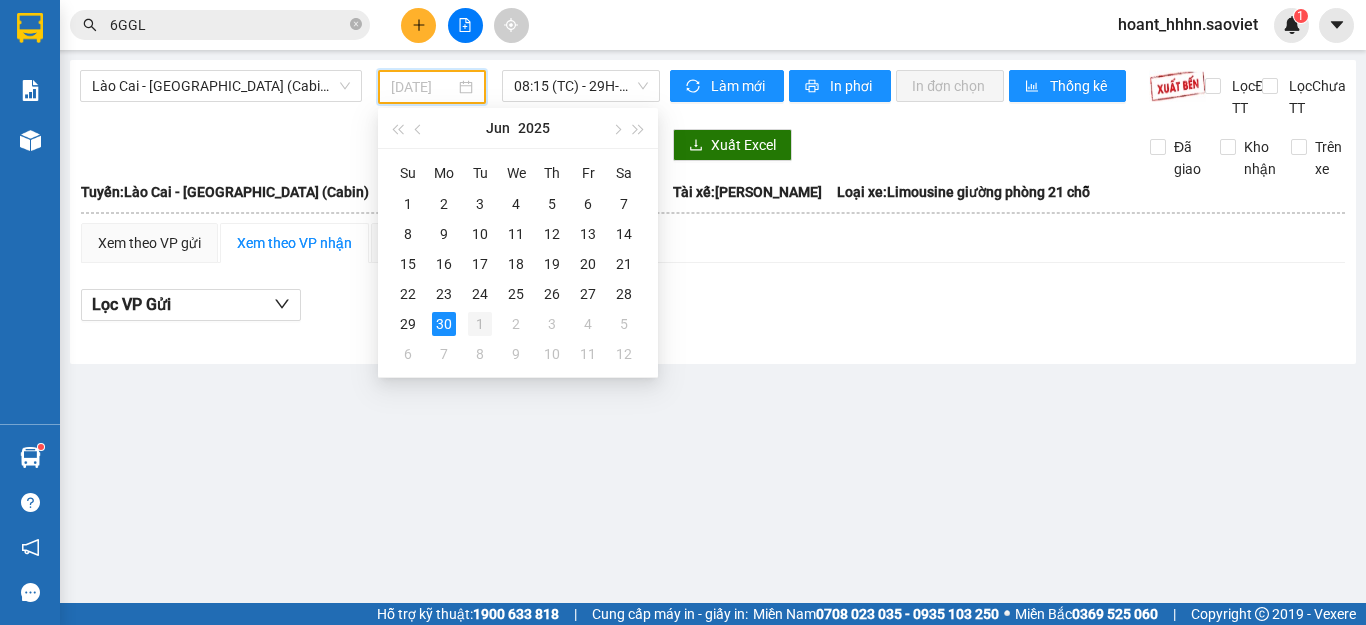 click on "1" at bounding box center (480, 324) 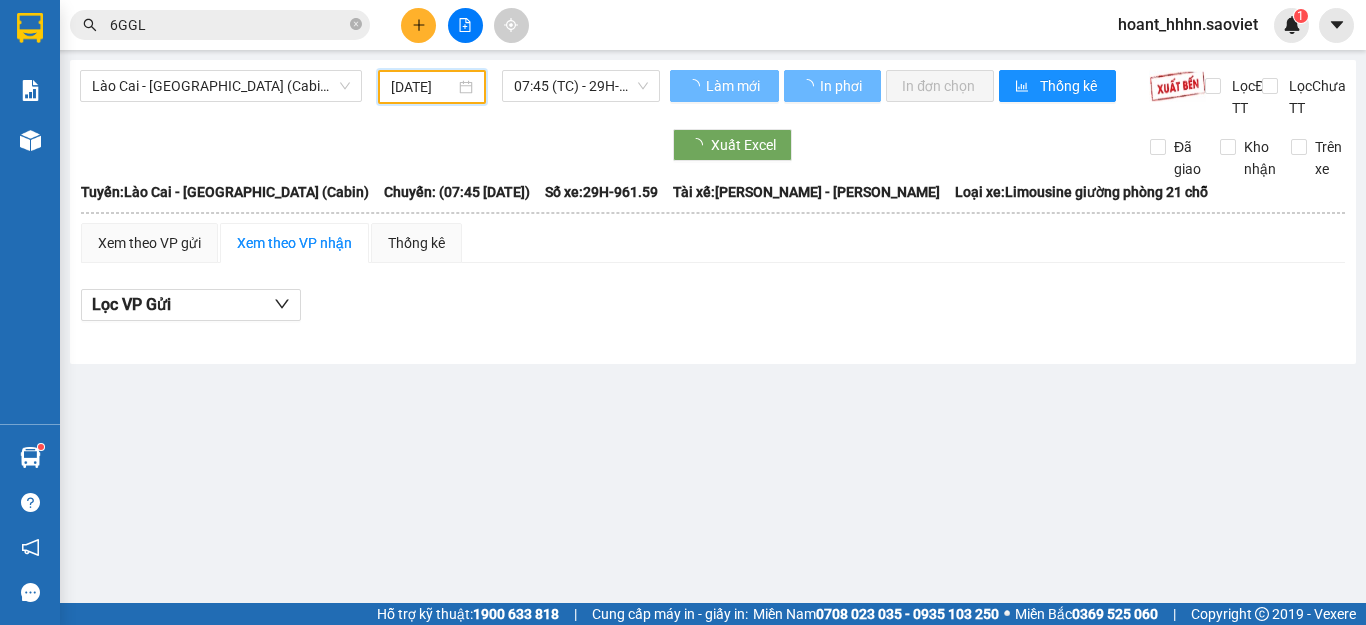 click on "Lào Cai - [GEOGRAPHIC_DATA] (Cabin) [DATE] 07:45   (TC)   - 29H-961.59" at bounding box center [370, 94] 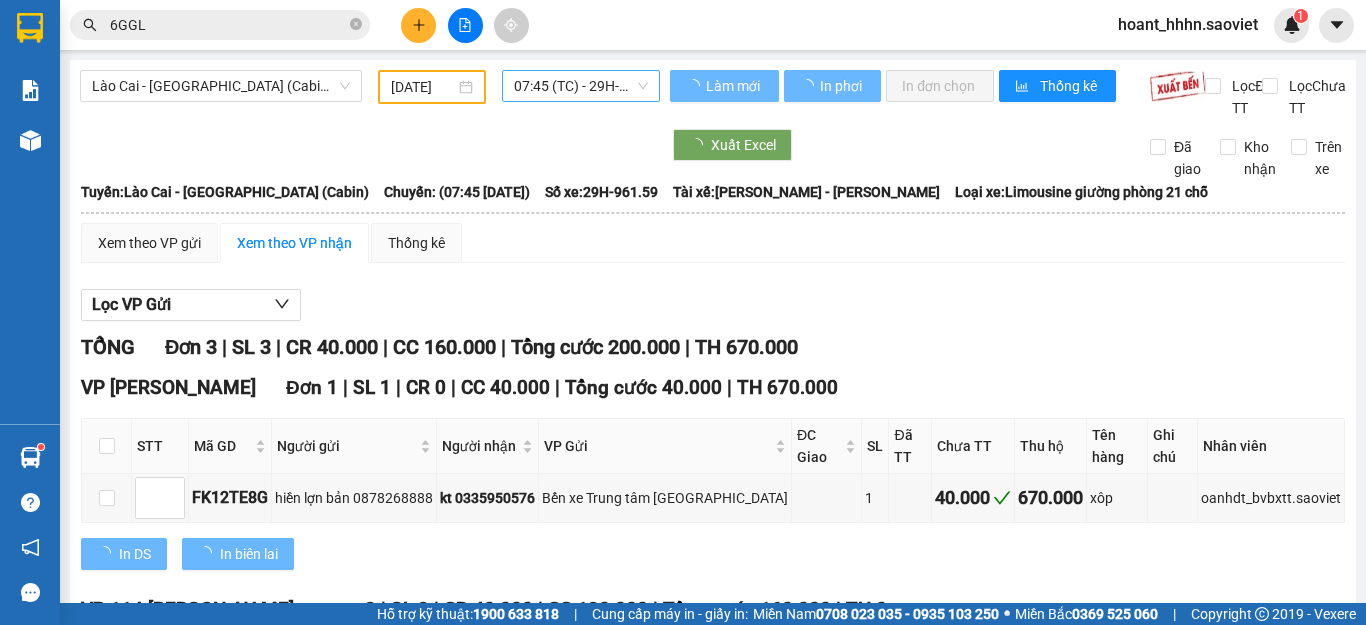 click on "07:45   (TC)   - 29H-961.59" at bounding box center [581, 86] 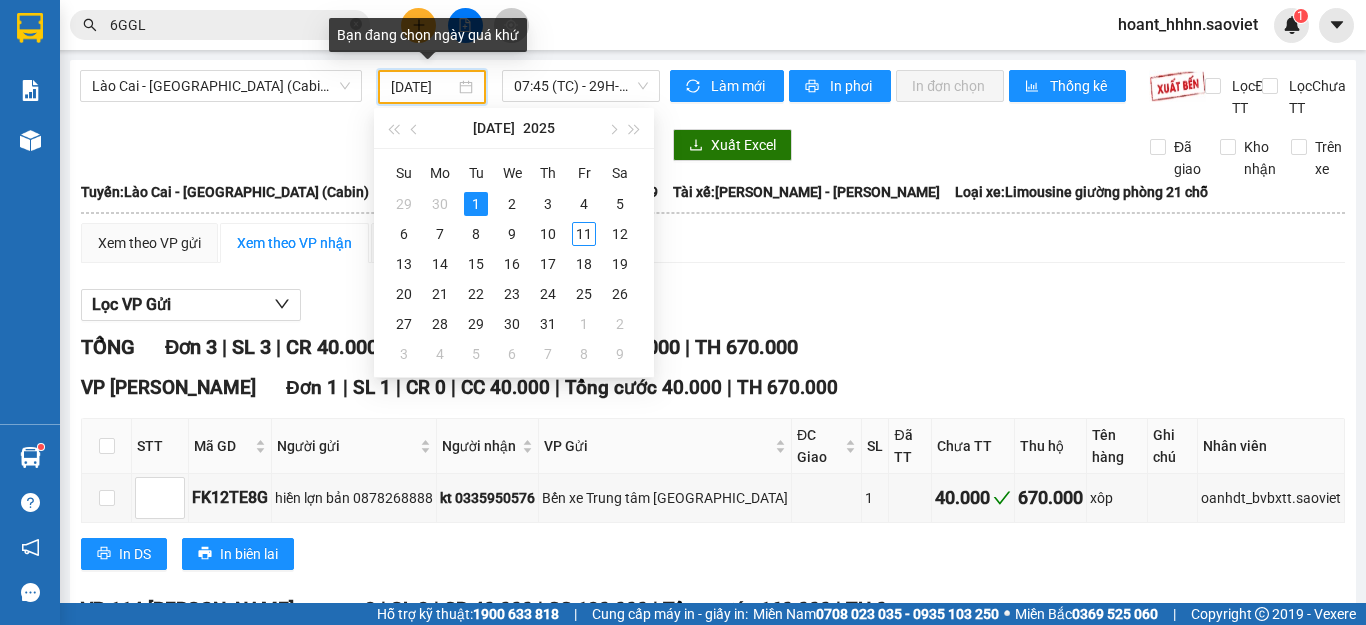 click on "[DATE]" at bounding box center (423, 87) 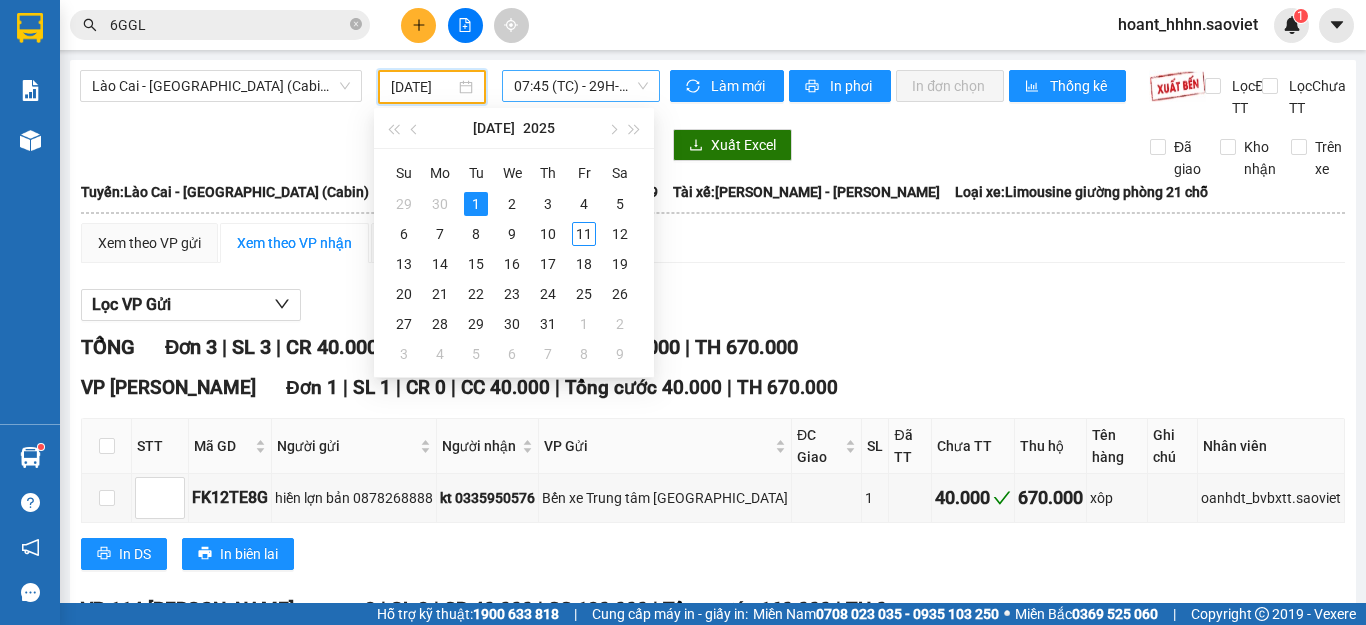 click on "07:45   (TC)   - 29H-961.59" at bounding box center [581, 86] 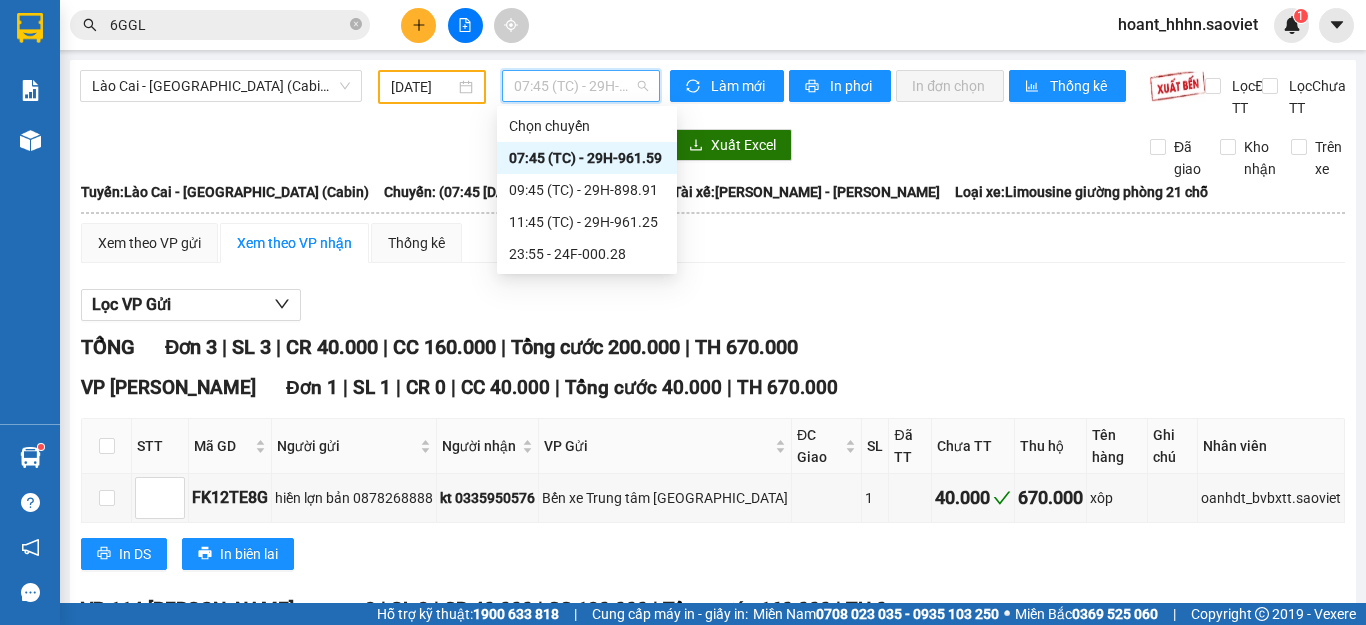 click on "Kết quả tìm kiếm ( 7 )  Bộ lọc  Mã ĐH Trạng thái Món hàng Thu hộ Tổng cước Chưa cước Nhãn Người gửi VP Gửi Người nhận VP Nhận 6GGL A3NY 08:18 [DATE] Trên xe   29H-898.08 09:45  [DATE] tui gao SL:  1 40.000 0985063098 VP Gửi 787 Giải Phóng 0983522700 LU VP Hàng LC 8 6GGL ZEI 17:56 [DATE] Đã giao   20:01 [DATE] hộp bọc trắng SL:  1 40.000 0963656965 KT VP Số 789 Giải Phóng 0986232890 HƯỞNG HUY VP Hàng LC 6GGL E59J 10:18 [DATE] Đã giao   07:59 [DATE] HỒ SƠ SL:  1 40.000 0986006622 kt VP Hàng LC 0833159148 kt VP 7 [PERSON_NAME] Đồng FC19 6GGL 21:17 [DATE] Đã giao   10:56 [DATE] TÚI HỘP MẬN SL:  1 40.000 0912633507 huyền VP Hàng LC 0913047771 mai VP TẠM DỪNG HĐ 6GGL GM9M 18:21 [DATE] Đã giao   06:00 [DATE] bọc đen nhỏ SL:  1 40.000 0976093893 kt VP Số 789 Giải Phóng 0919665763 tuấn VP Hàng LC 6GGL B7J8 23:35 [DATE] Đã giao   08:09 [DATE] hộp quả SL:  1 50.000 0942884668 đức 0983999528 V6" at bounding box center (683, 312) 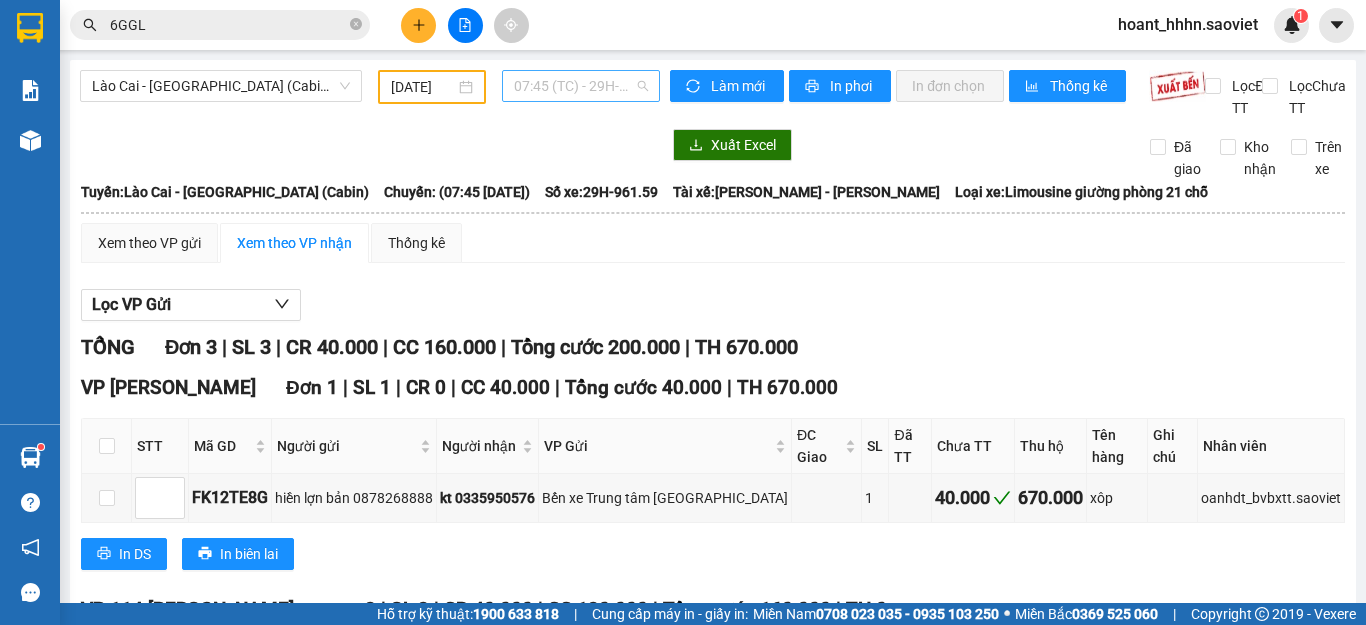 click on "07:45   (TC)   - 29H-961.59" at bounding box center [581, 86] 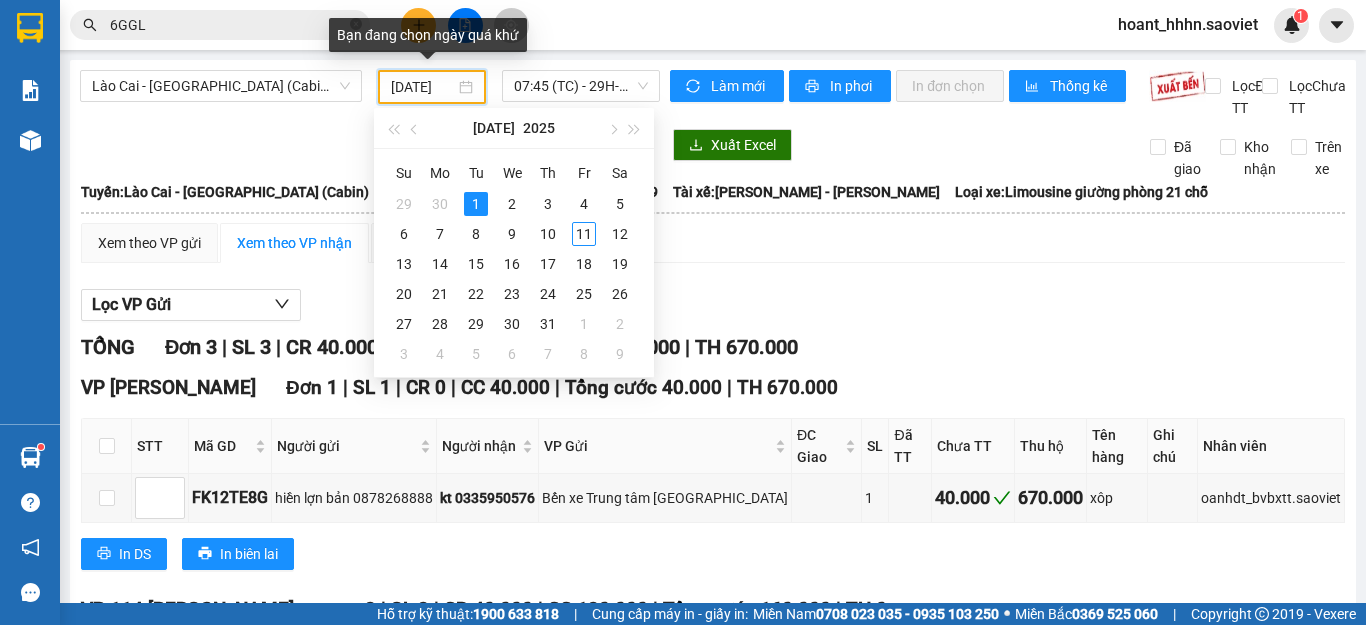 click on "[DATE]" at bounding box center (423, 87) 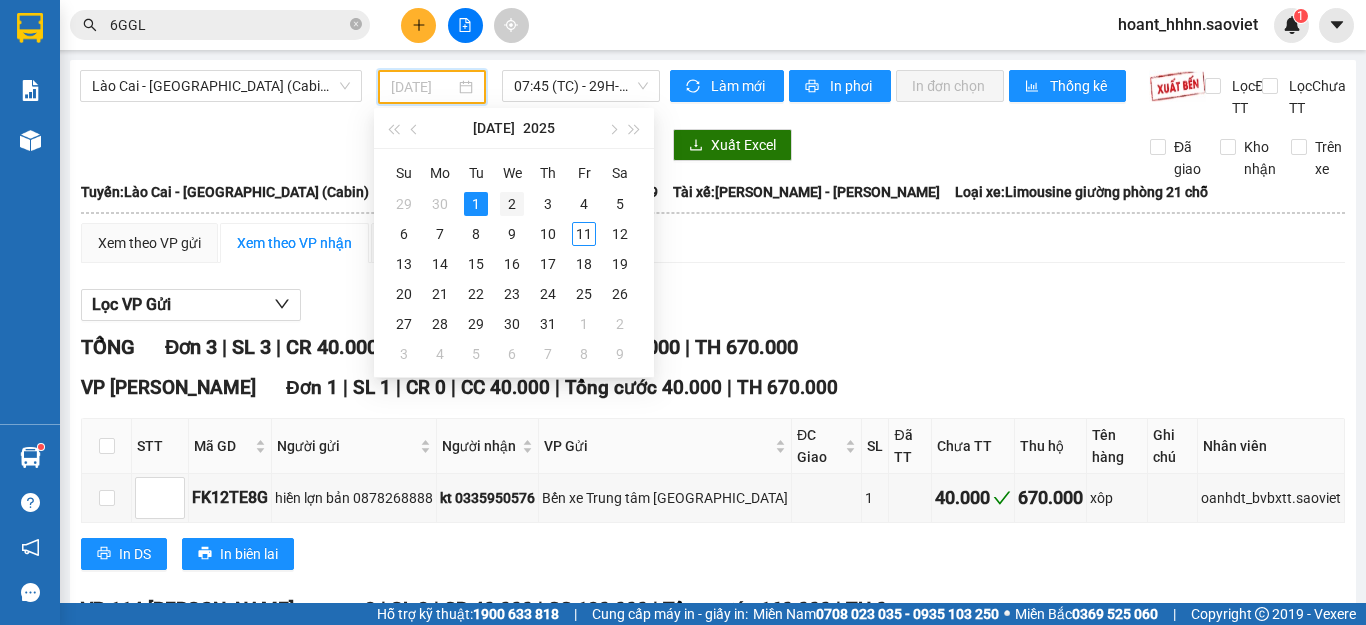 click on "2" at bounding box center (512, 204) 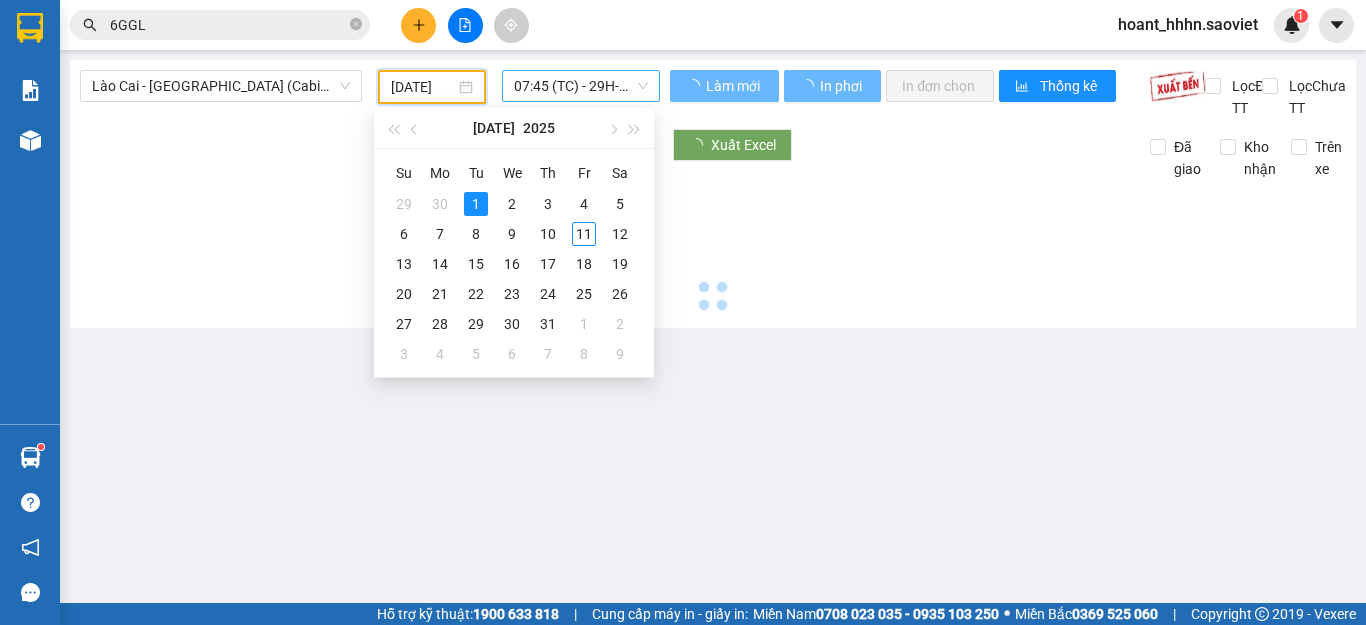 click on "07:45   (TC)   - 29H-961.59" at bounding box center [581, 86] 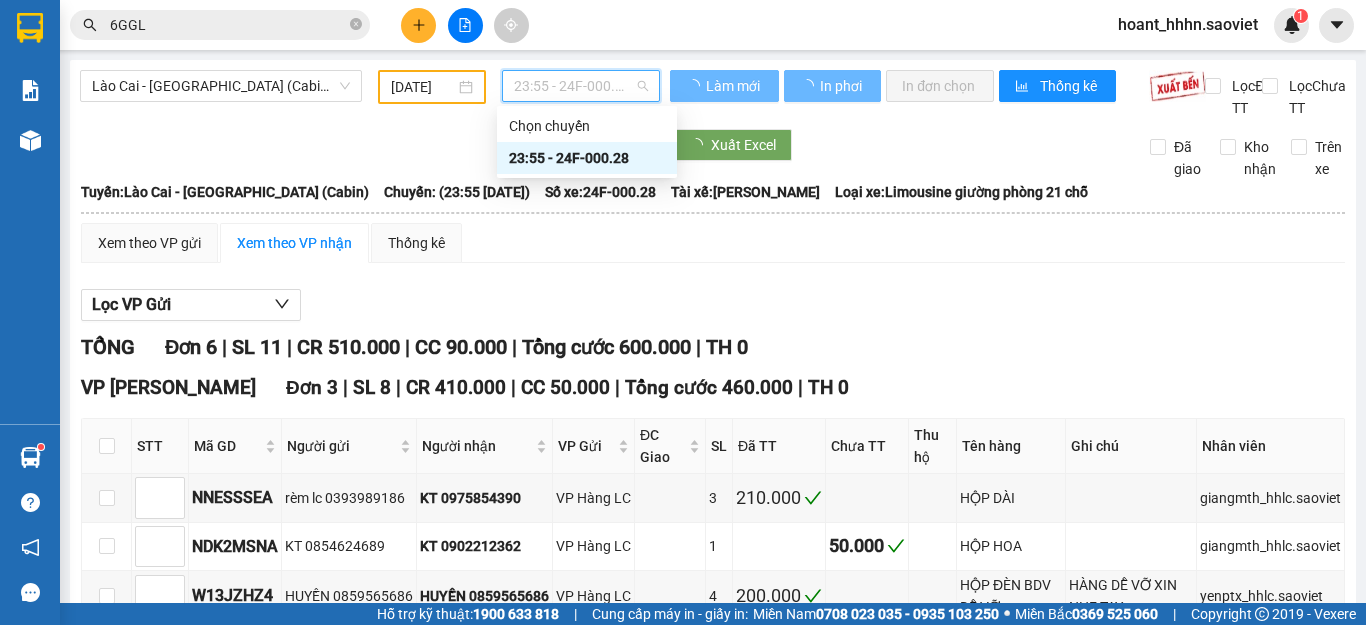 click on "[DATE]" at bounding box center [423, 87] 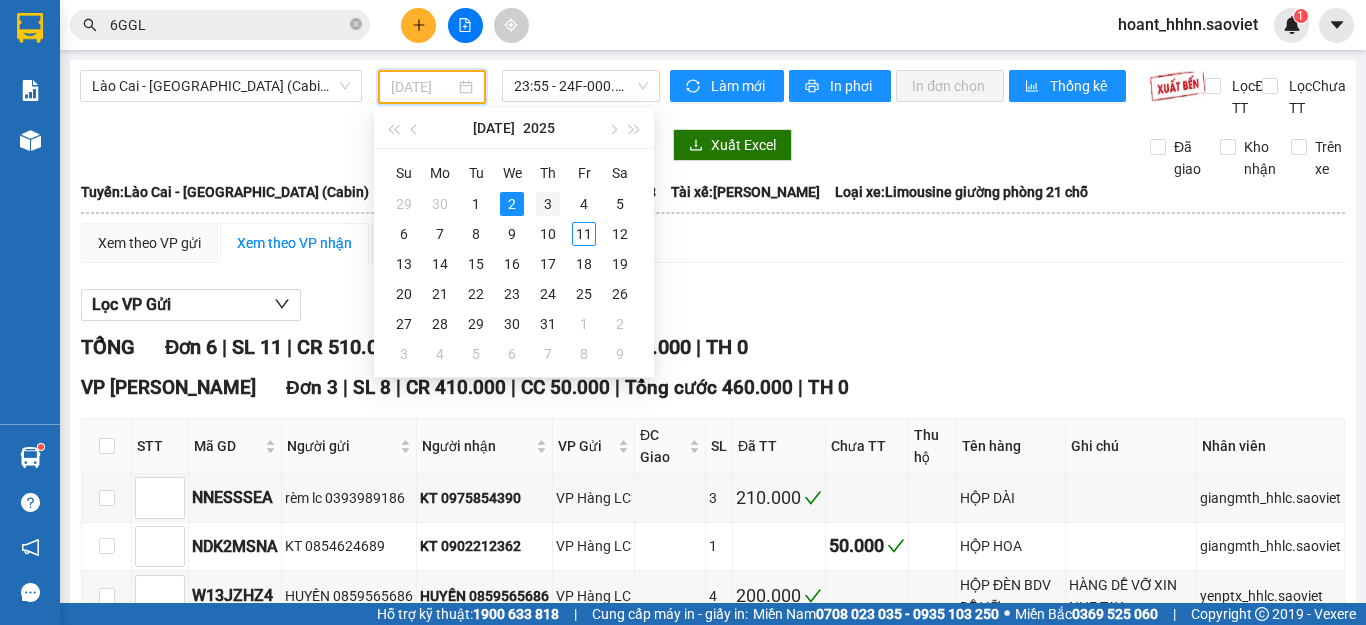 click on "3" at bounding box center (548, 204) 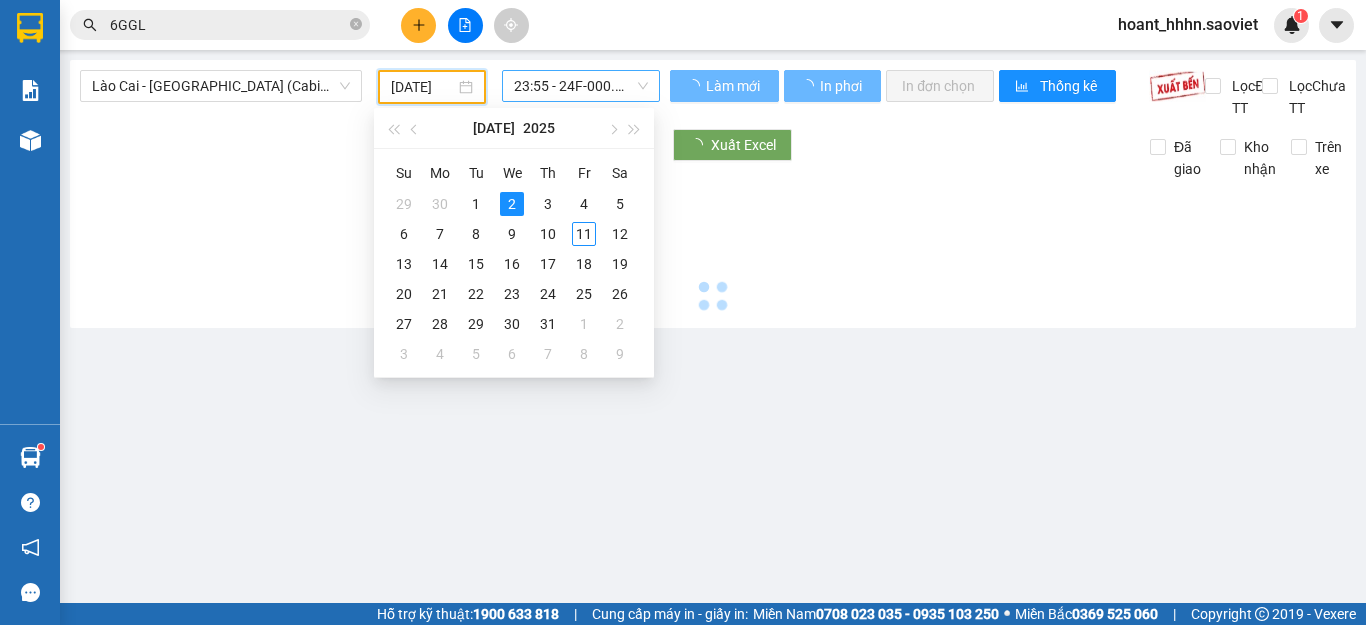 click on "23:55     - 24F-000.28" at bounding box center (581, 86) 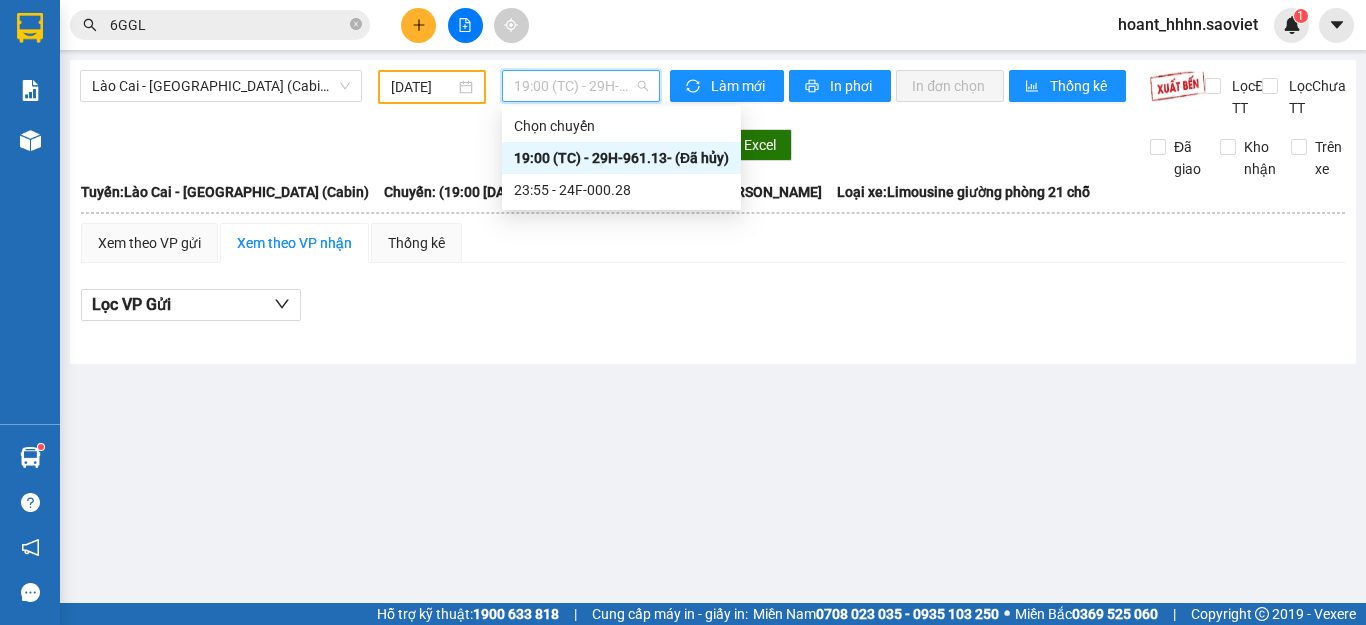 click on "[DATE]" at bounding box center (423, 87) 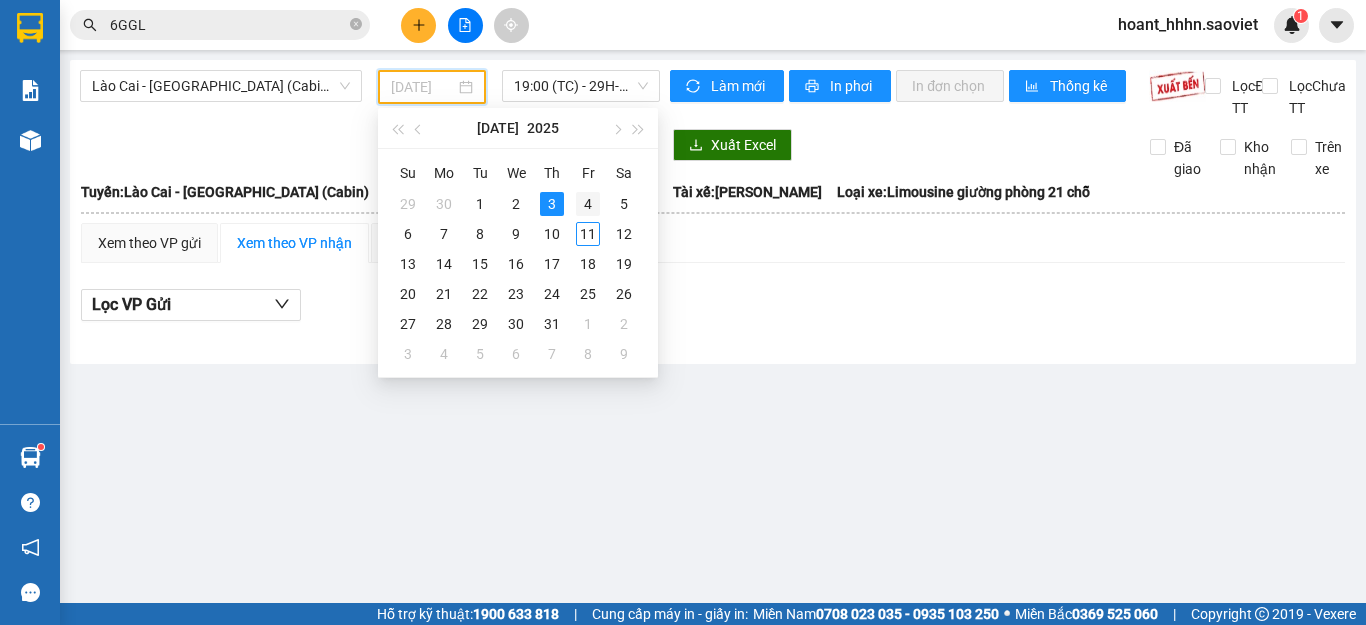 click on "4" at bounding box center (588, 204) 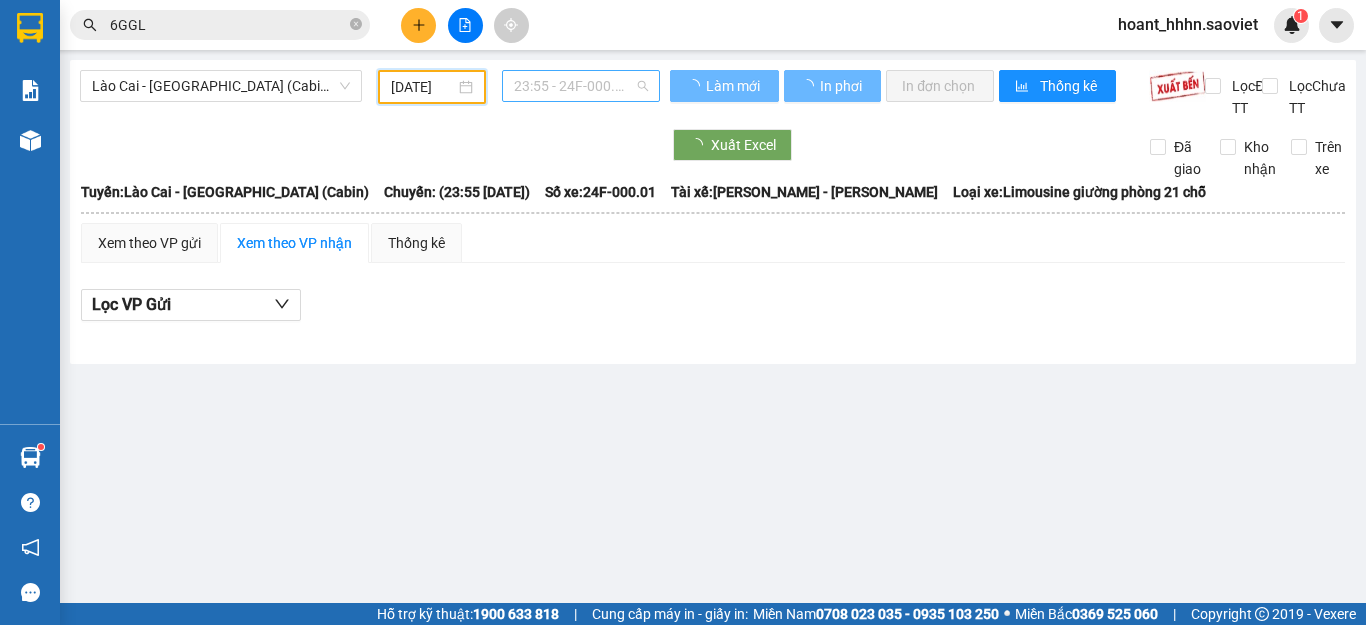 click on "23:55     - 24F-000.01" at bounding box center [581, 86] 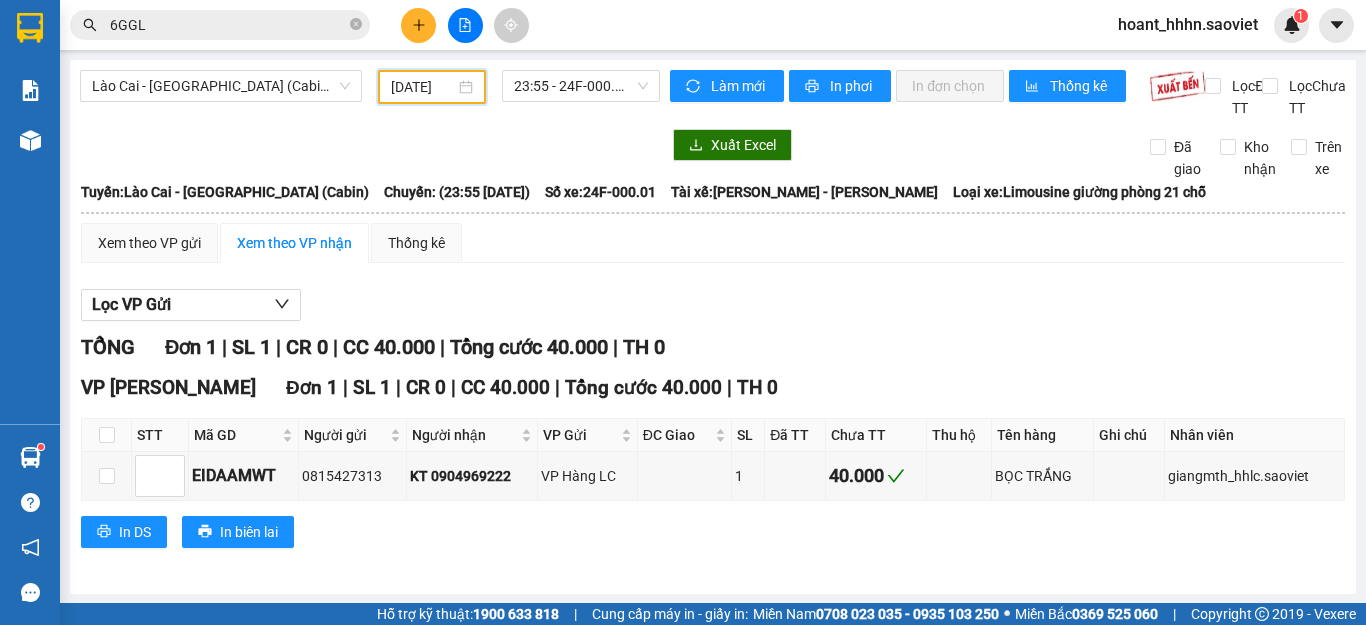 click on "[DATE]" at bounding box center [423, 87] 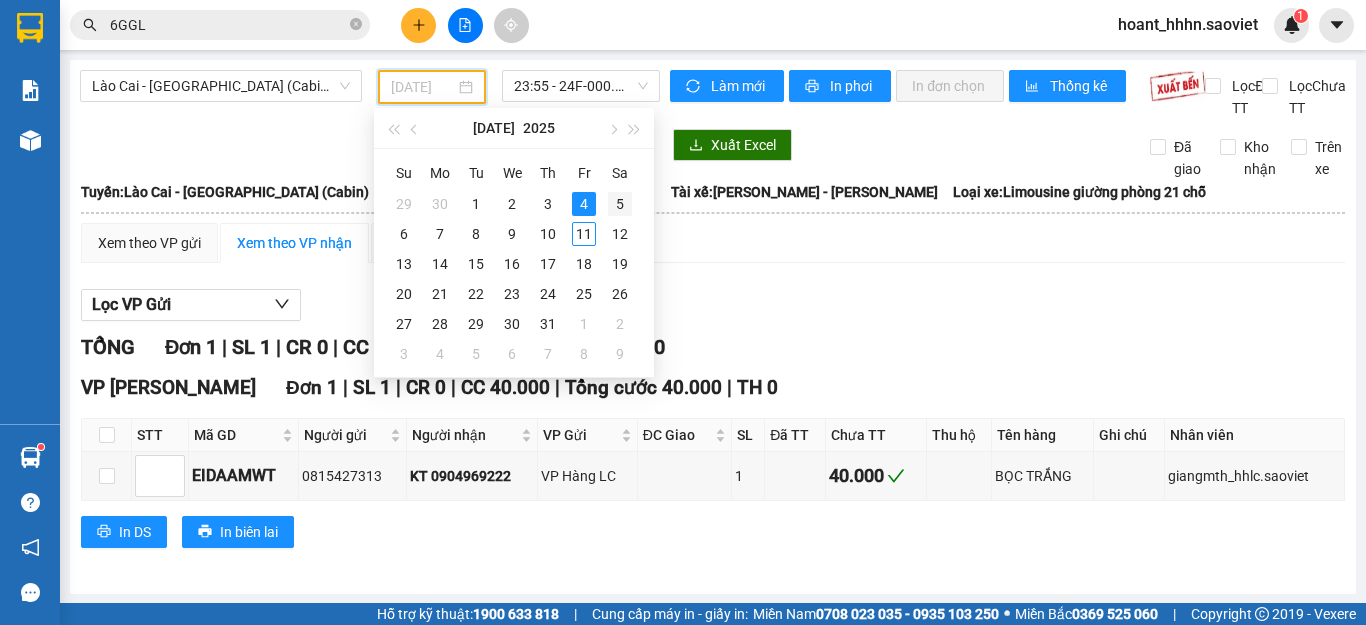 click on "5" at bounding box center [620, 204] 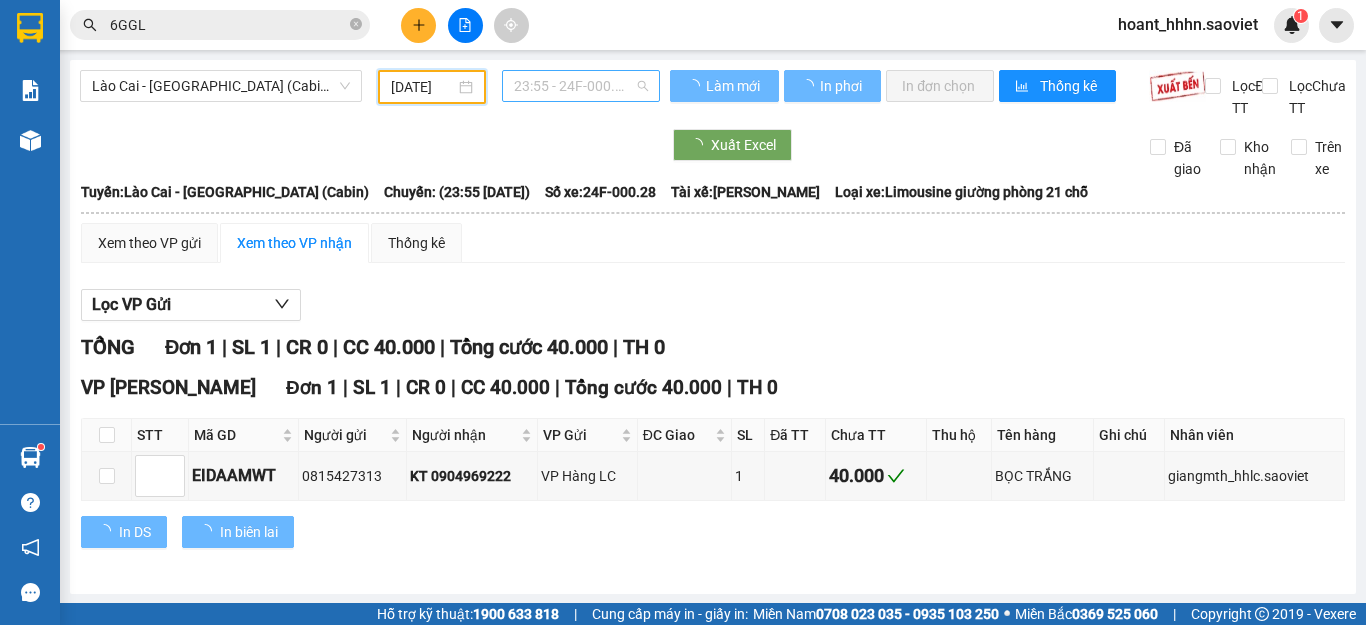 click on "23:55     - 24F-000.28" at bounding box center (581, 86) 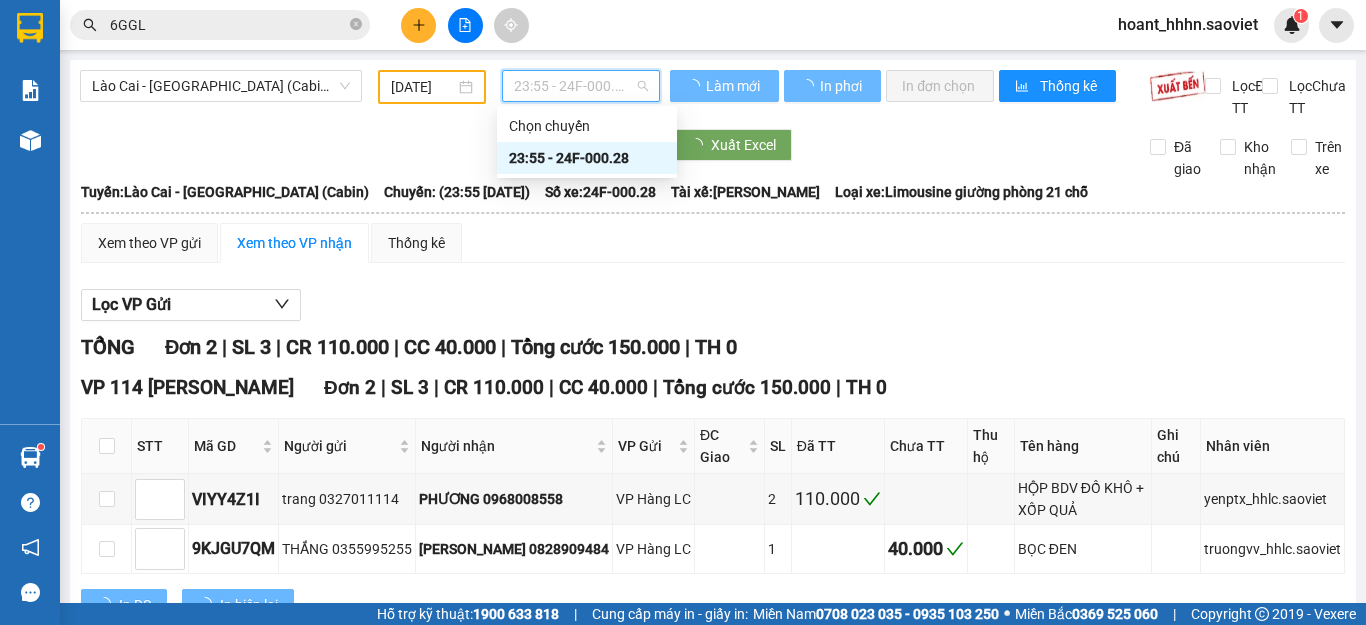 click on "[DATE]" at bounding box center (423, 87) 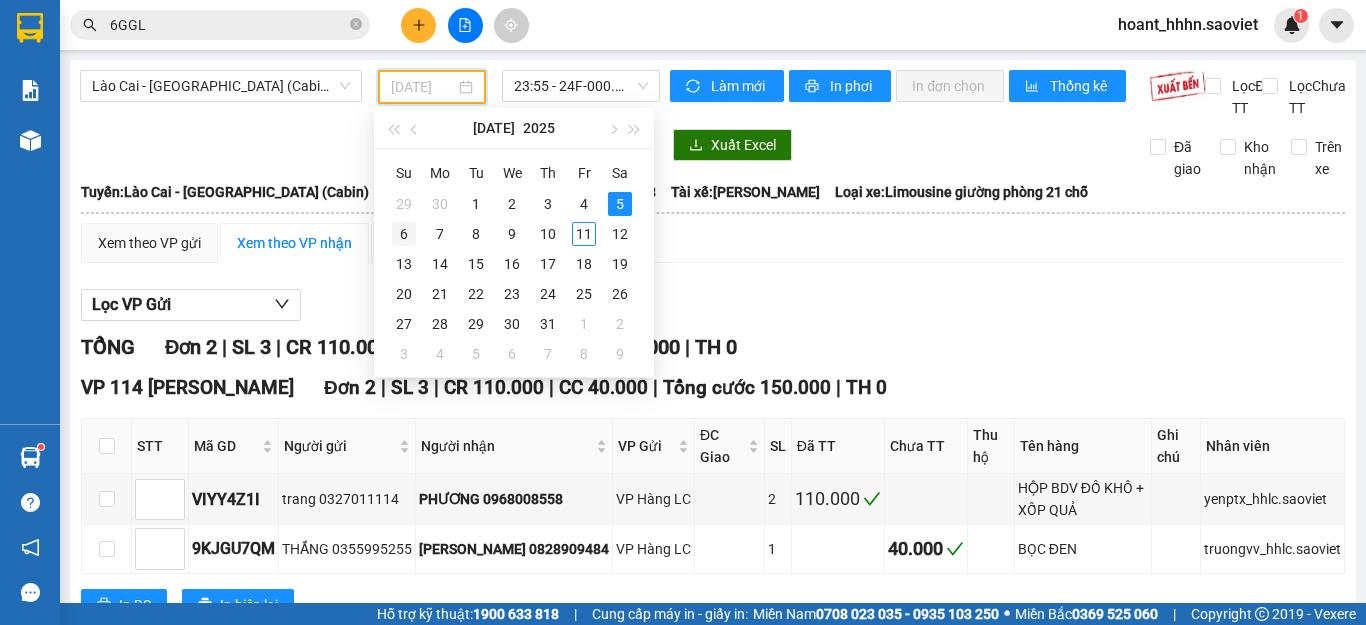 click on "6" at bounding box center [404, 234] 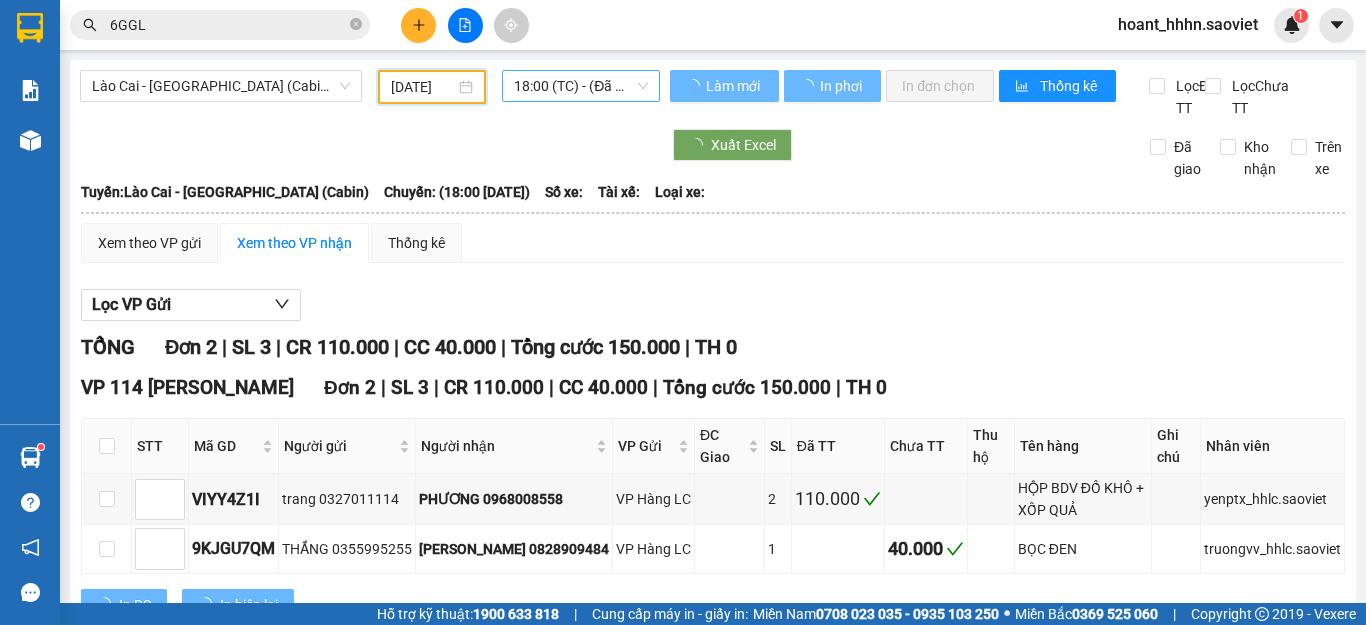 click on "18:00   (TC)   - (Đã hủy)" at bounding box center (581, 86) 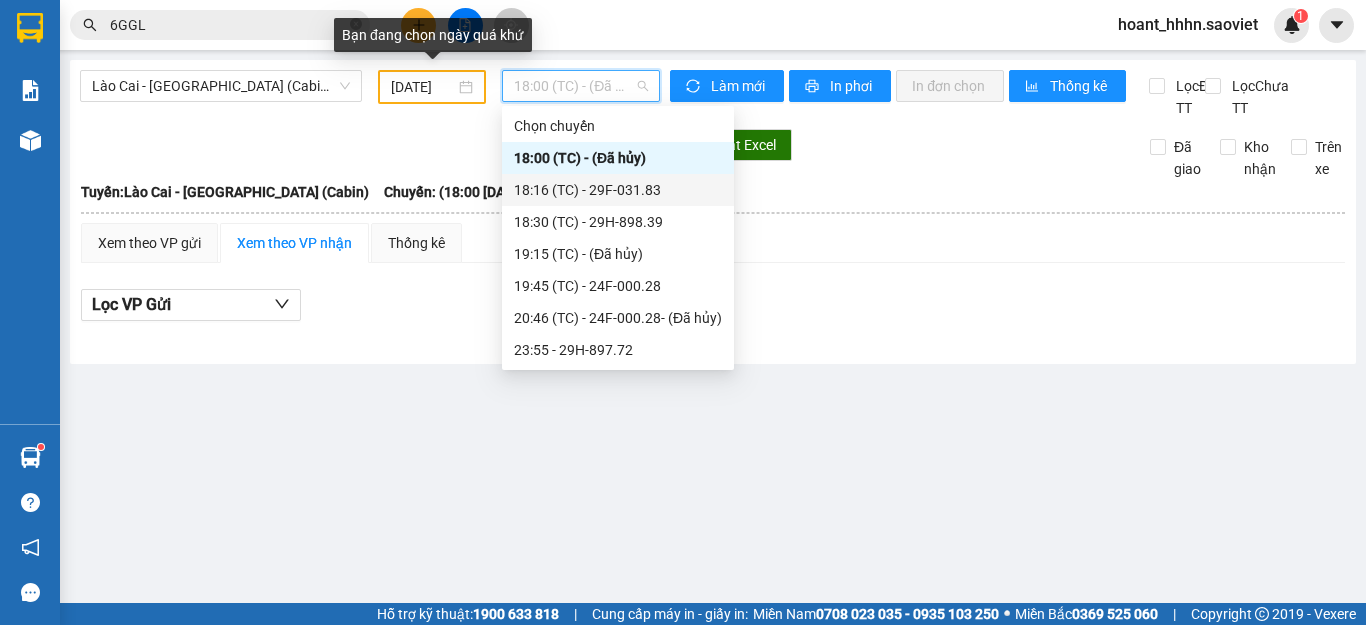 click on "[DATE]" at bounding box center (423, 87) 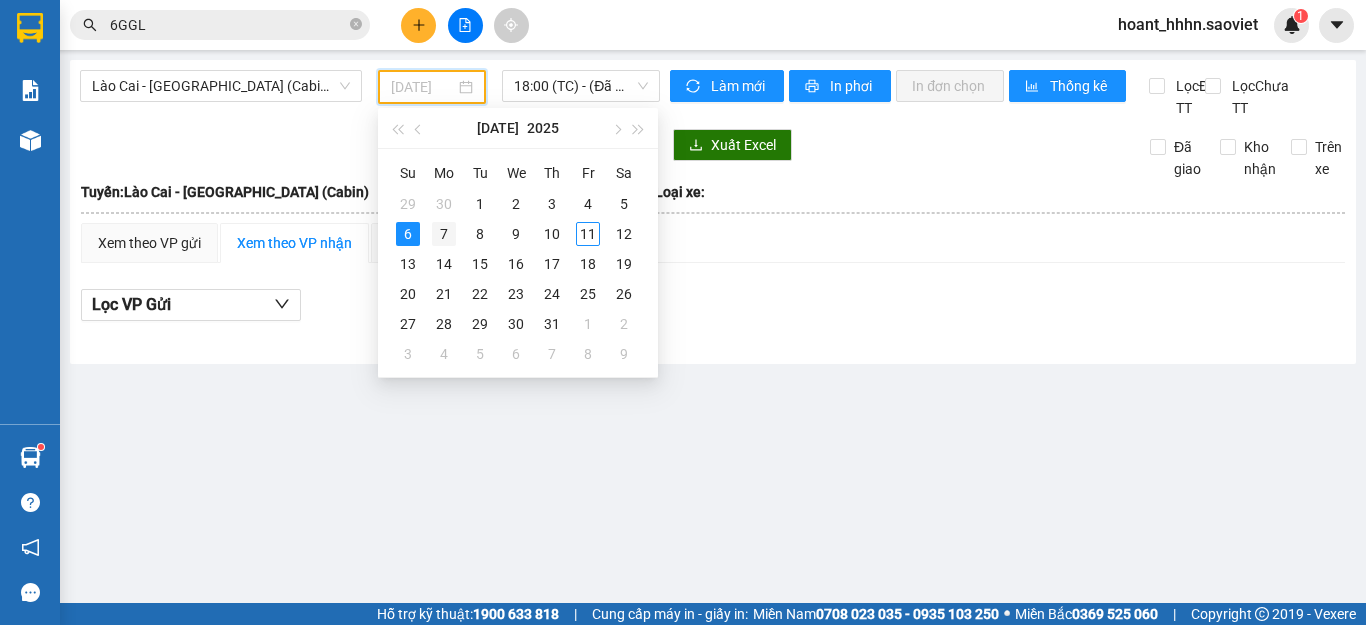 click on "7" at bounding box center (444, 234) 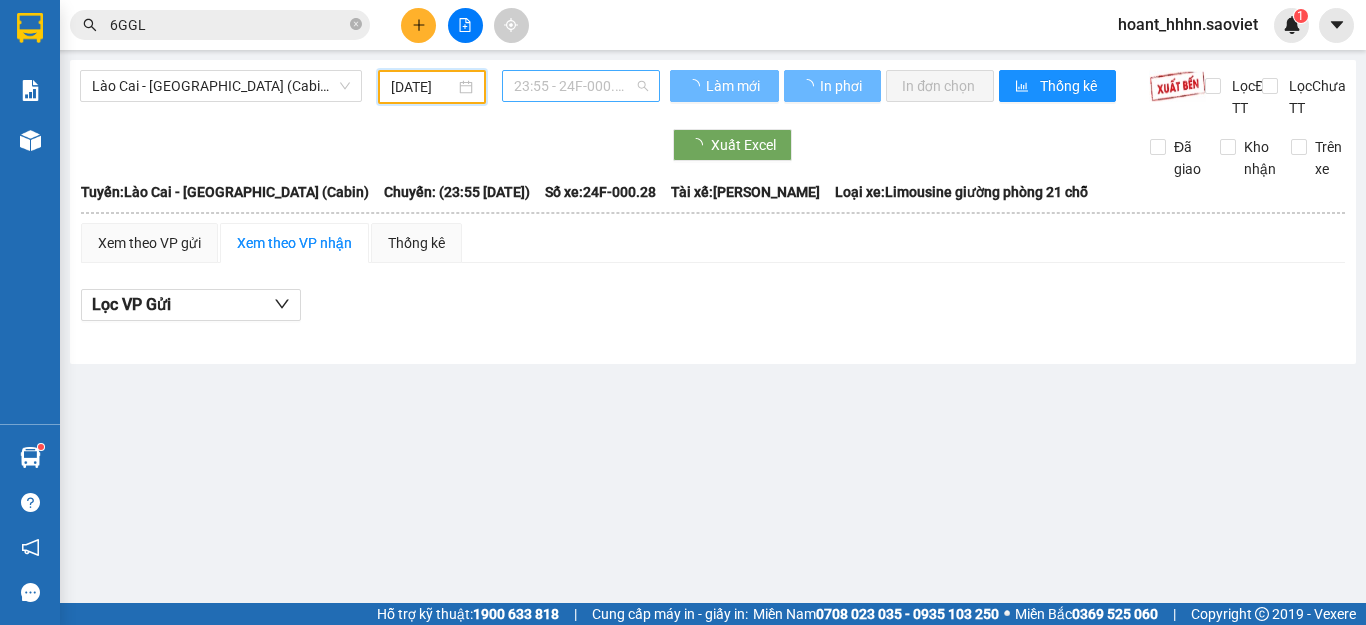 click on "23:55     - 24F-000.28" at bounding box center [581, 86] 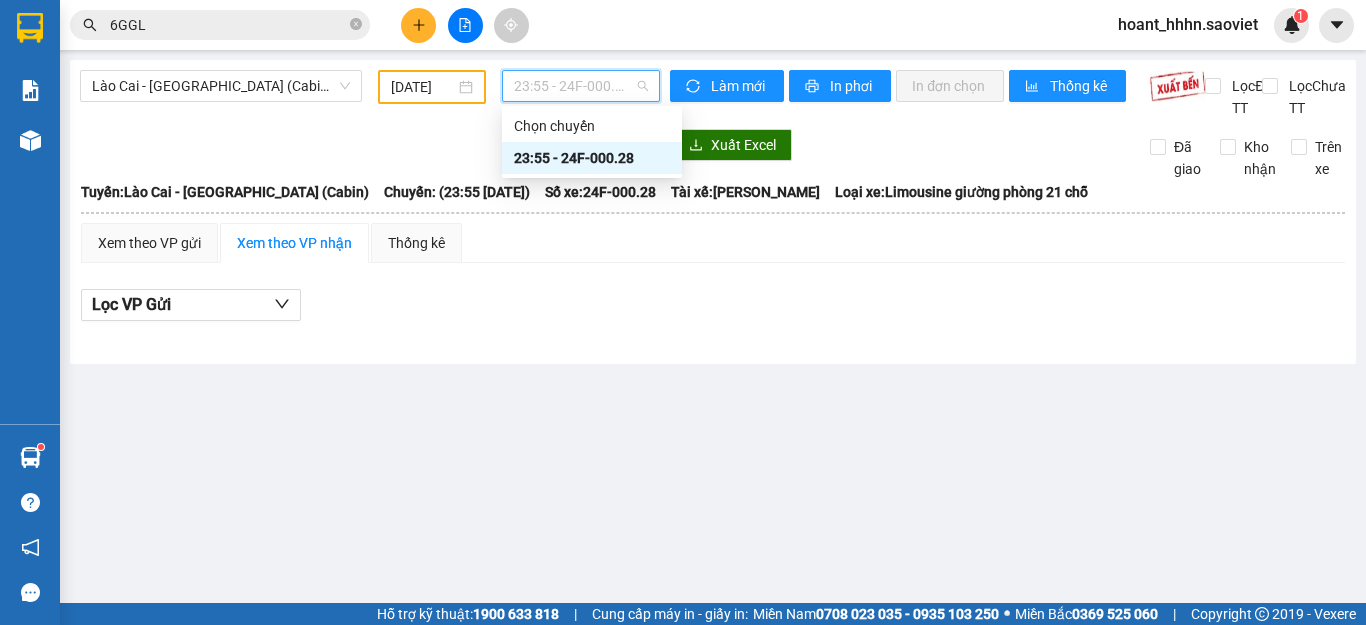 drag, startPoint x: 447, startPoint y: 93, endPoint x: 447, endPoint y: 123, distance: 30 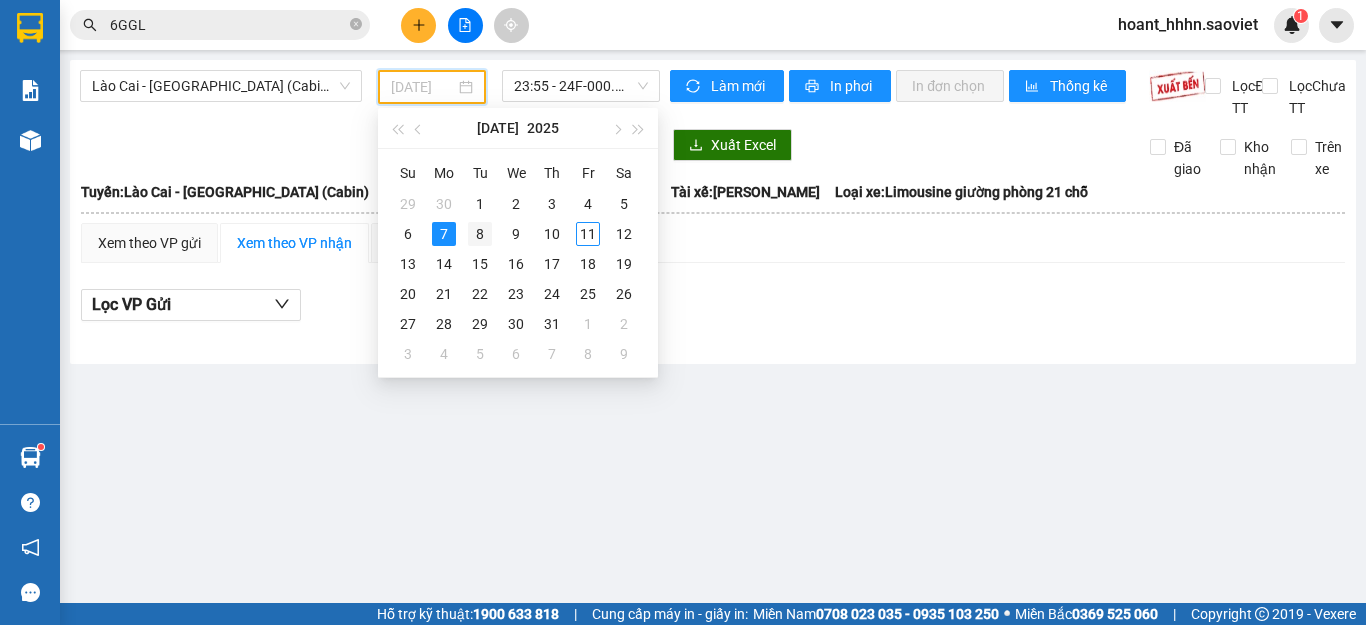 click on "8" at bounding box center (480, 234) 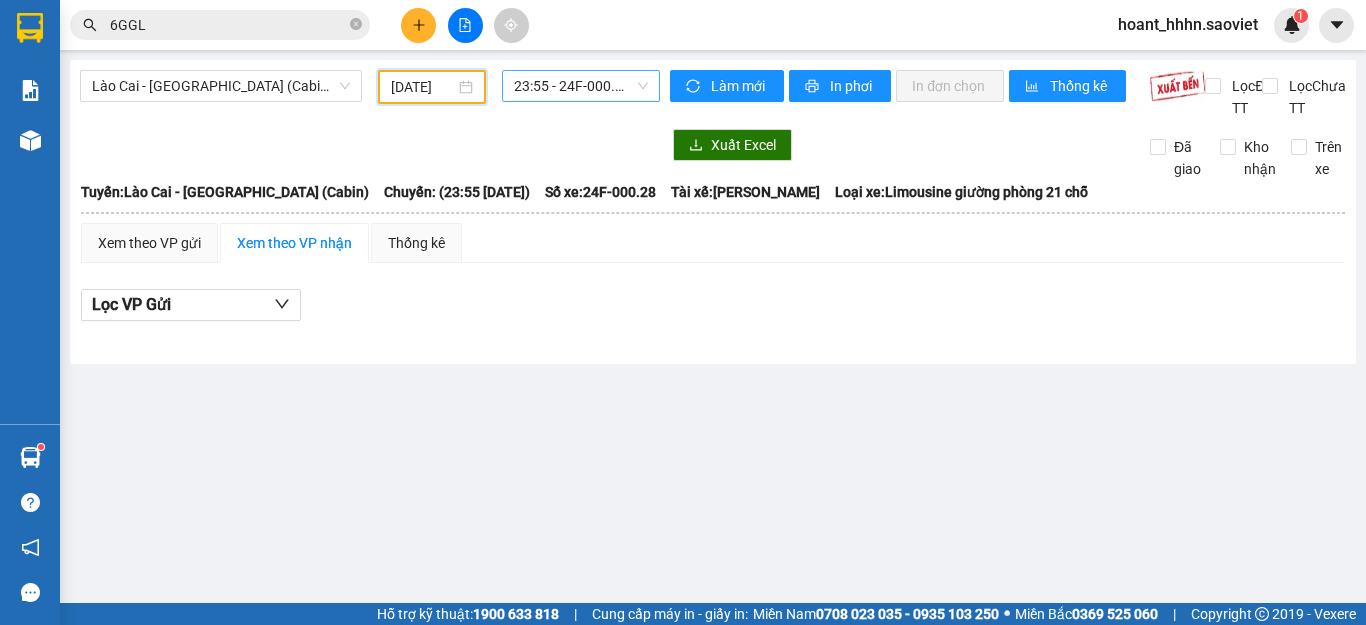 click on "23:55     - 24F-000.28" at bounding box center (581, 86) 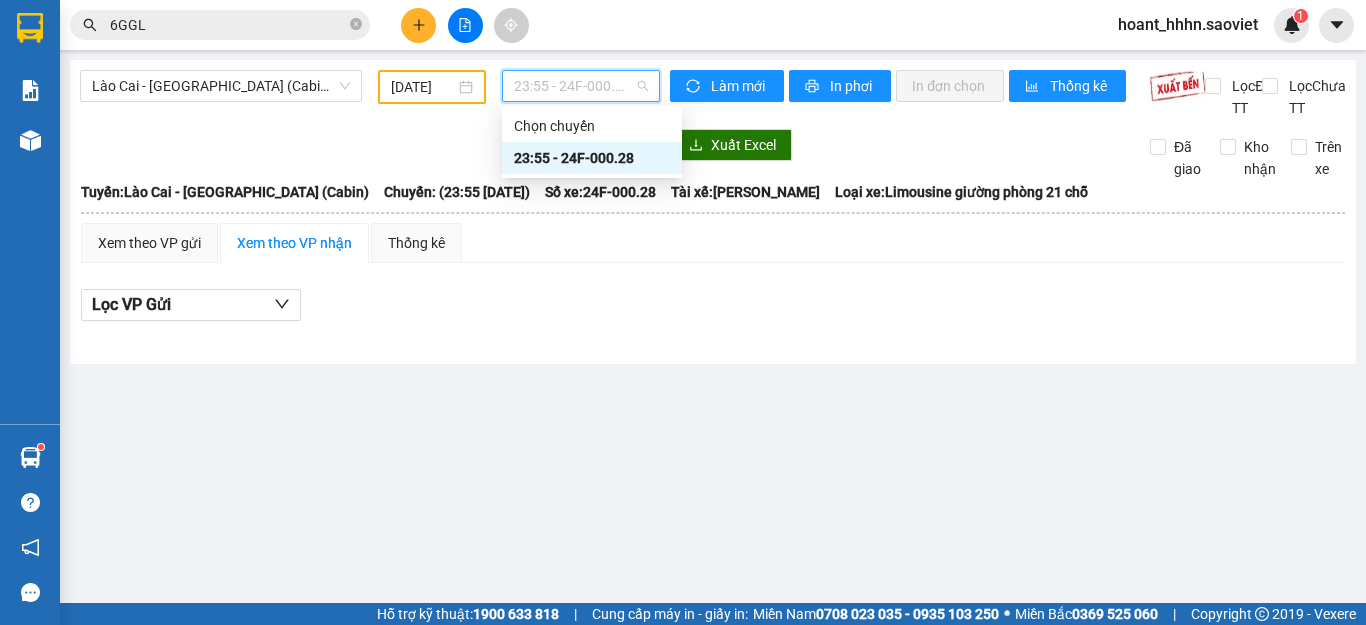 click on "[DATE]" at bounding box center [432, 87] 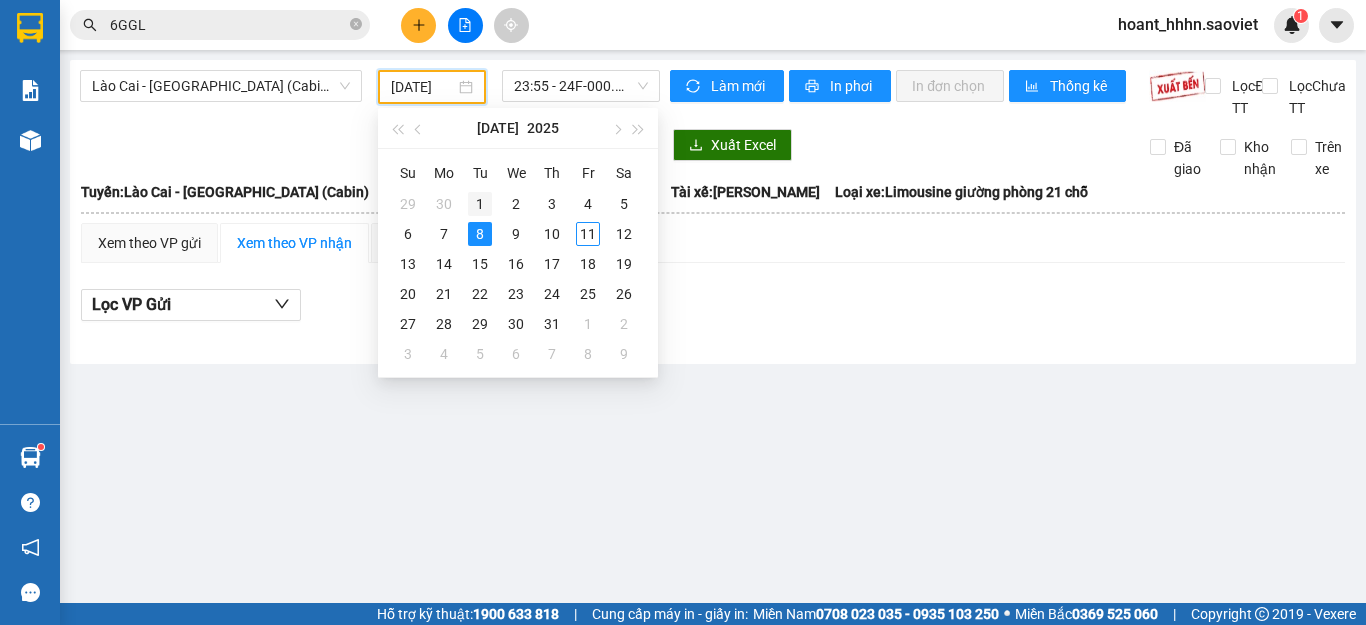 scroll, scrollTop: 0, scrollLeft: 7, axis: horizontal 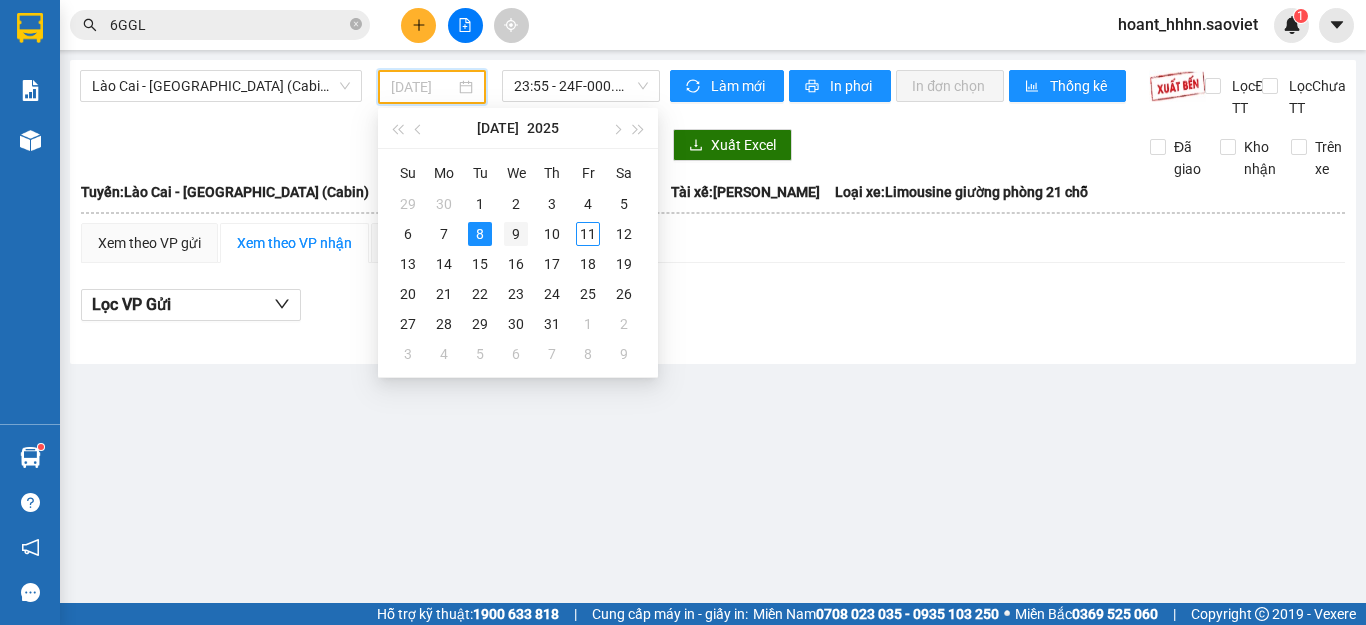 click on "9" at bounding box center (516, 234) 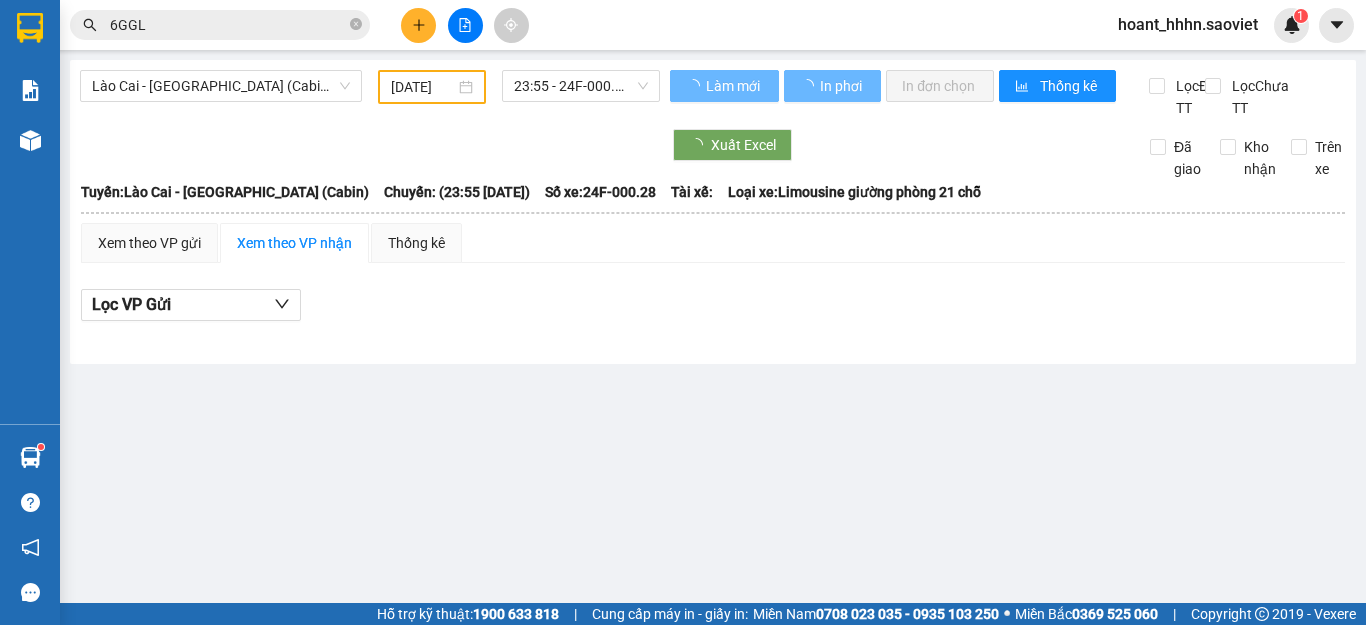 click on "23:55     - 24F-000.28  - (Đã hủy)" at bounding box center [581, 87] 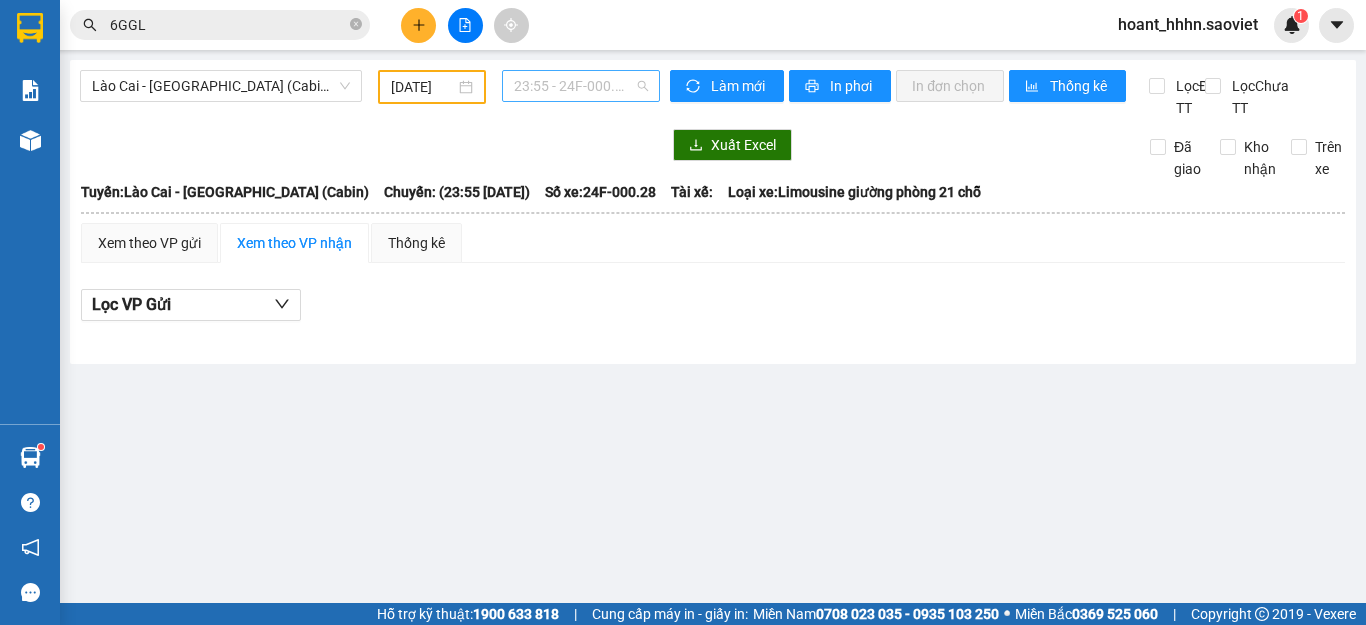 click on "23:55     - 24F-000.28  - (Đã hủy)" at bounding box center (581, 86) 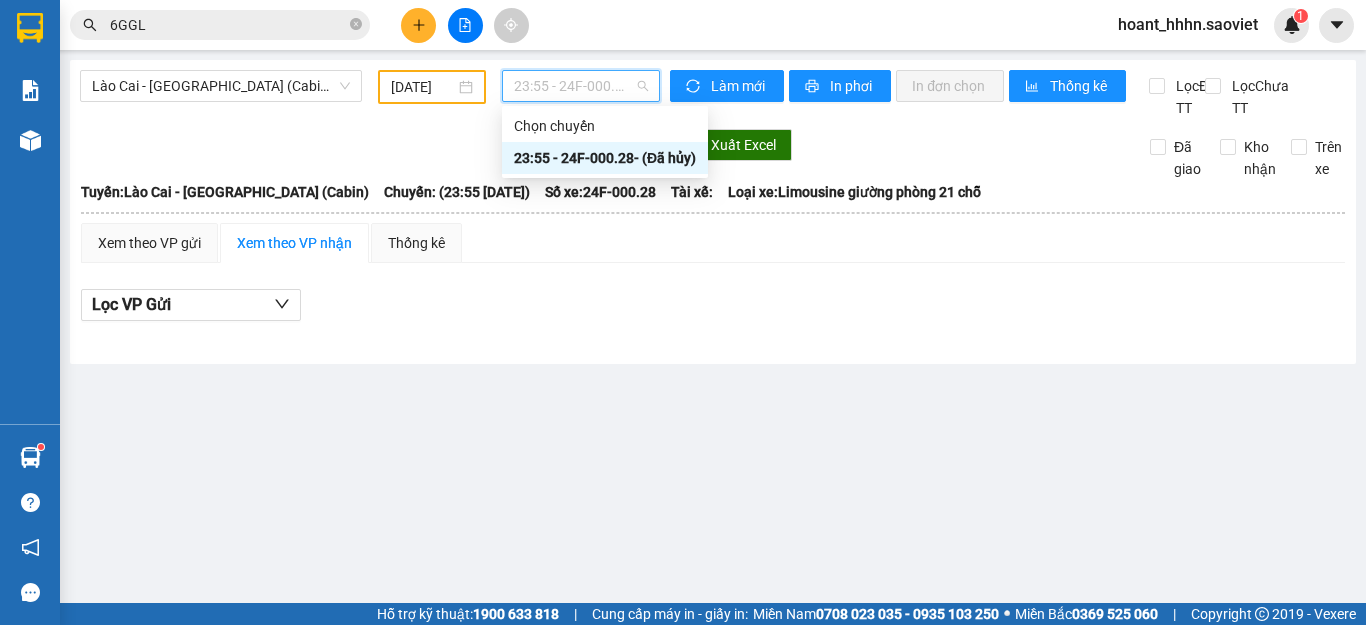 click on "[DATE]" at bounding box center (423, 87) 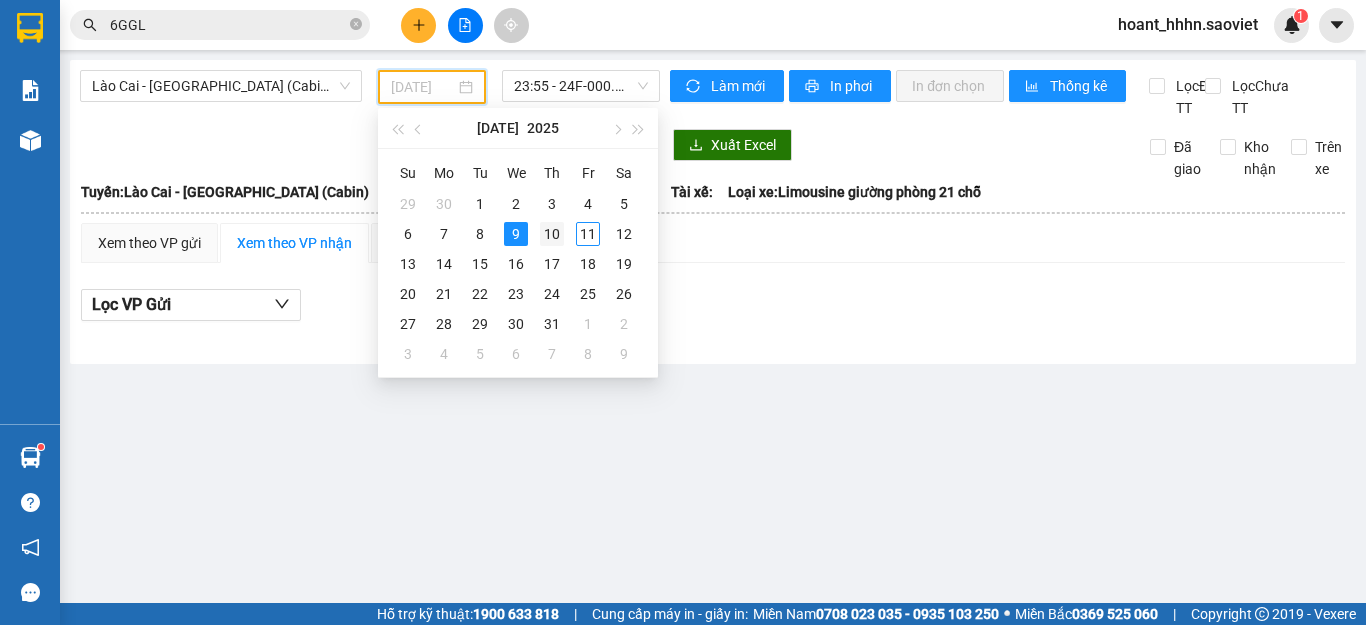 click on "10" at bounding box center [552, 234] 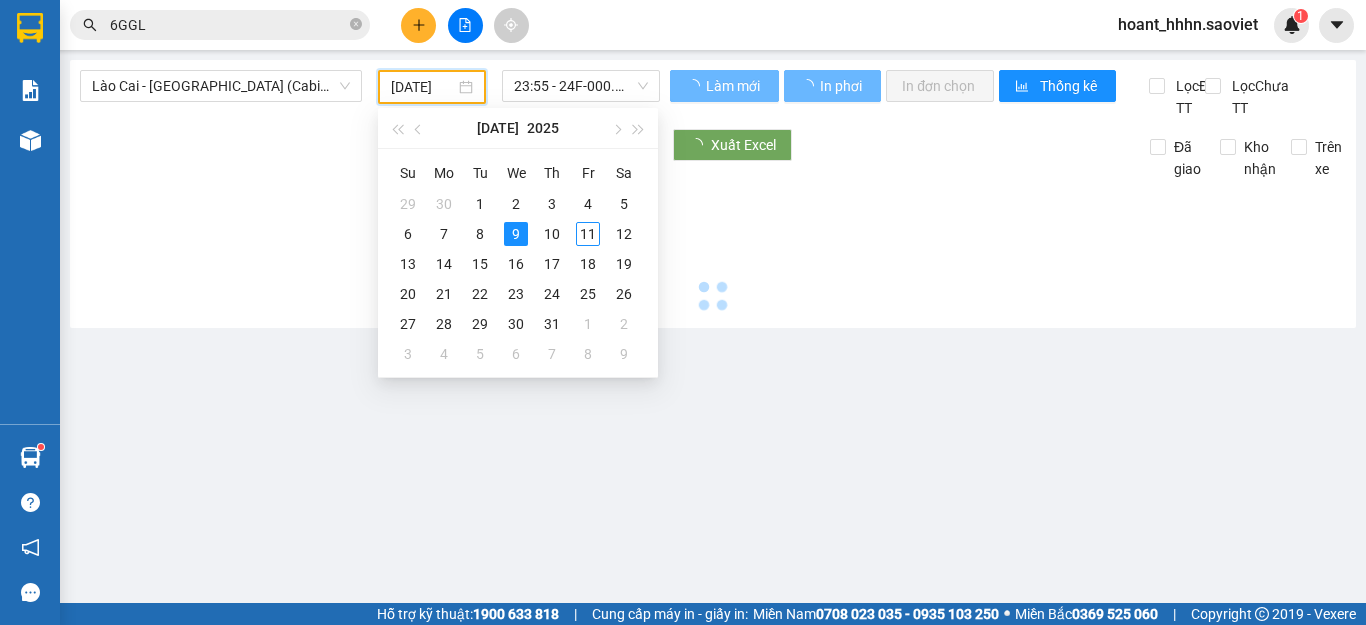 type on "[DATE]" 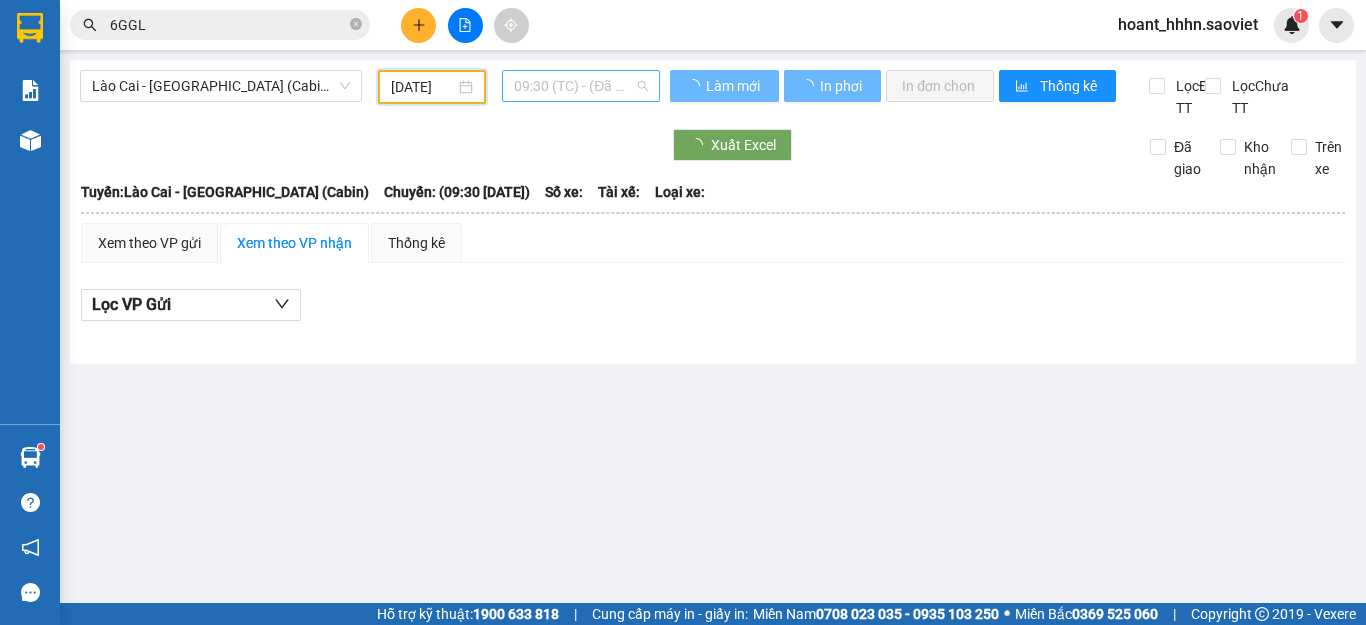 click on "09:30   (TC)   - (Đã hủy)" at bounding box center (581, 86) 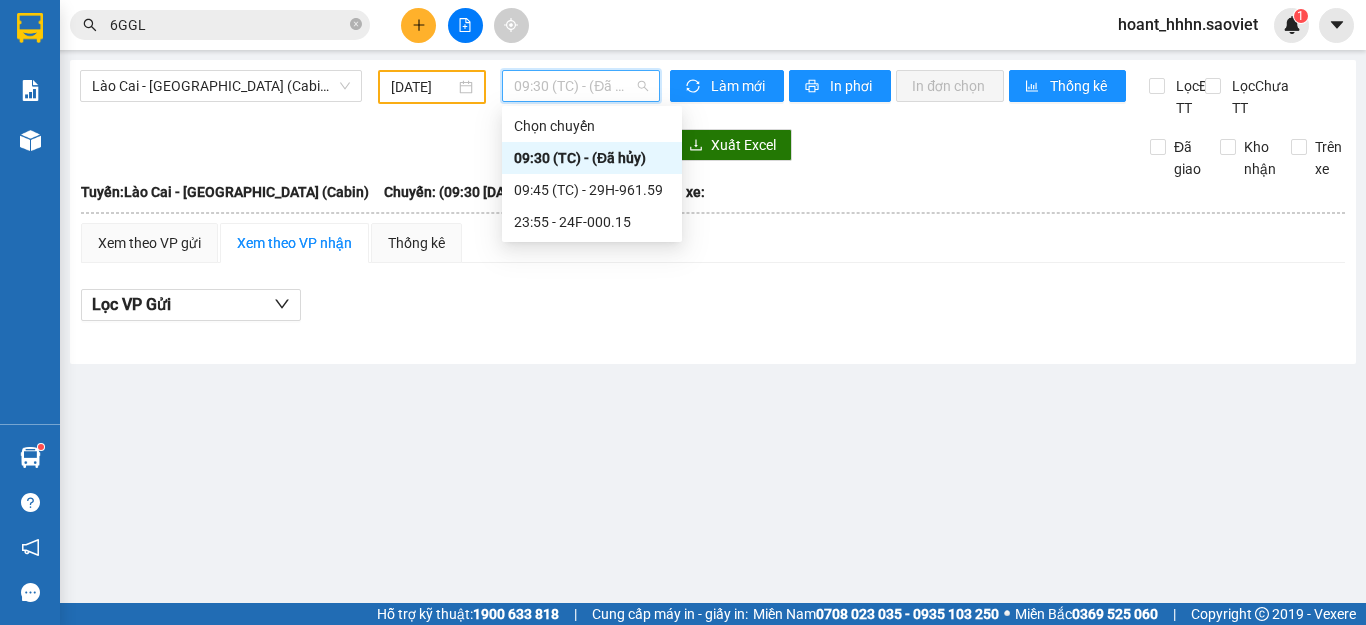 click on "09:30   (TC)   - (Đã hủy)" at bounding box center (581, 86) 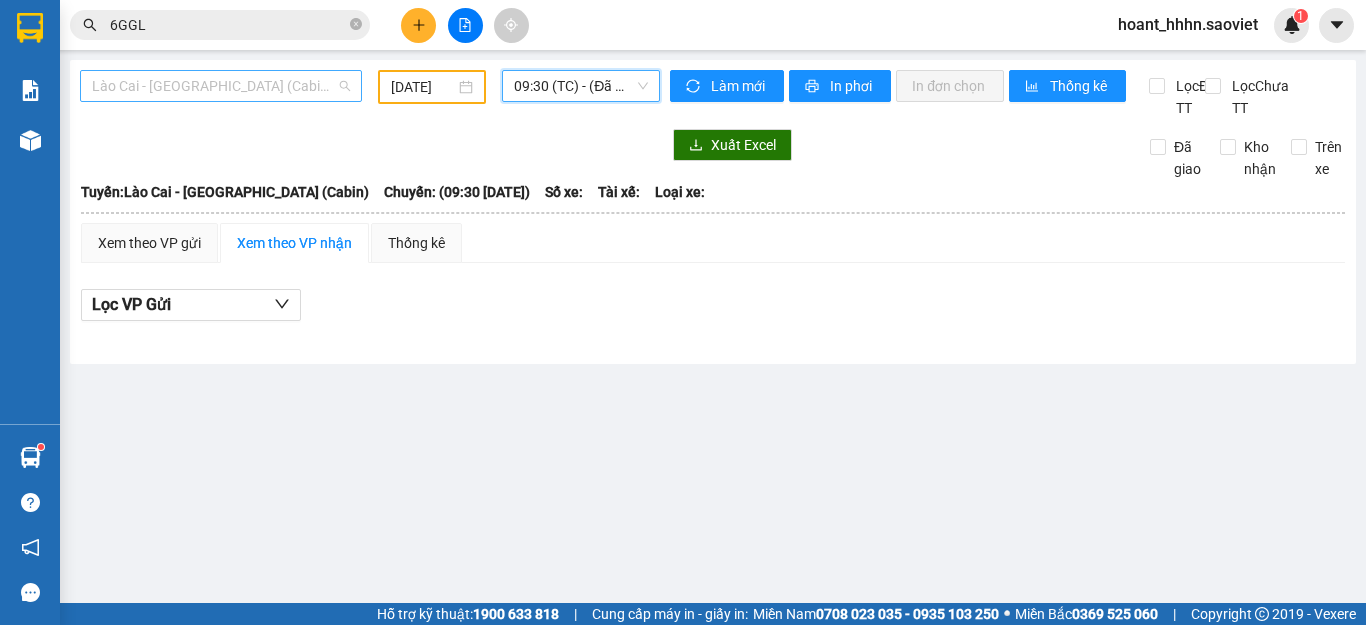 click on "Lào Cai - [GEOGRAPHIC_DATA] (Cabin)" at bounding box center [221, 86] 